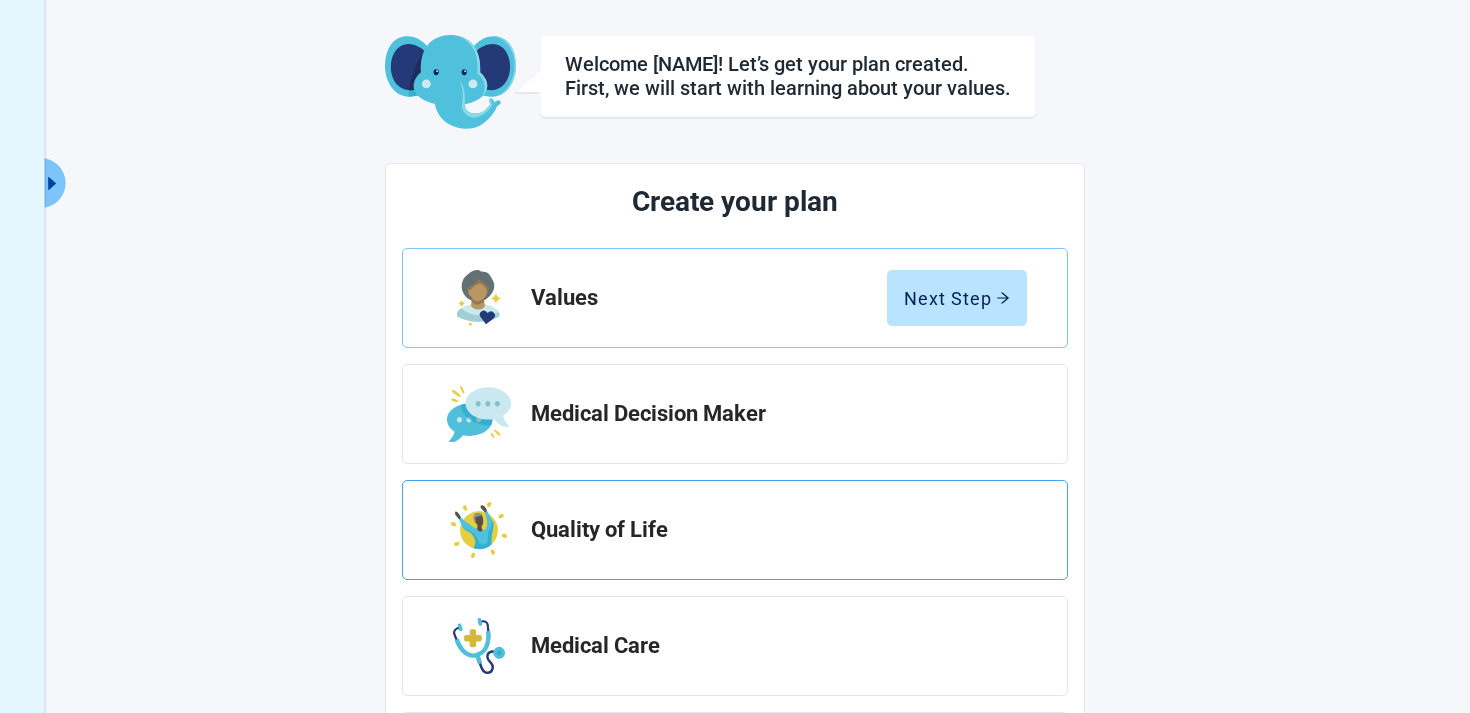 scroll, scrollTop: 0, scrollLeft: 0, axis: both 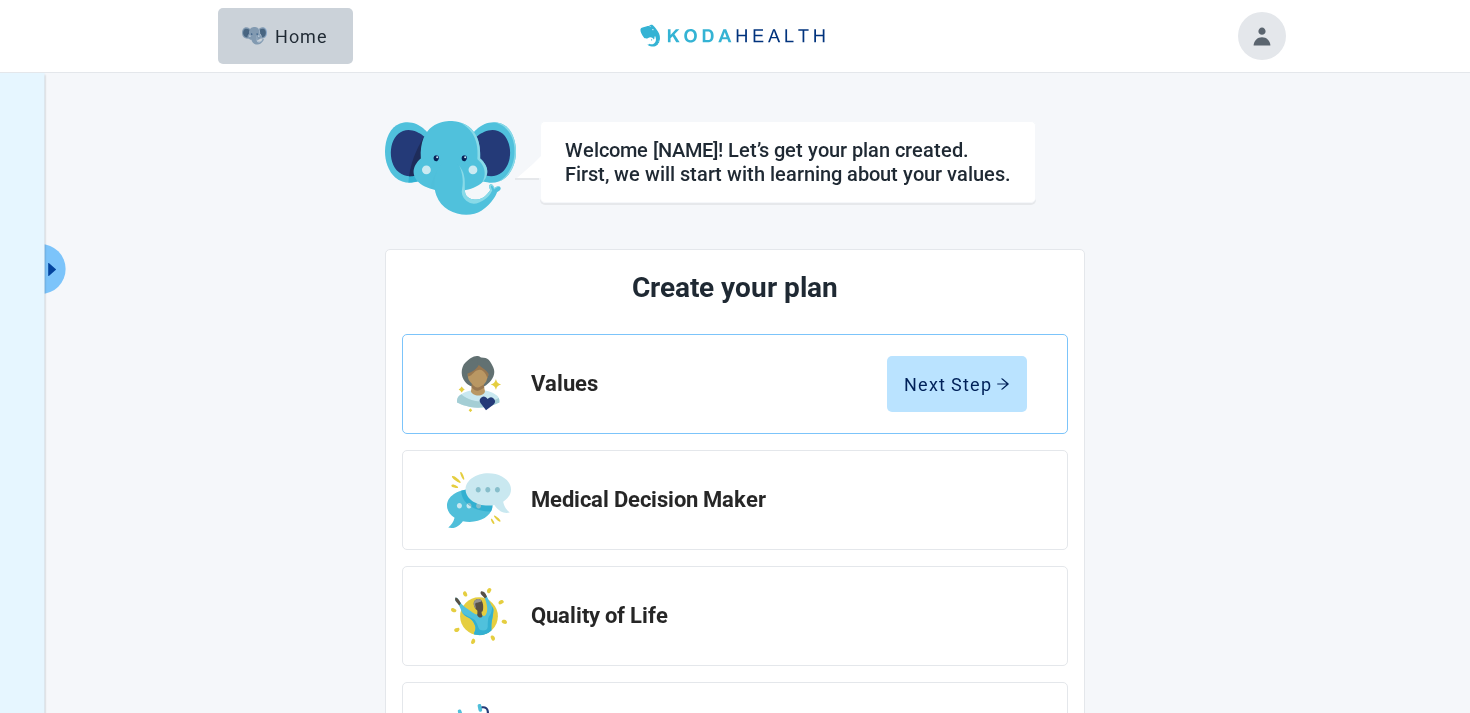 click at bounding box center [1262, 36] 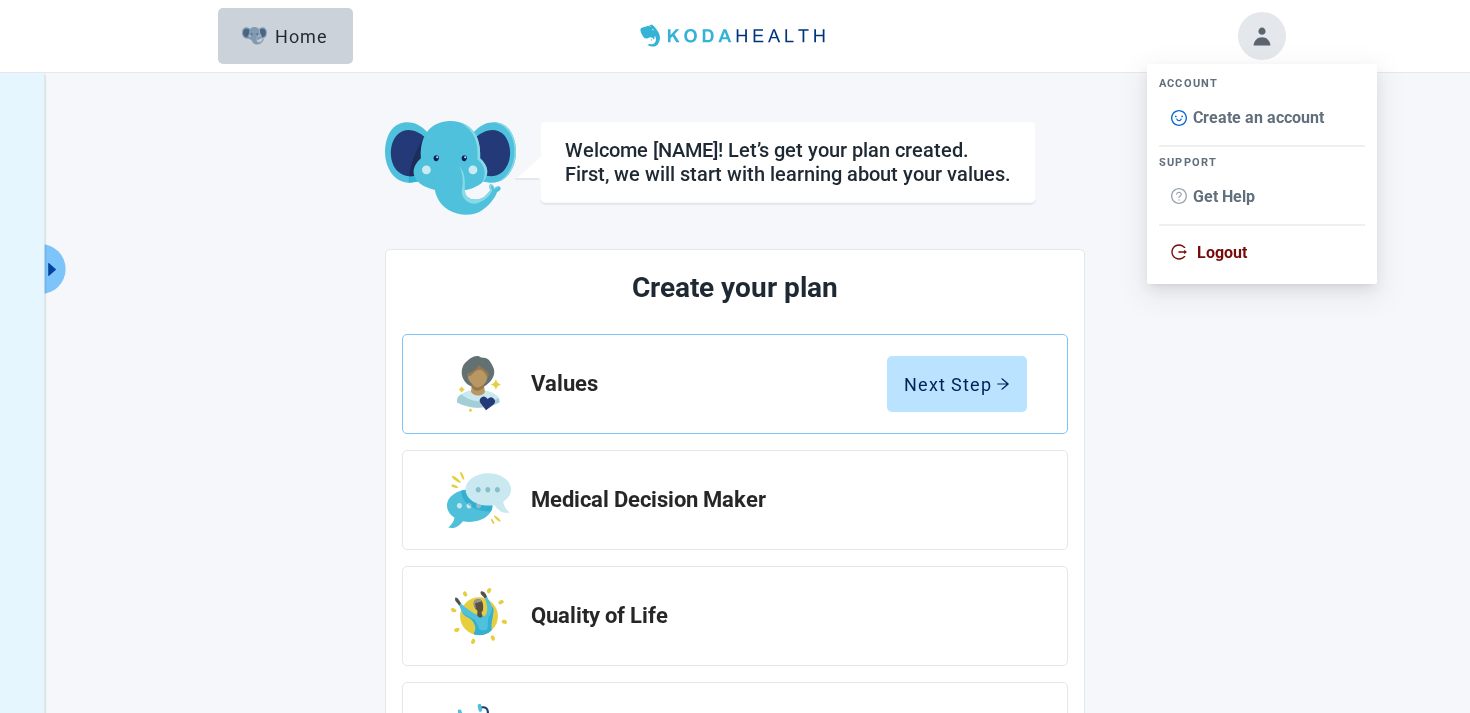 type 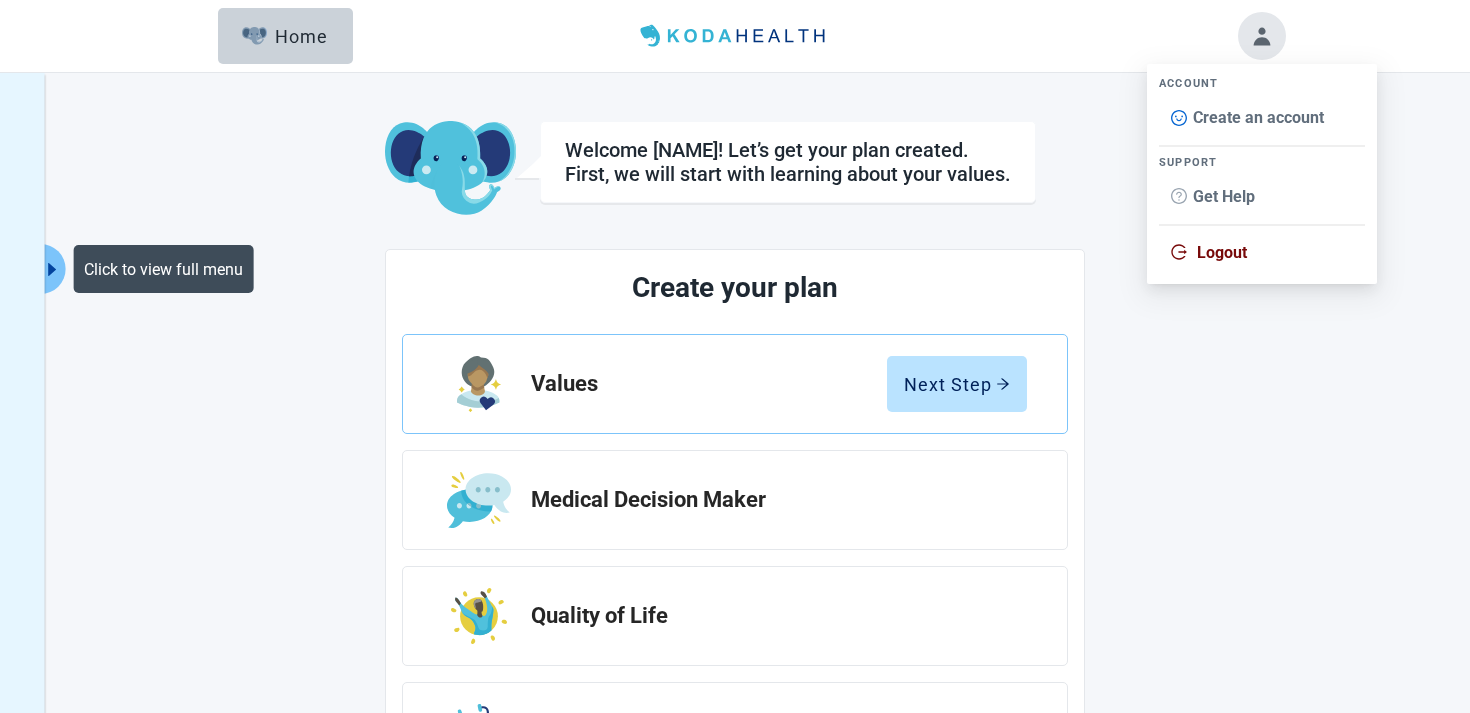 click 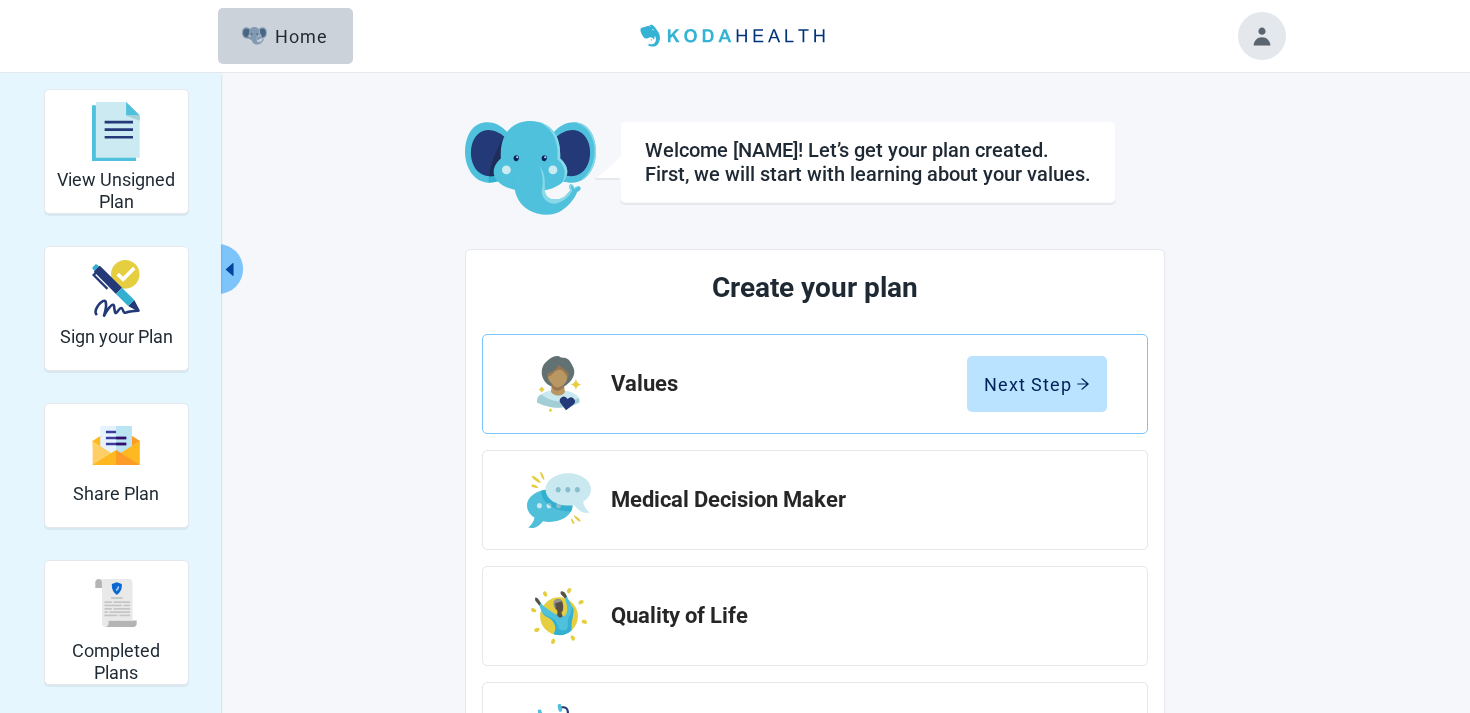click on "View Unsigned Plan Sign your Plan Share Plan Completed Plans Get Help Welcome [FIRST]! Let’s get your plan created. First, we will start with learning about your values. Create your plan Values Next Step Medical Decision Maker Quality of Life Medical Care Supportive Care Additional Preferences" at bounding box center (735, 560) 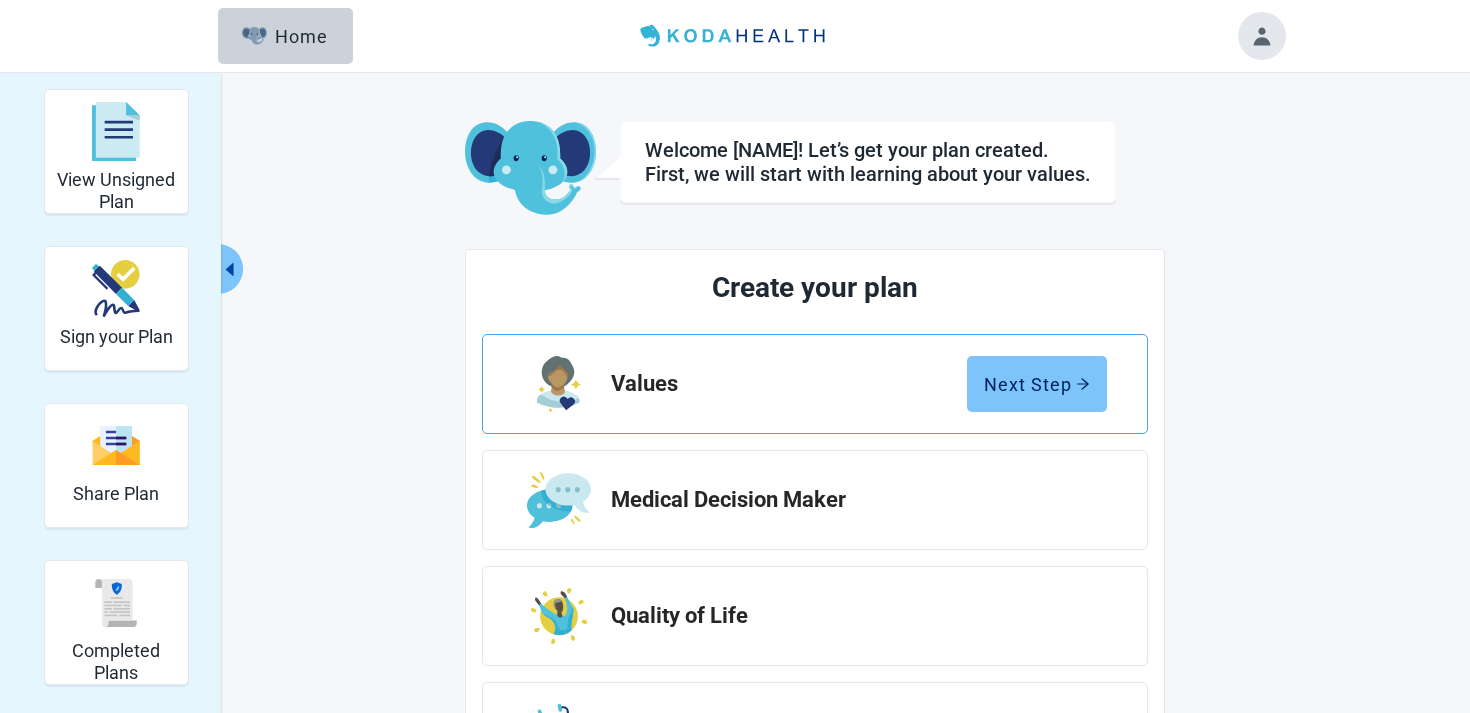 click on "Next Step" at bounding box center (1037, 384) 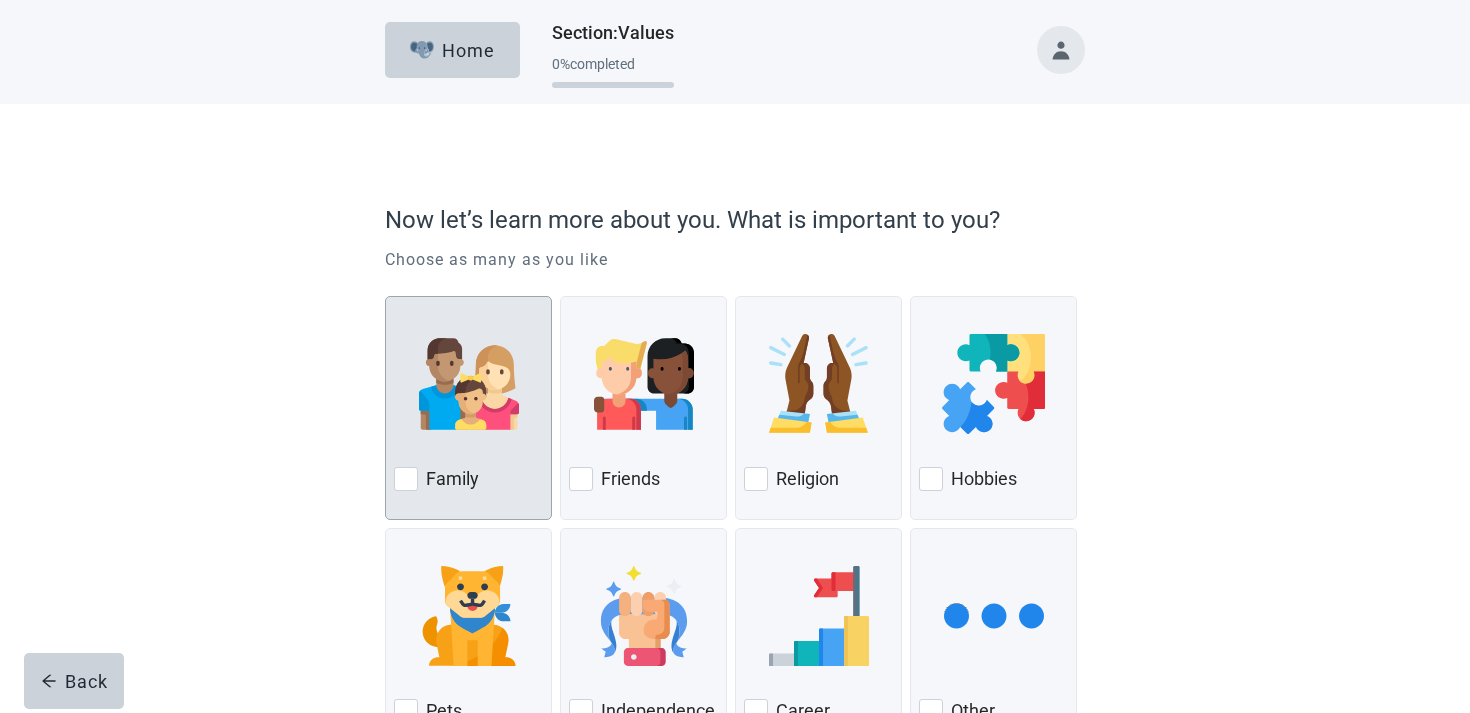 click at bounding box center (468, 384) 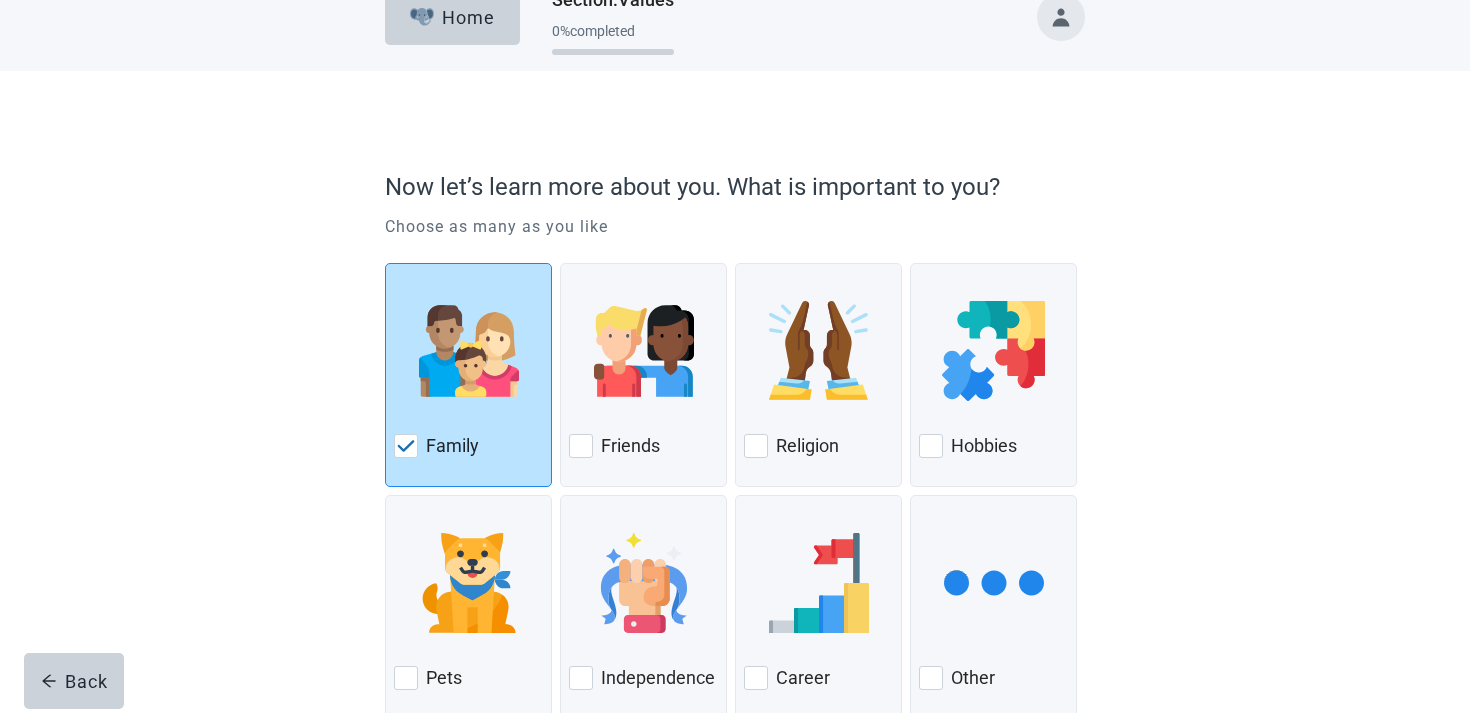 scroll, scrollTop: 147, scrollLeft: 0, axis: vertical 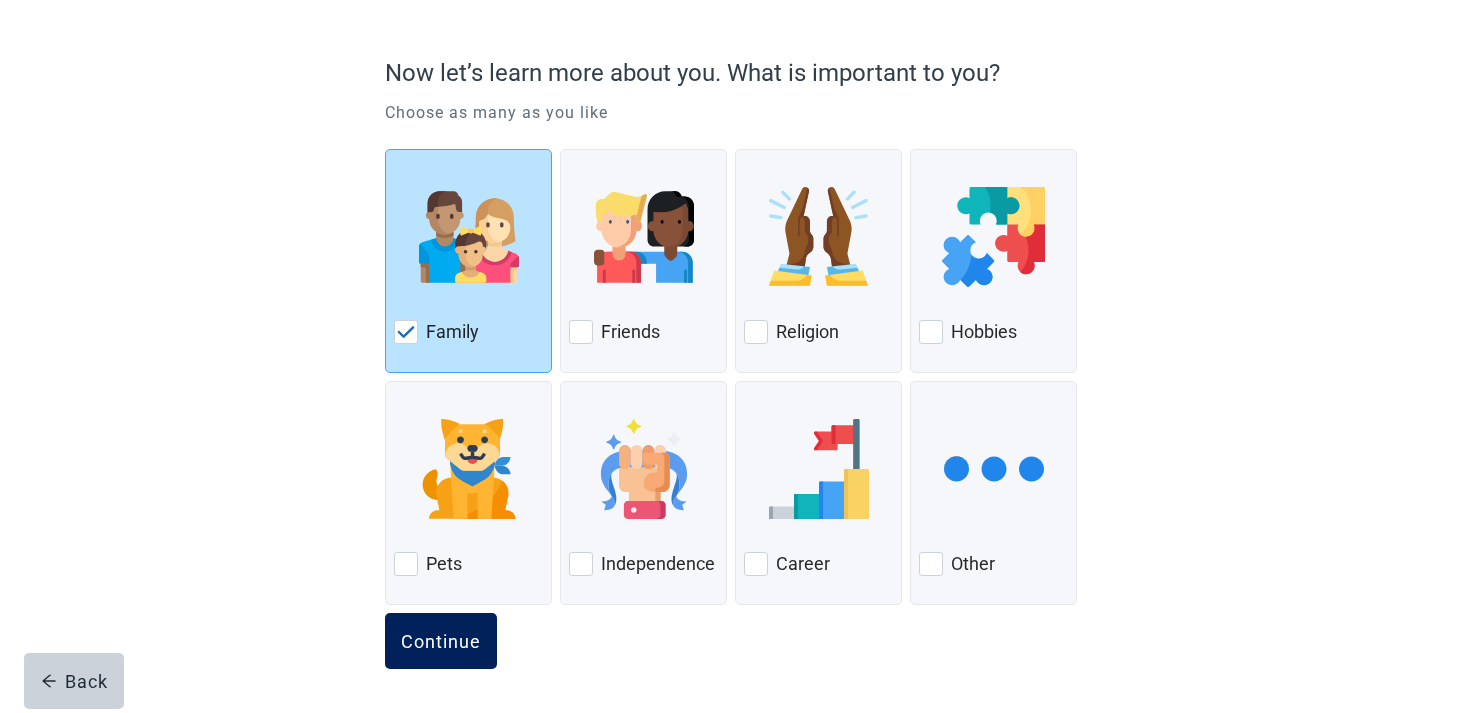 click on "Continue" at bounding box center (441, 641) 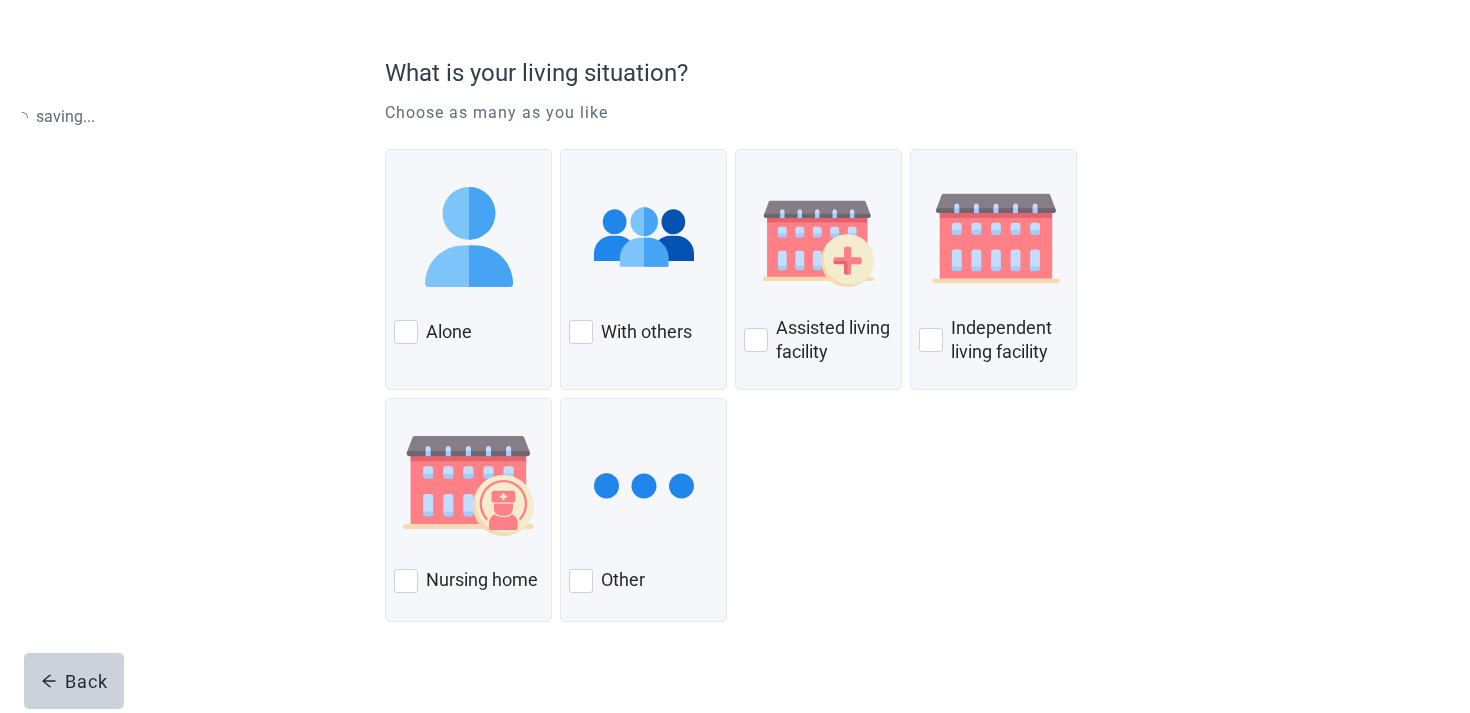scroll, scrollTop: 0, scrollLeft: 0, axis: both 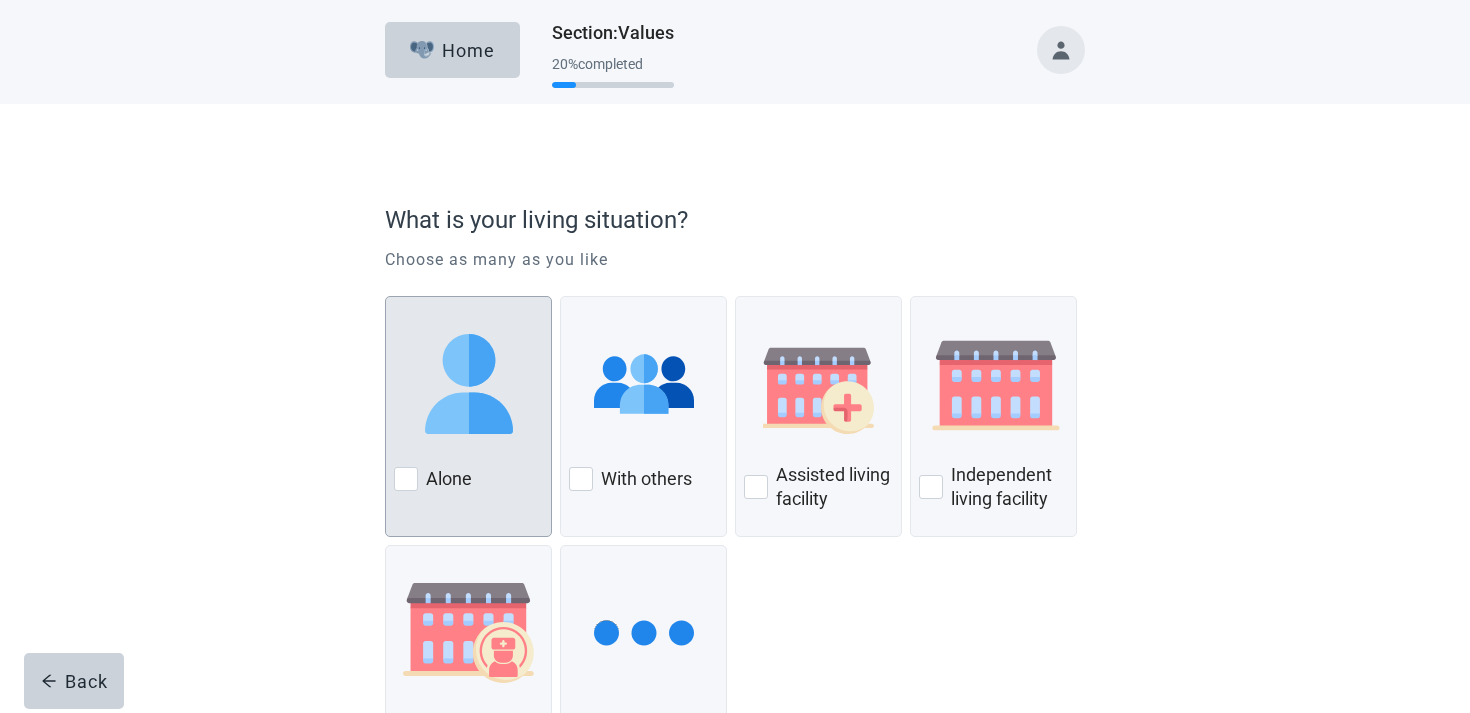 click on "Alone" at bounding box center [468, 479] 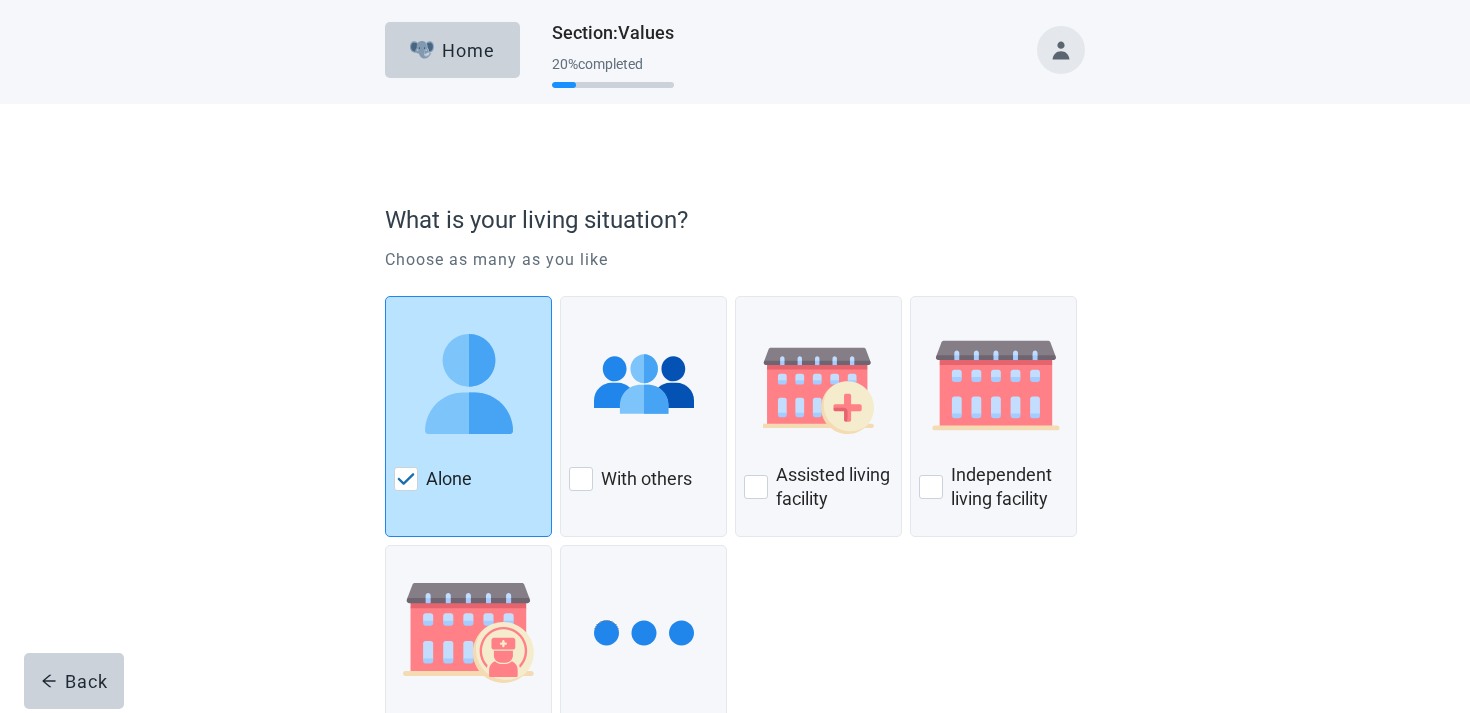 scroll, scrollTop: 163, scrollLeft: 0, axis: vertical 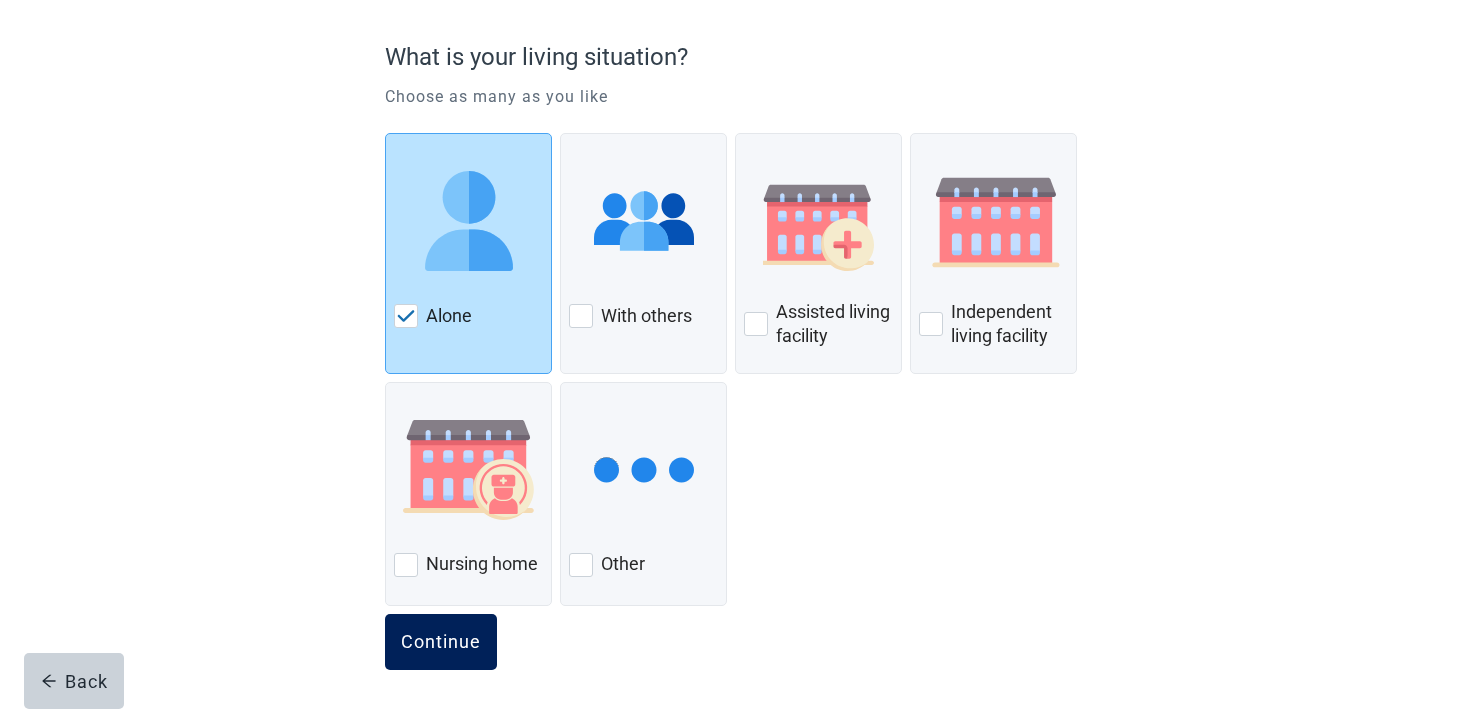 click on "Continue" at bounding box center [441, 642] 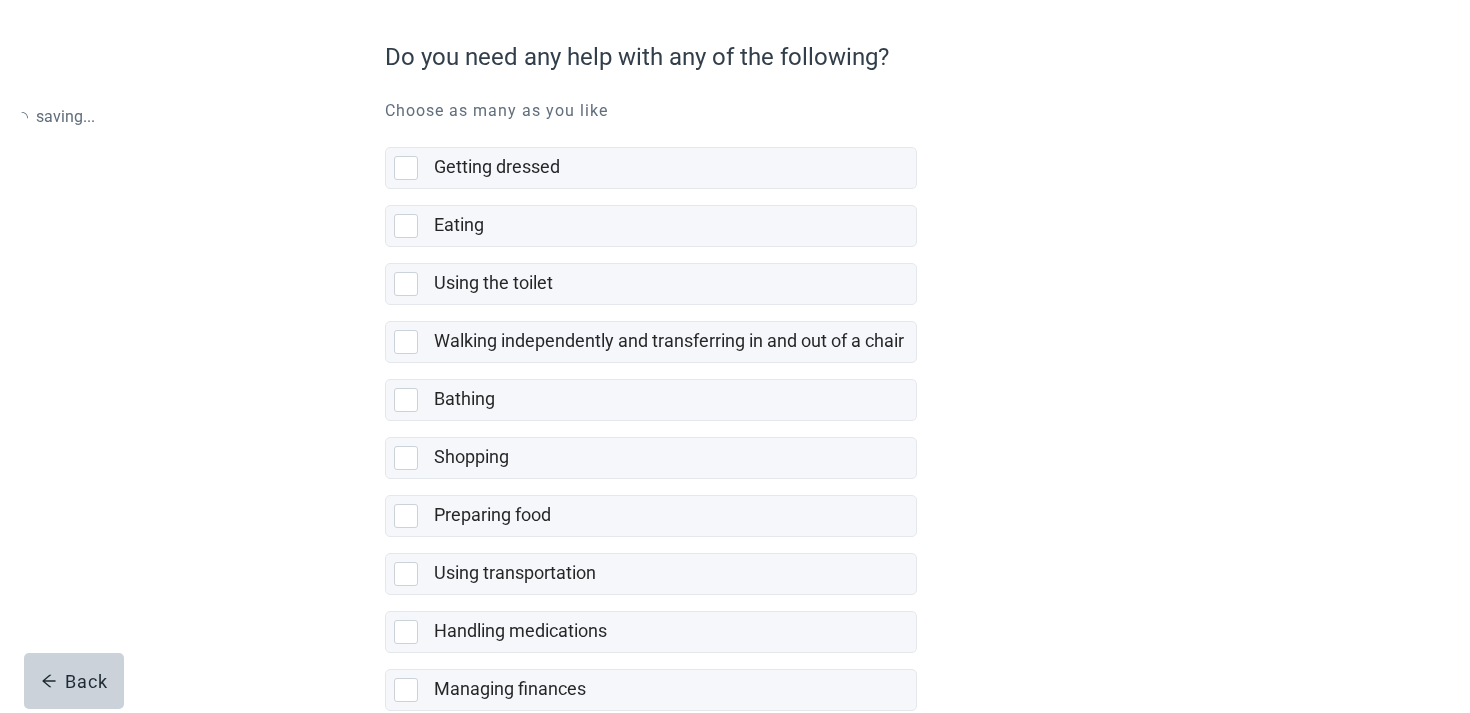 scroll, scrollTop: 0, scrollLeft: 0, axis: both 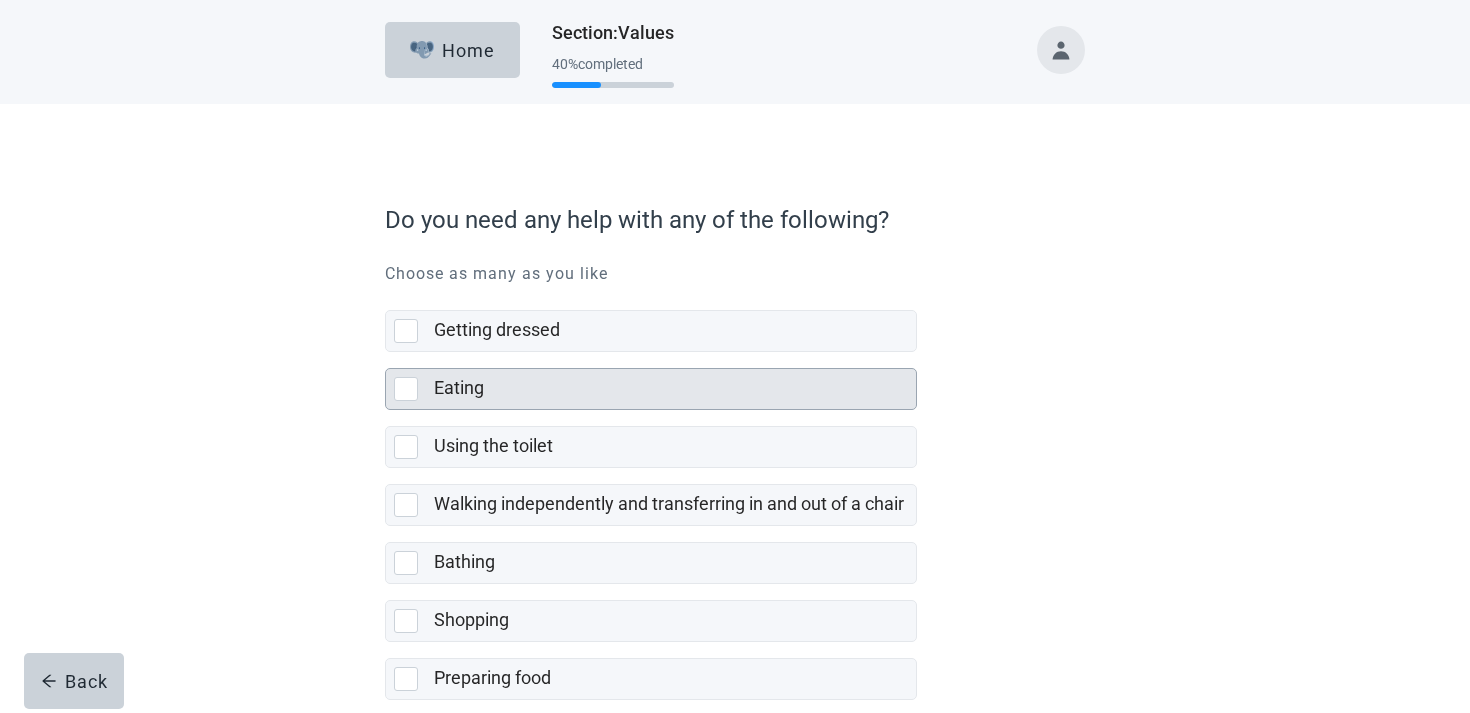 click on "Eating" at bounding box center (675, 389) 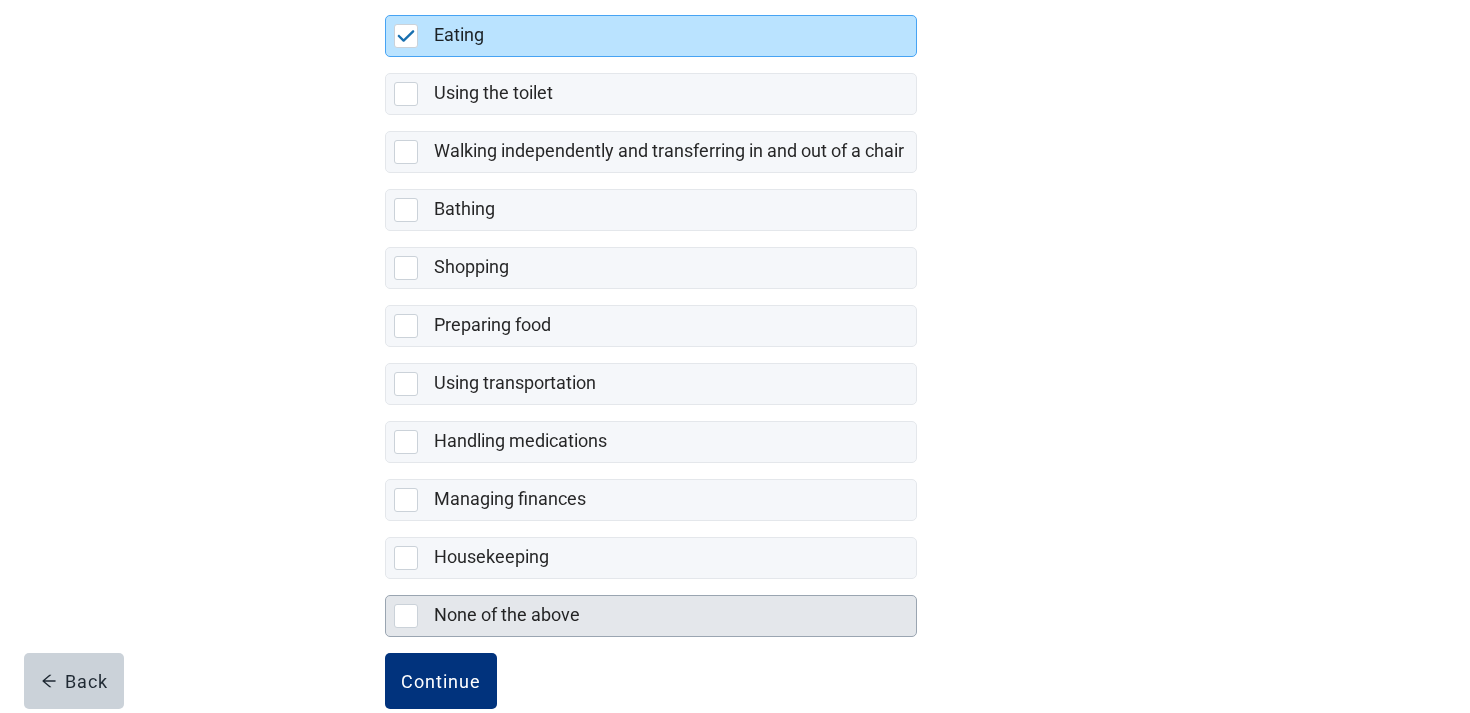 scroll, scrollTop: 393, scrollLeft: 0, axis: vertical 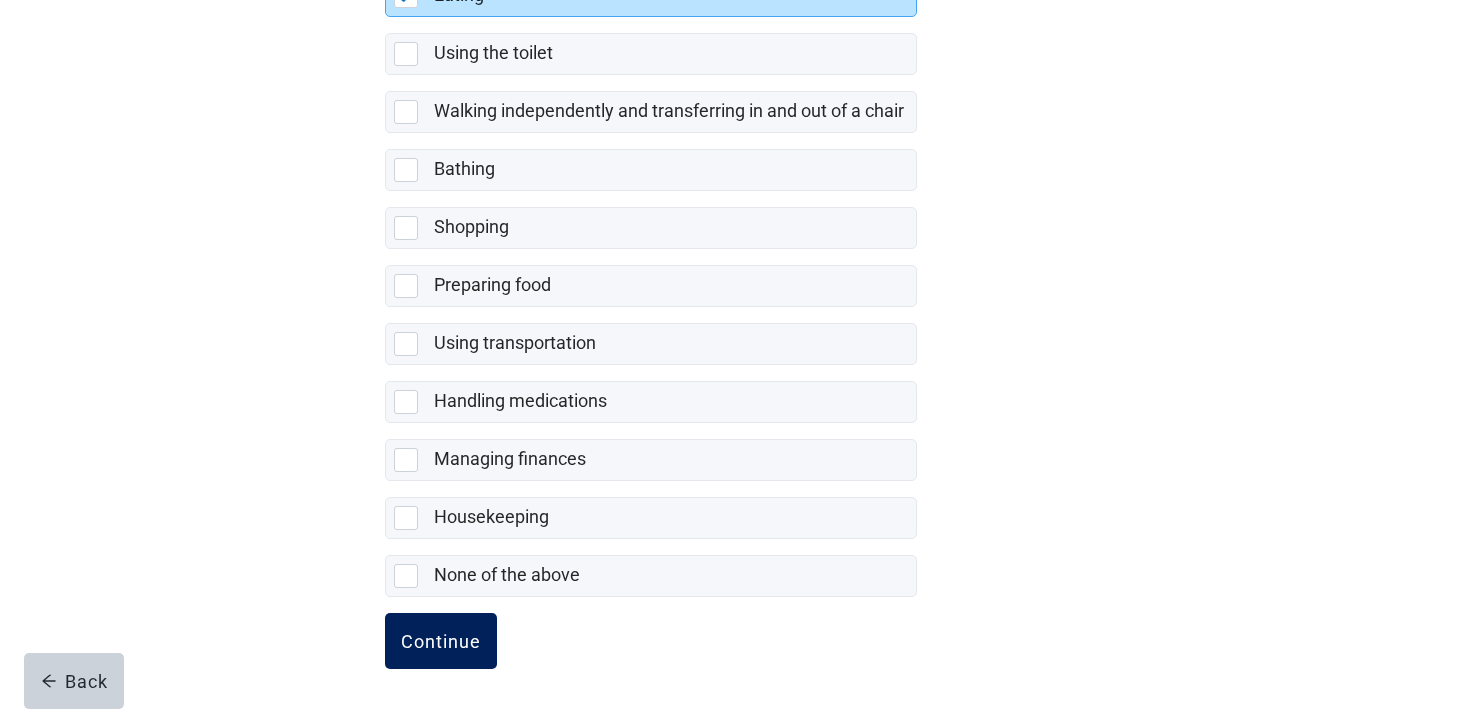 click on "Continue" at bounding box center [441, 641] 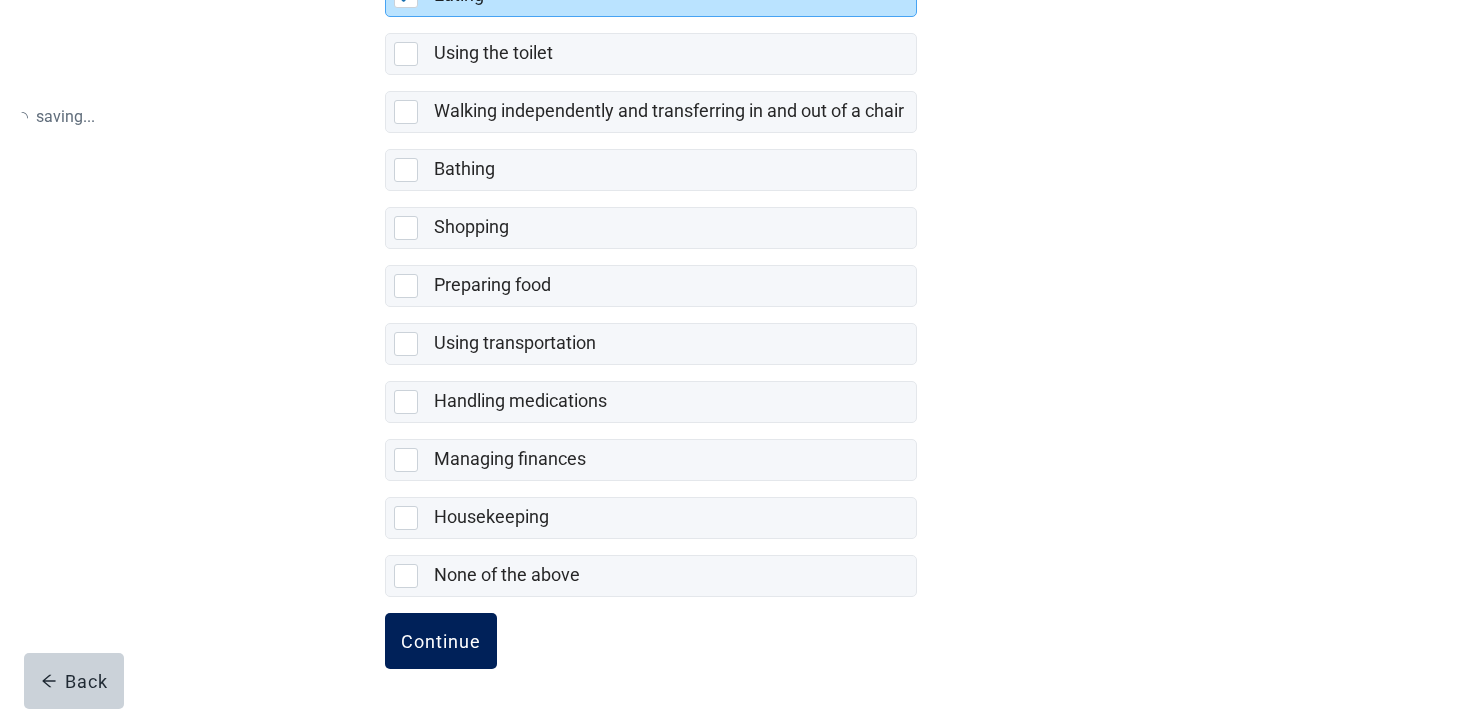 scroll, scrollTop: 0, scrollLeft: 0, axis: both 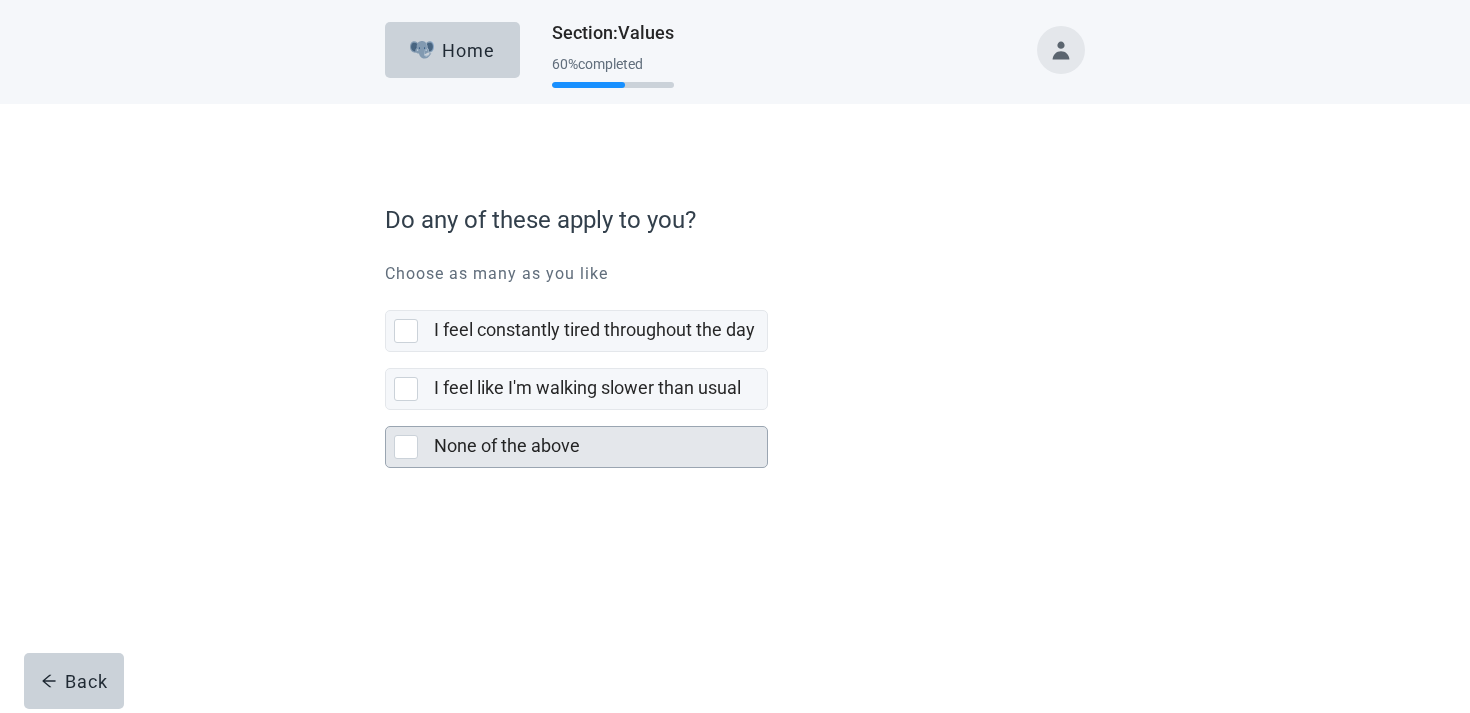 click on "None of the above" at bounding box center (507, 445) 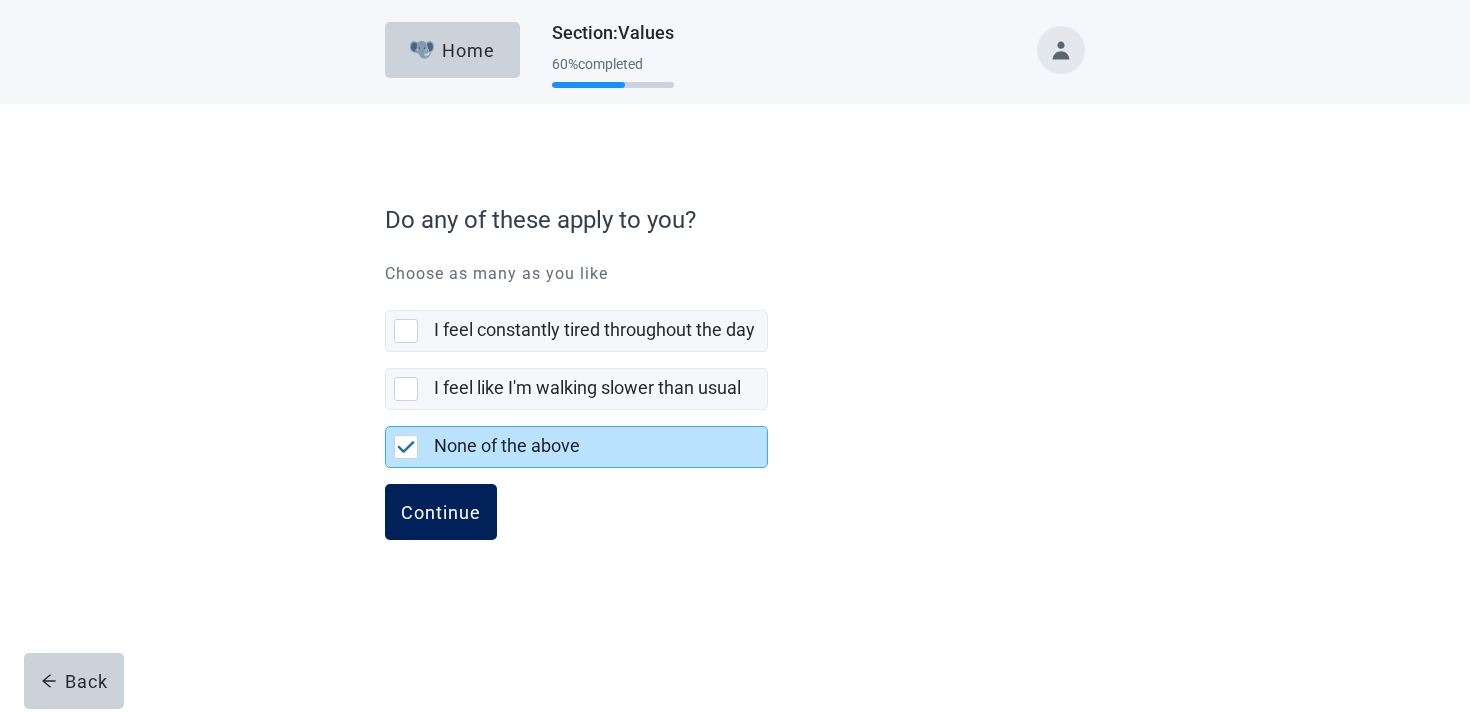click on "Continue" at bounding box center (441, 512) 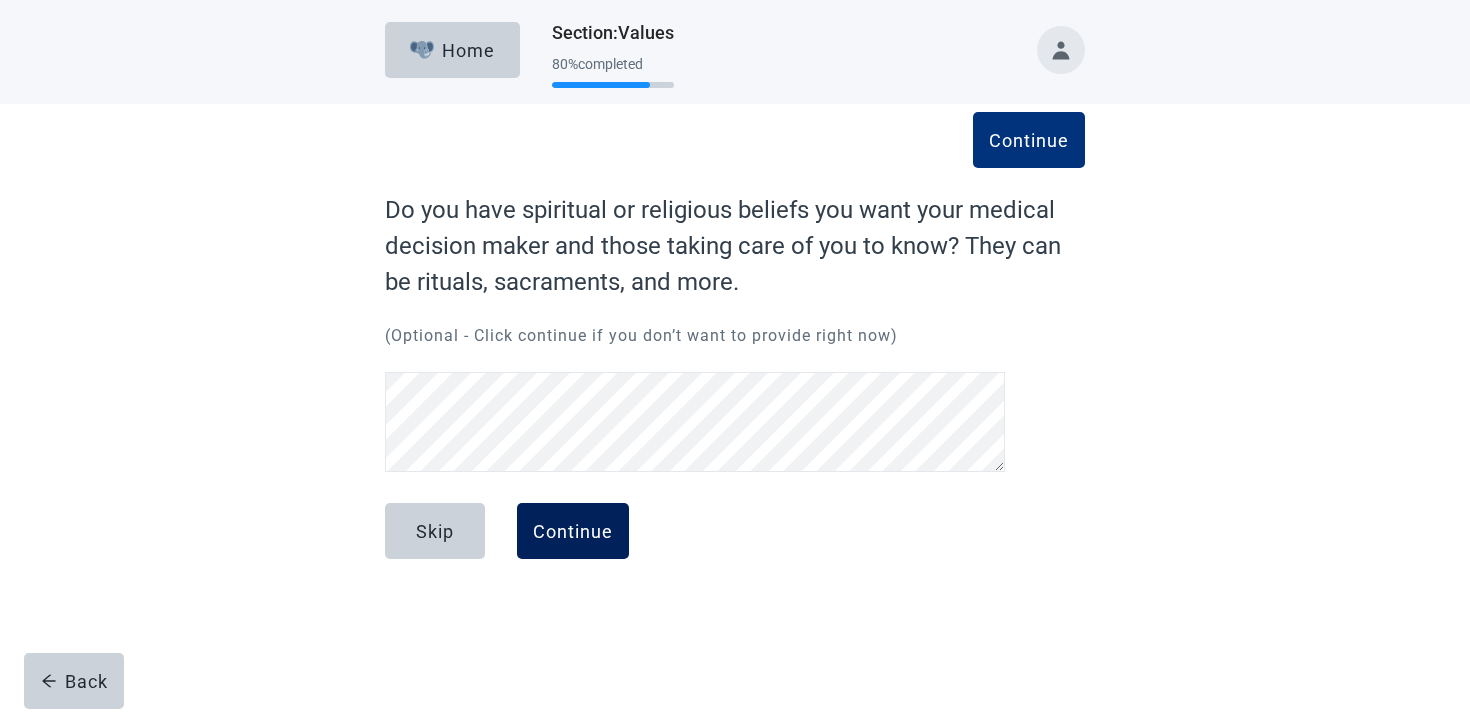 click on "Continue" at bounding box center [573, 531] 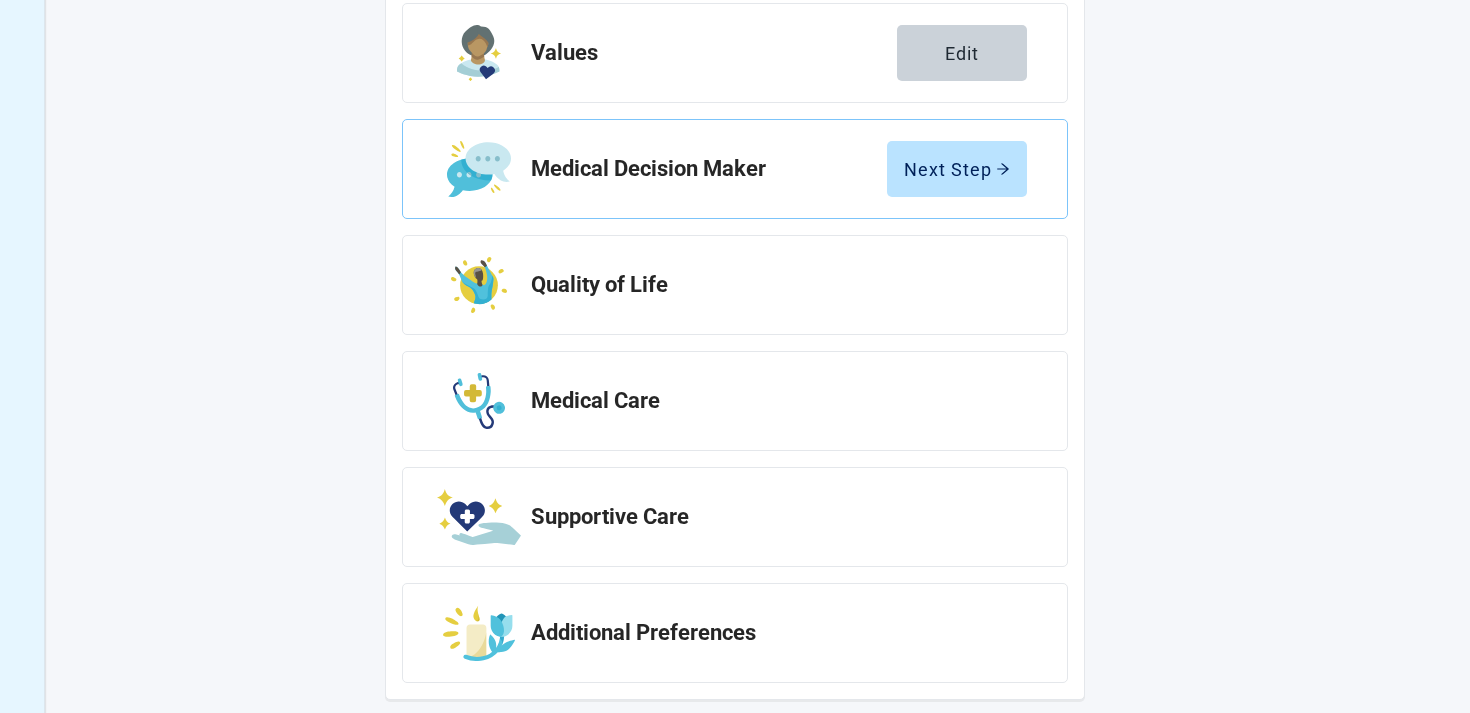 scroll, scrollTop: 350, scrollLeft: 0, axis: vertical 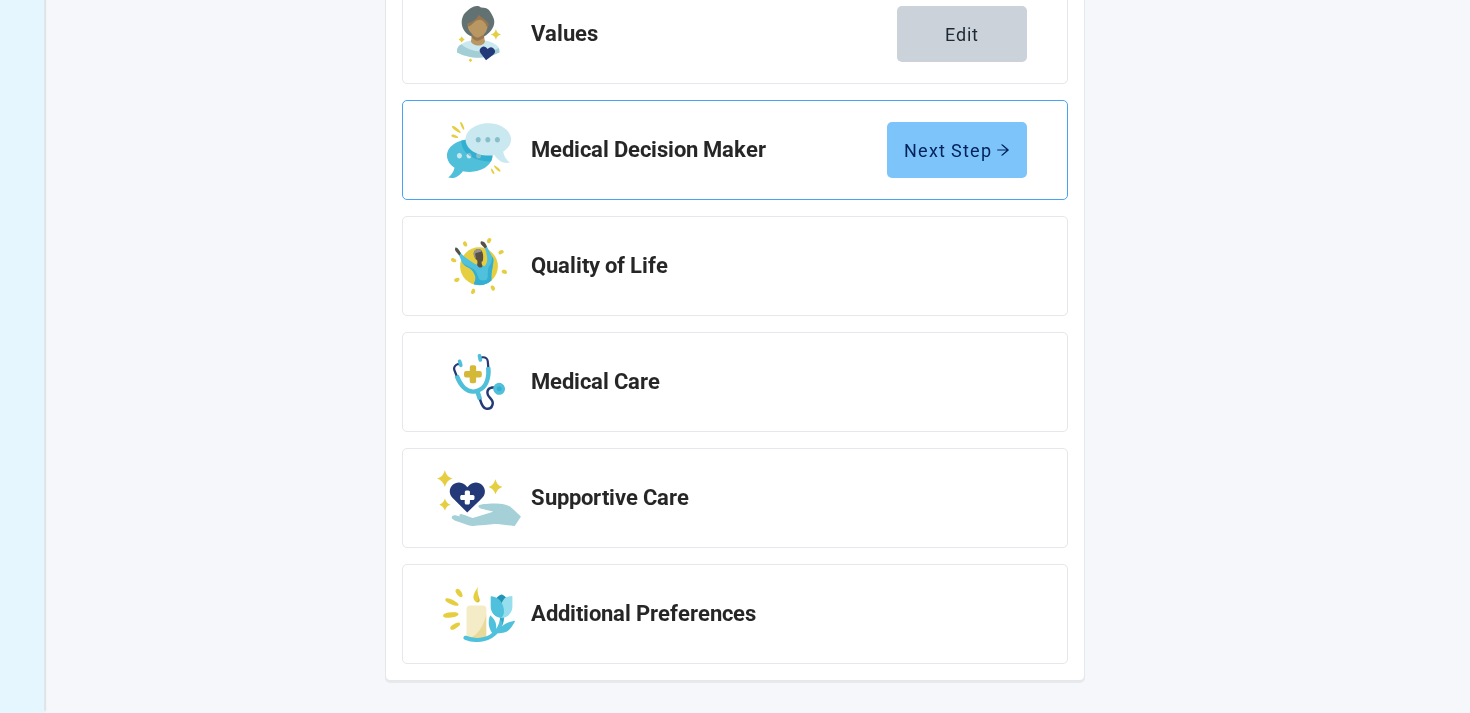 click on "Next Step" at bounding box center (957, 150) 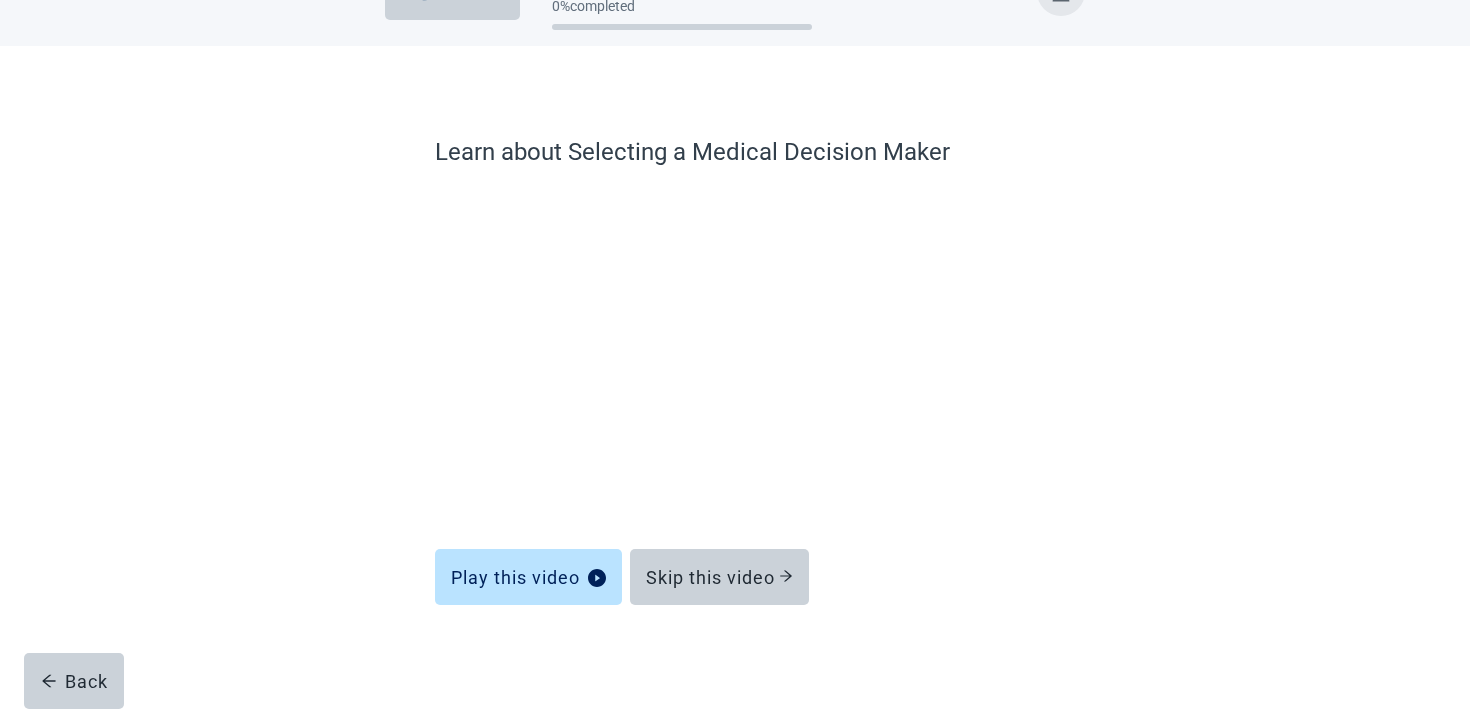 scroll, scrollTop: 58, scrollLeft: 0, axis: vertical 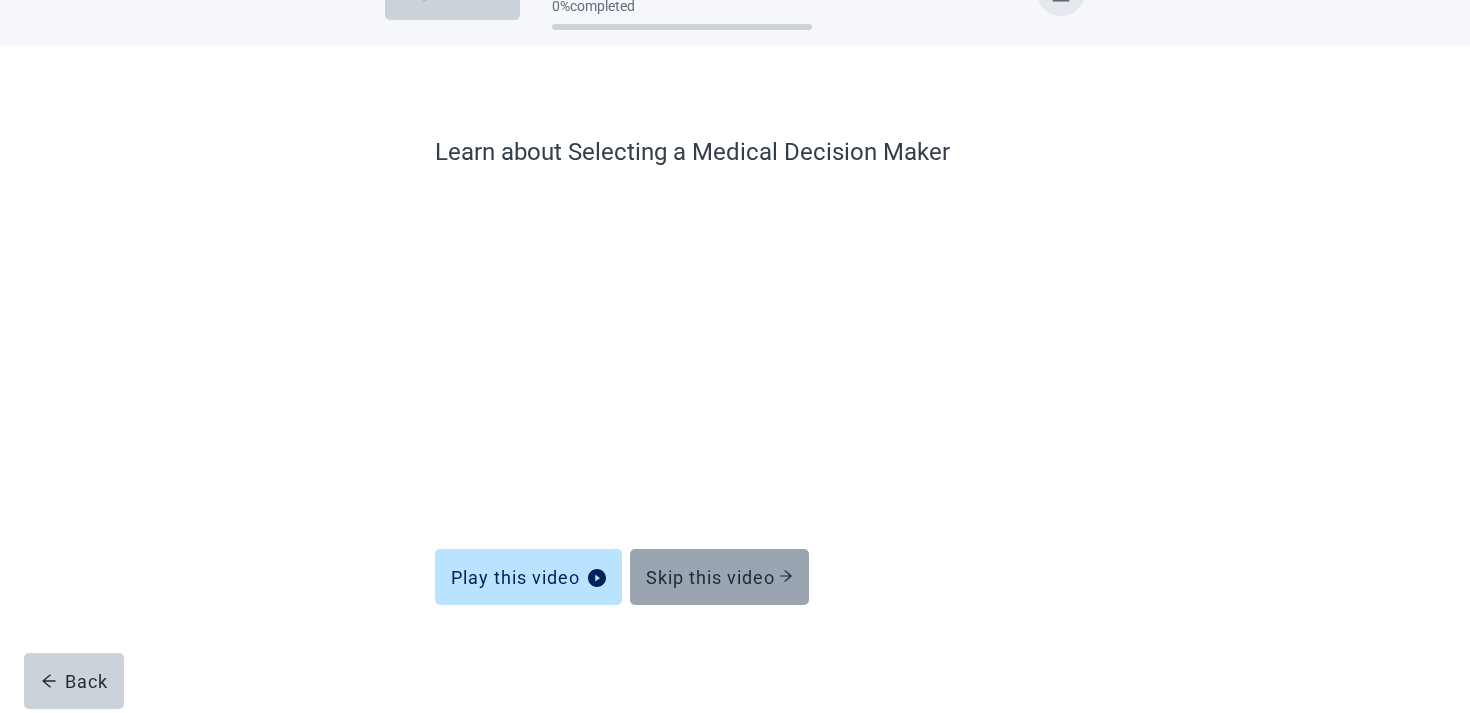 click on "Skip this video" at bounding box center (719, 577) 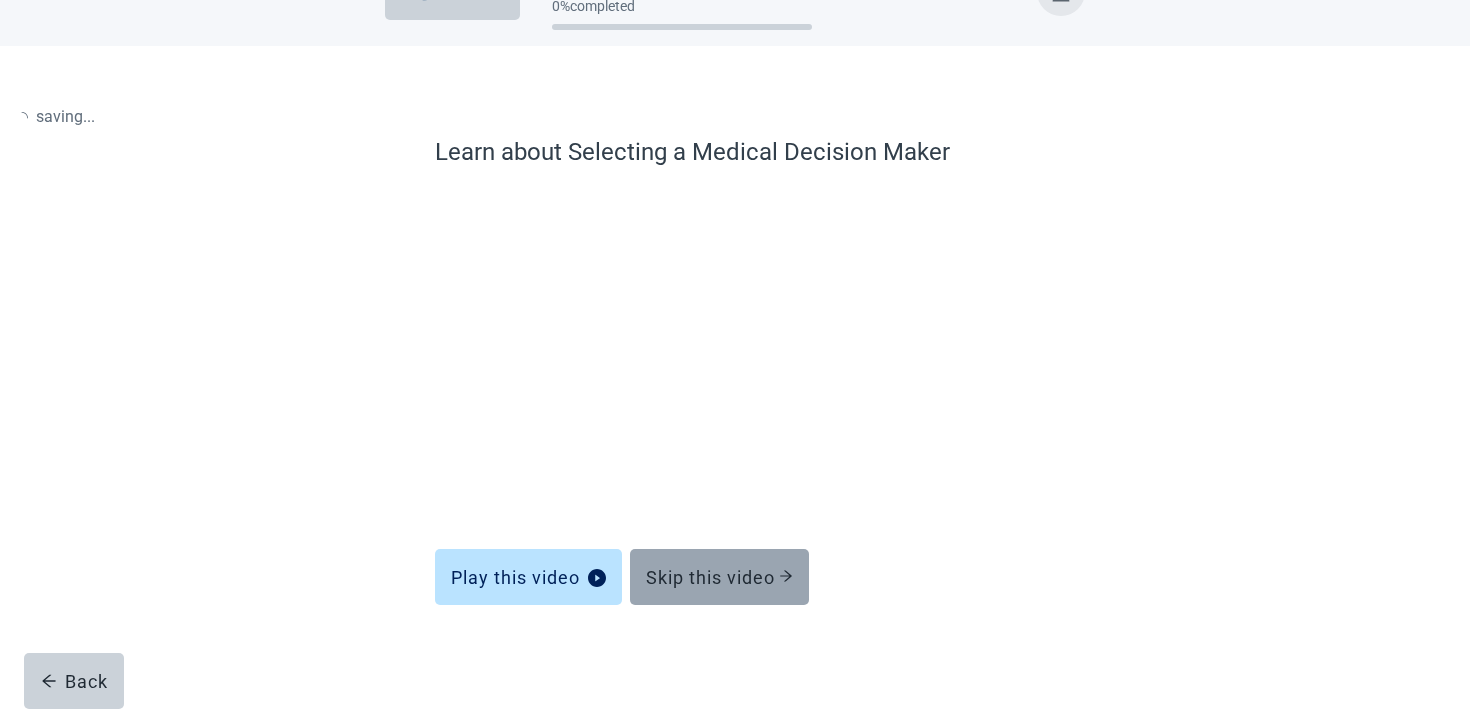 scroll, scrollTop: 0, scrollLeft: 0, axis: both 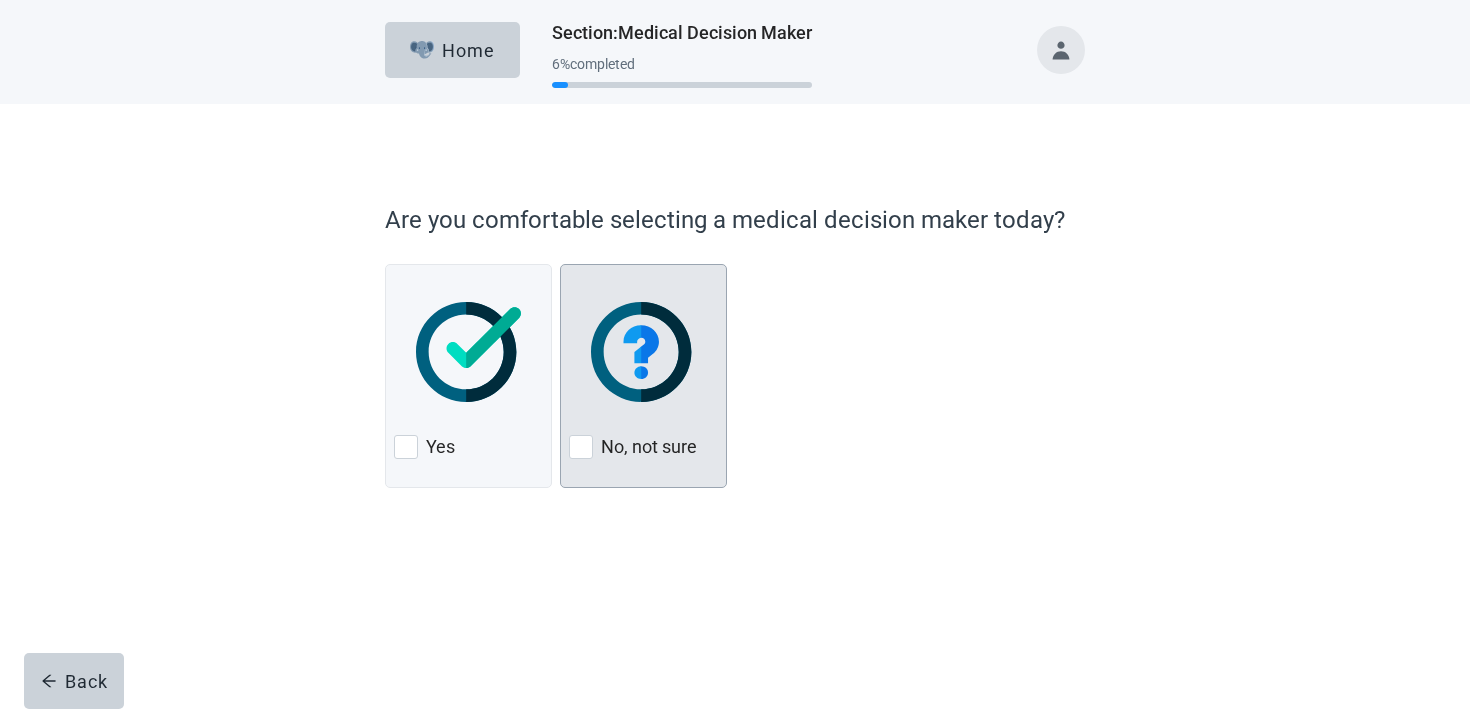 click on "No, not sure" at bounding box center (643, 376) 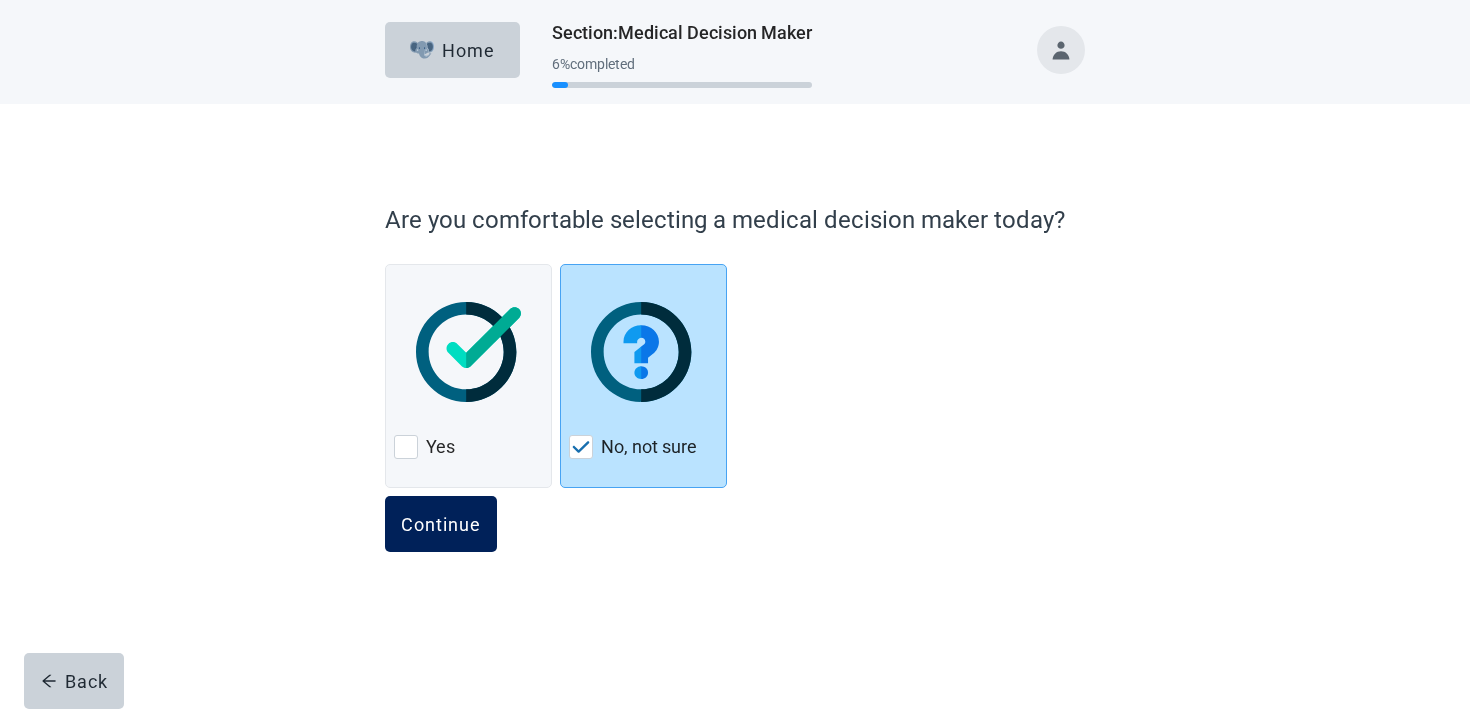 click on "Continue" at bounding box center [441, 524] 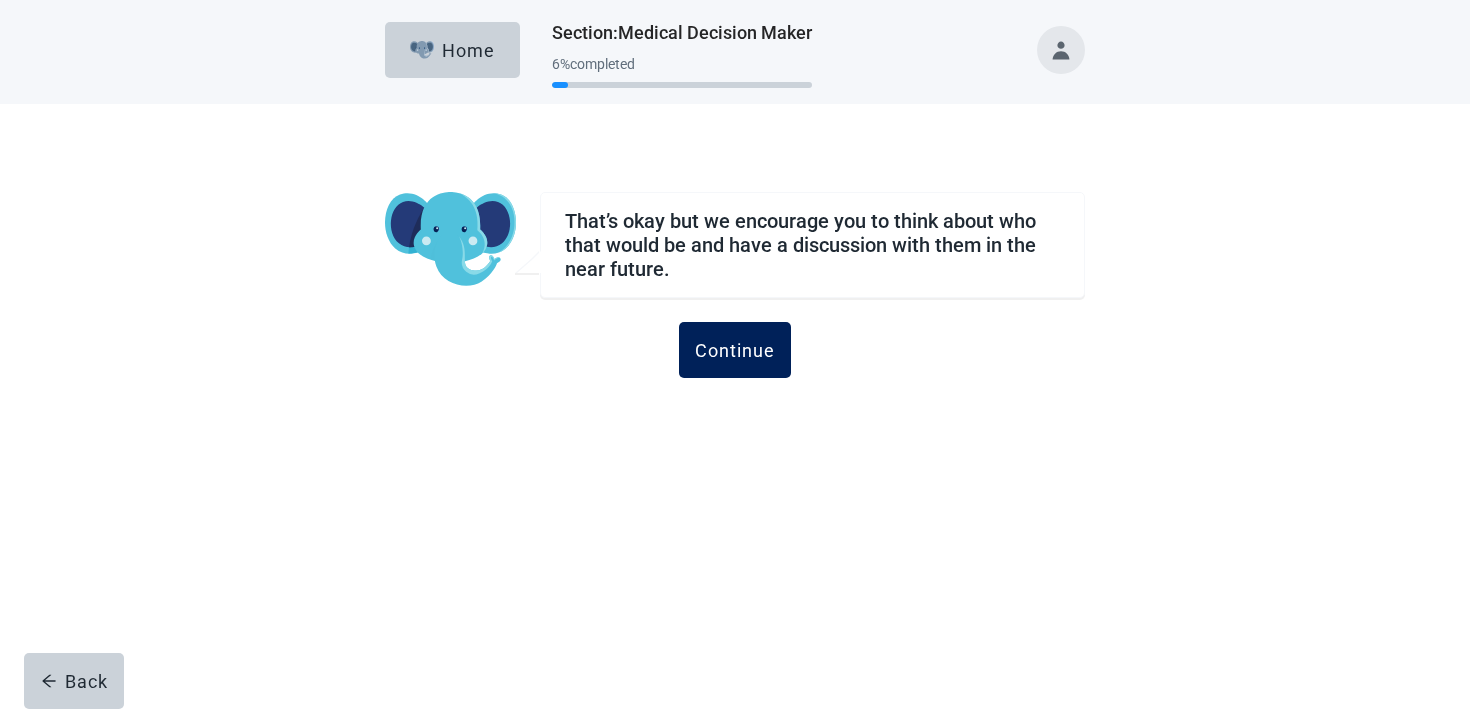 click on "Continue" at bounding box center (735, 350) 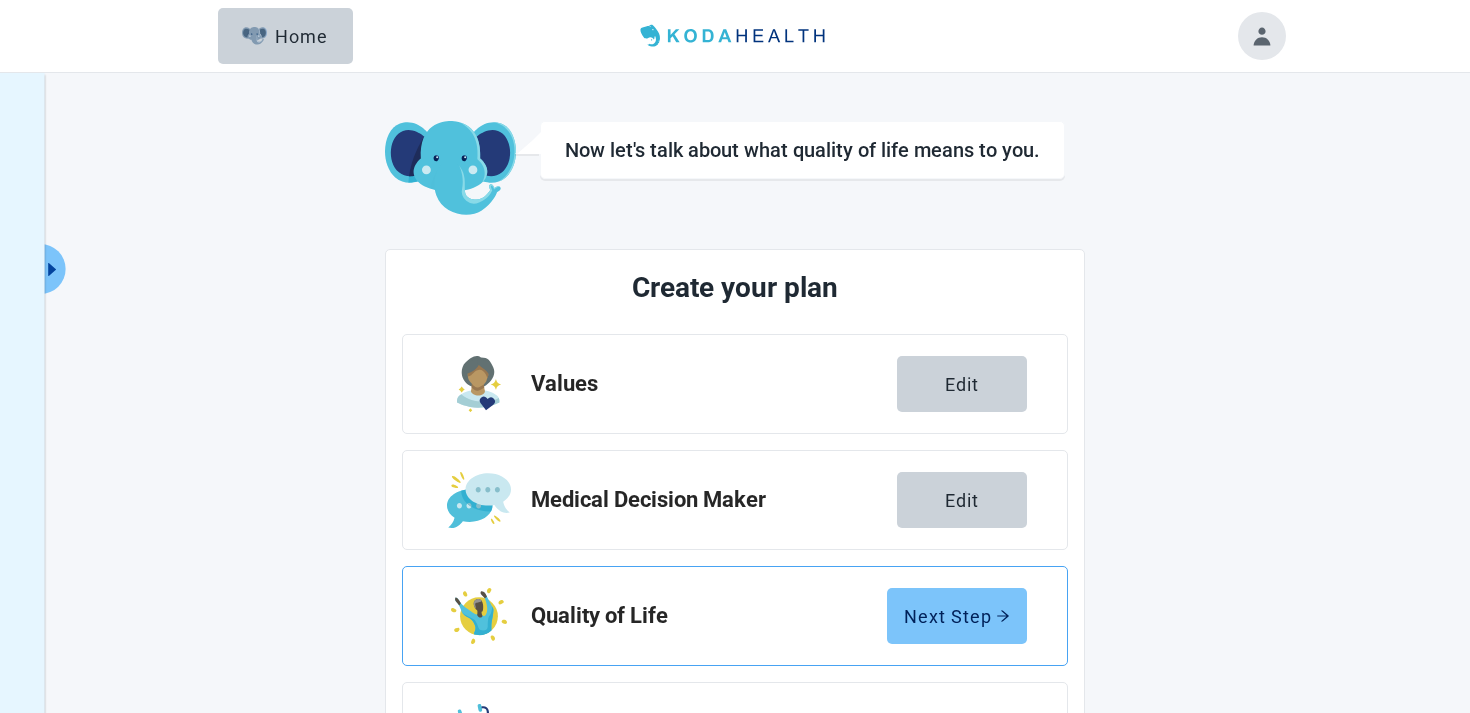 click on "Next Step" at bounding box center (957, 616) 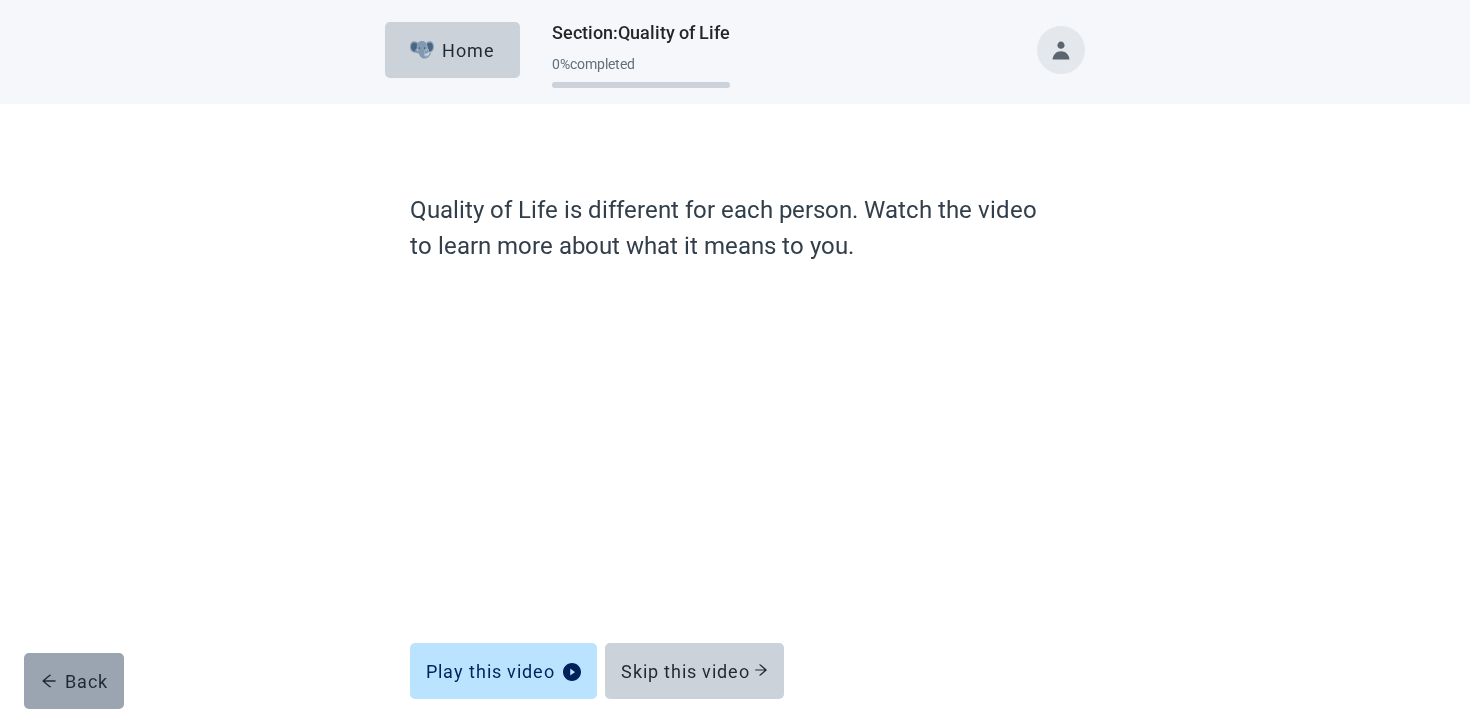 click on "Back" at bounding box center (74, 681) 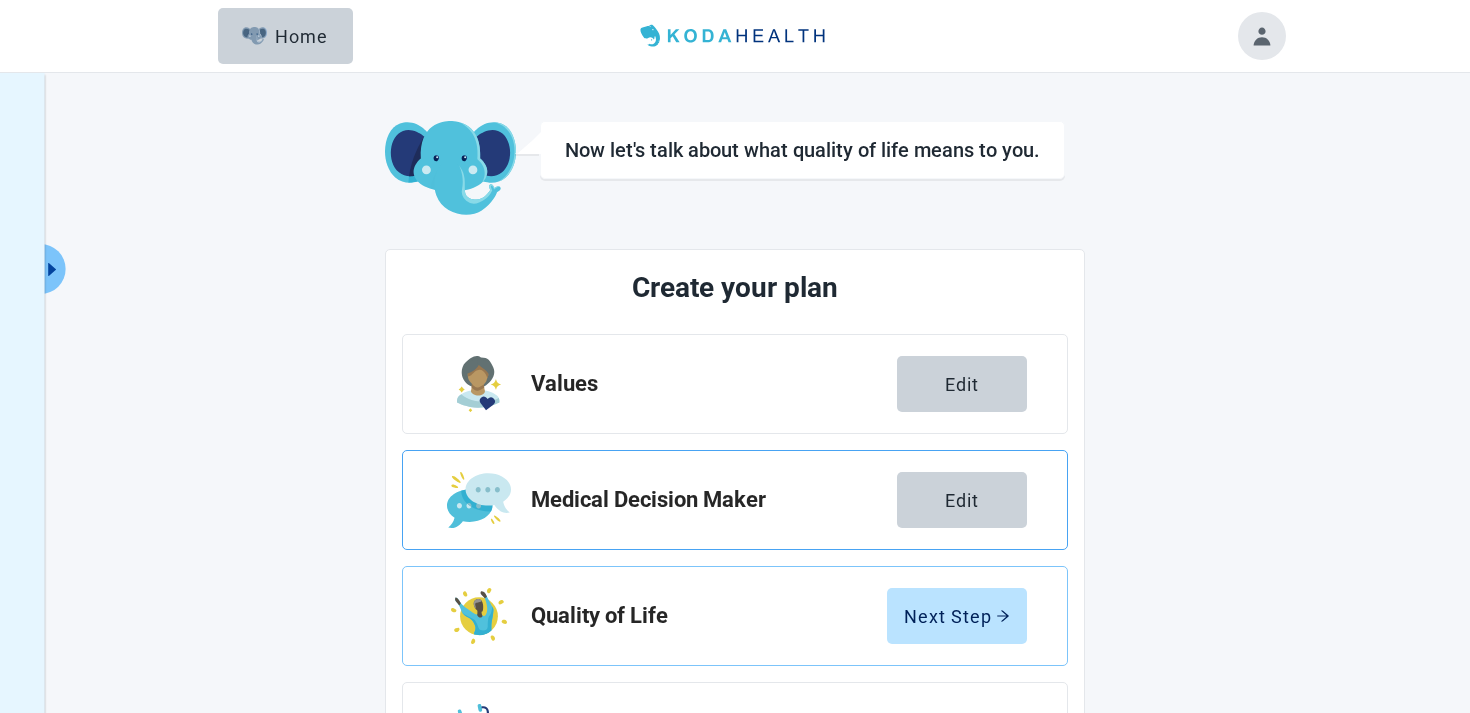 click on "Medical Decision Maker Edit" at bounding box center (735, 500) 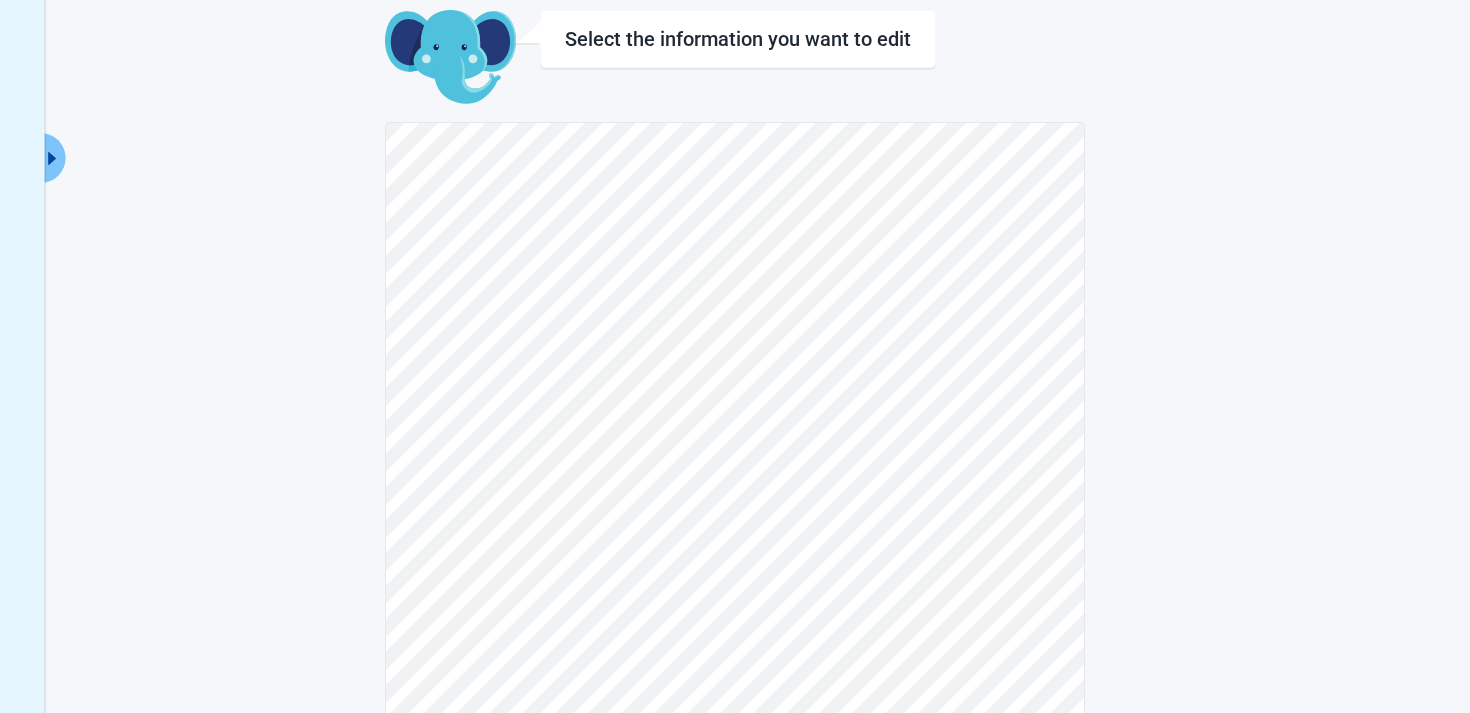 scroll, scrollTop: 157, scrollLeft: 0, axis: vertical 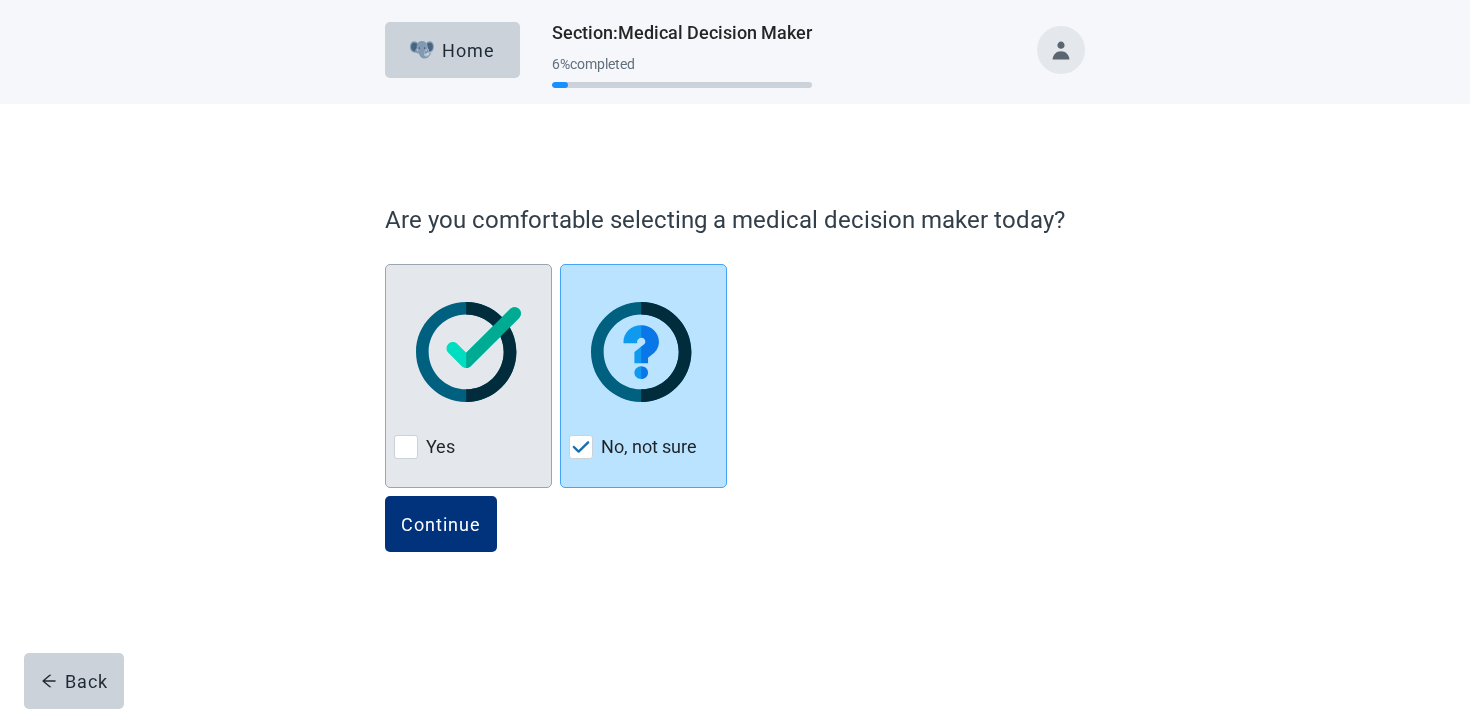 click on "Yes" at bounding box center (468, 447) 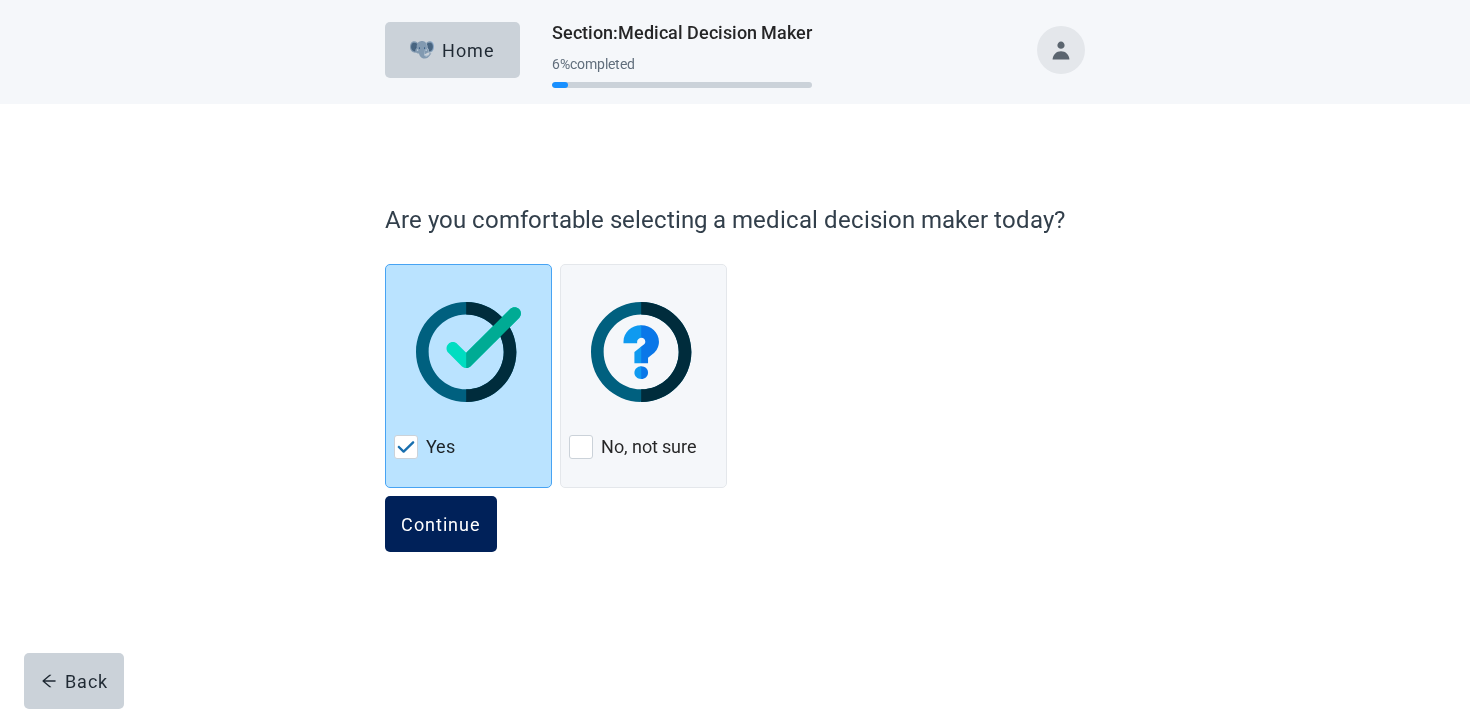 click on "Continue" at bounding box center [441, 524] 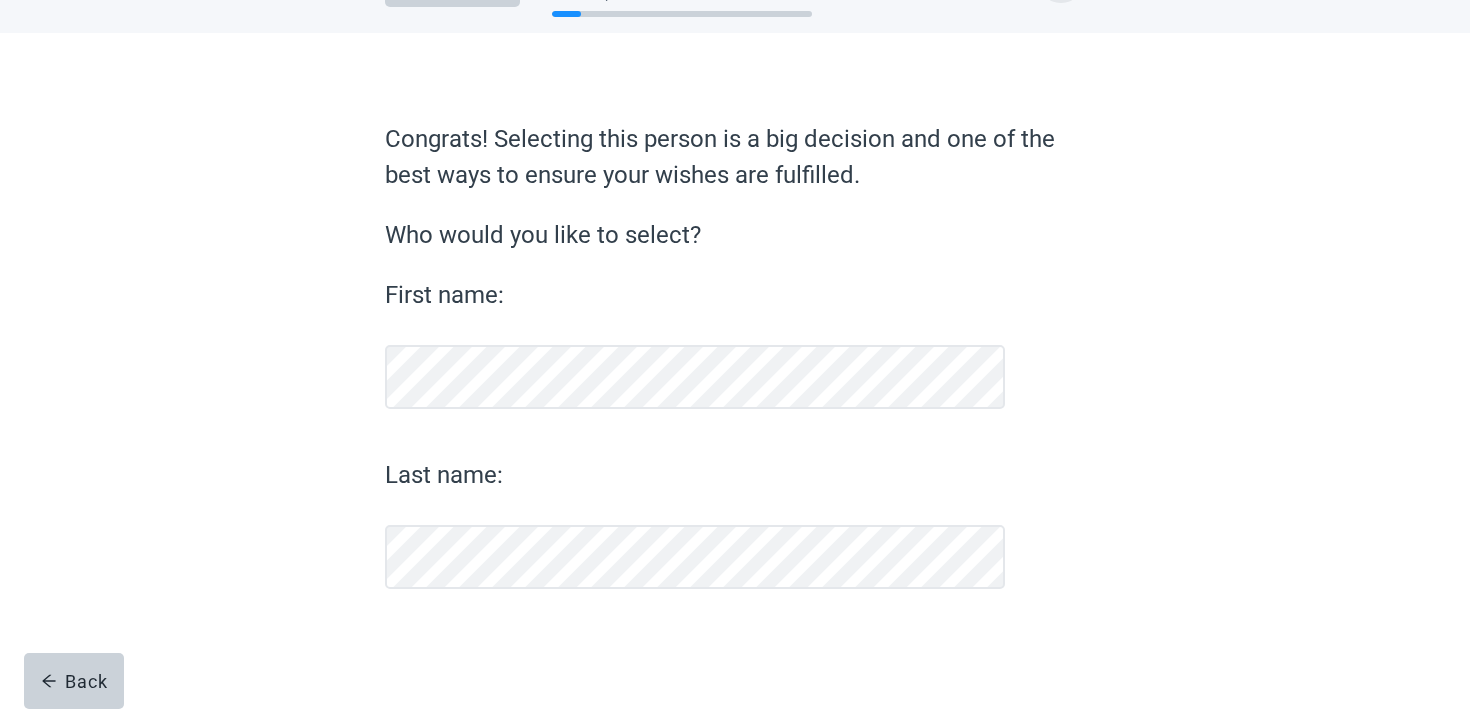 scroll, scrollTop: 71, scrollLeft: 0, axis: vertical 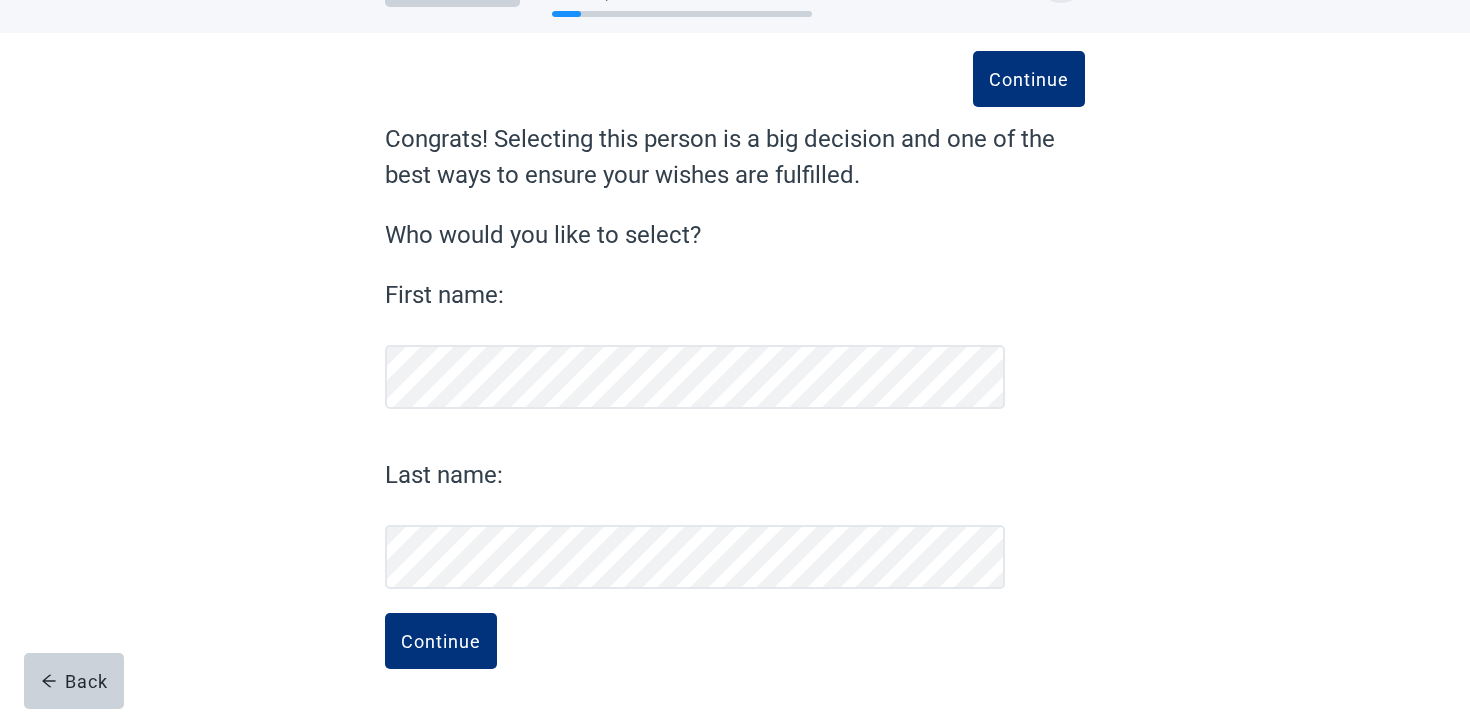 type 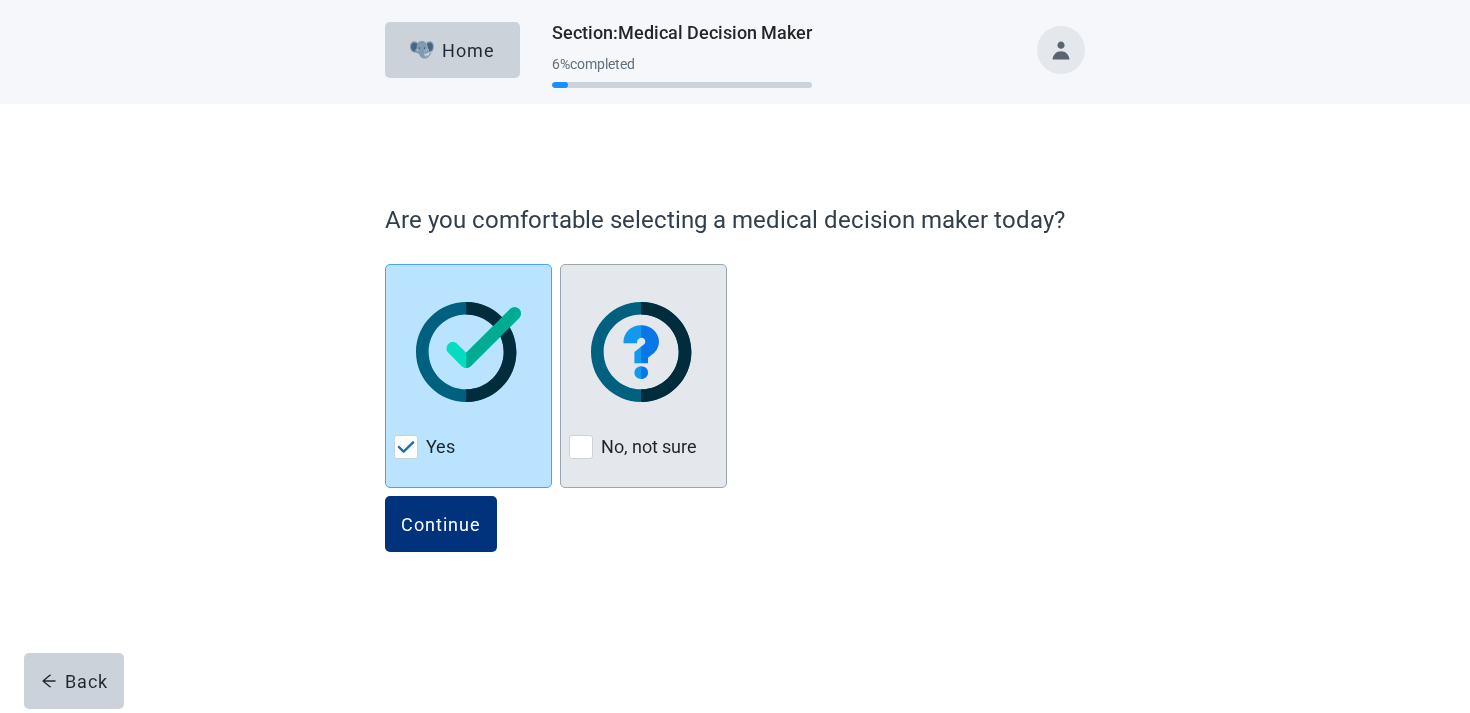 scroll, scrollTop: 0, scrollLeft: 0, axis: both 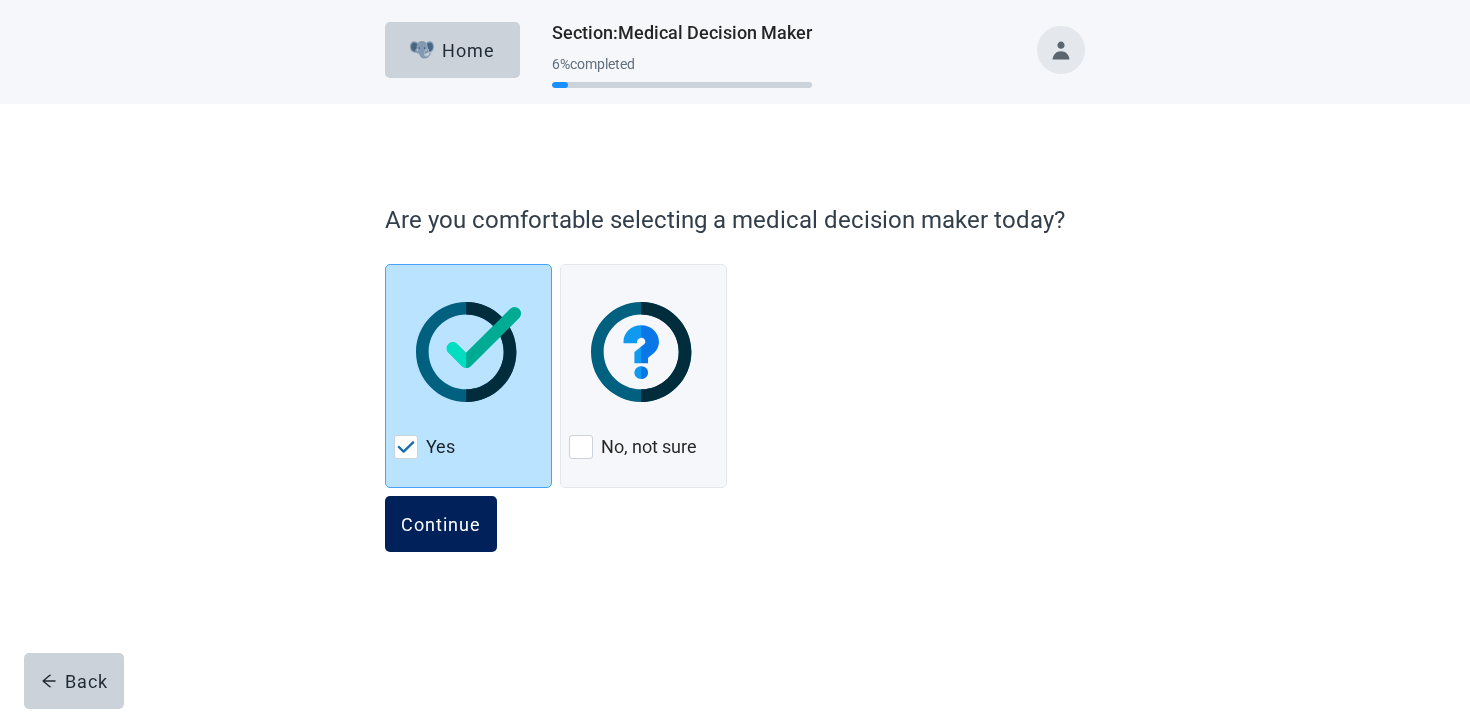 click on "Continue" at bounding box center (441, 524) 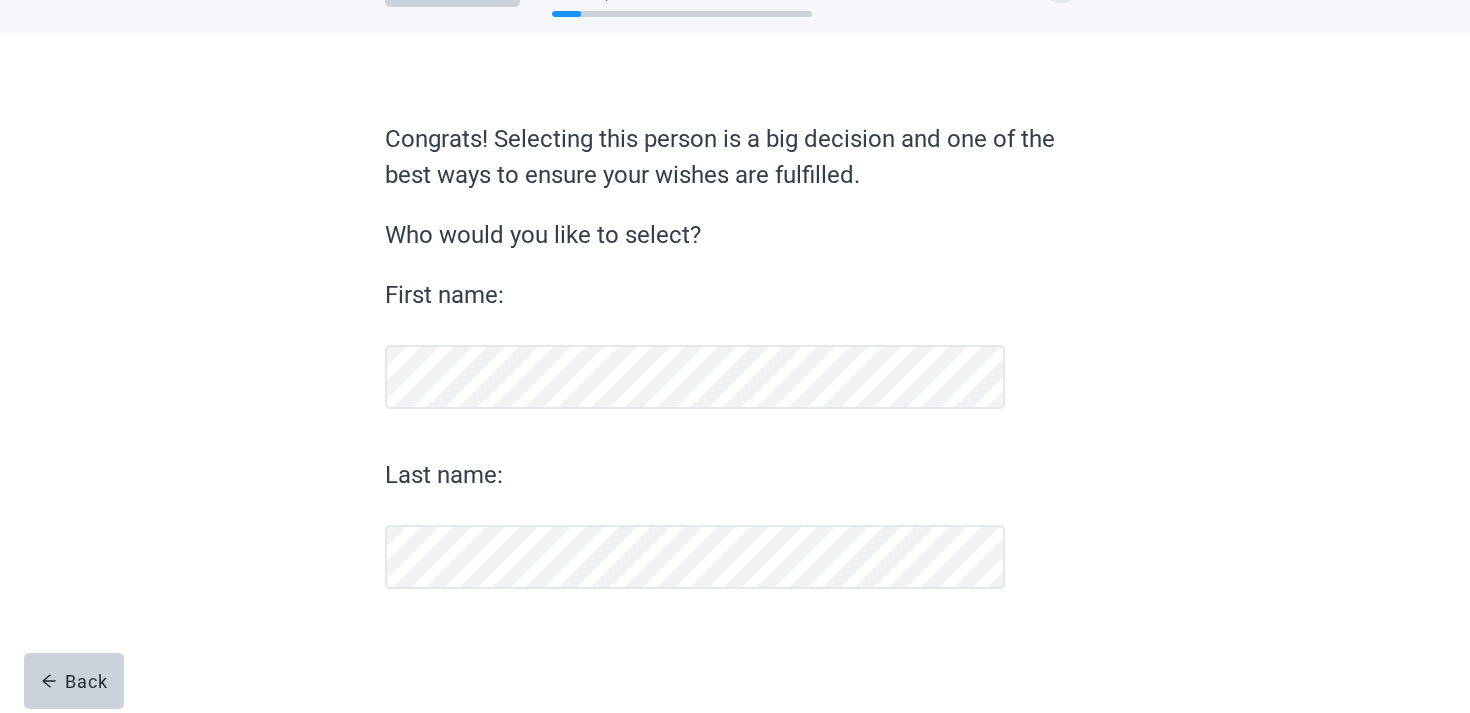 scroll, scrollTop: 71, scrollLeft: 0, axis: vertical 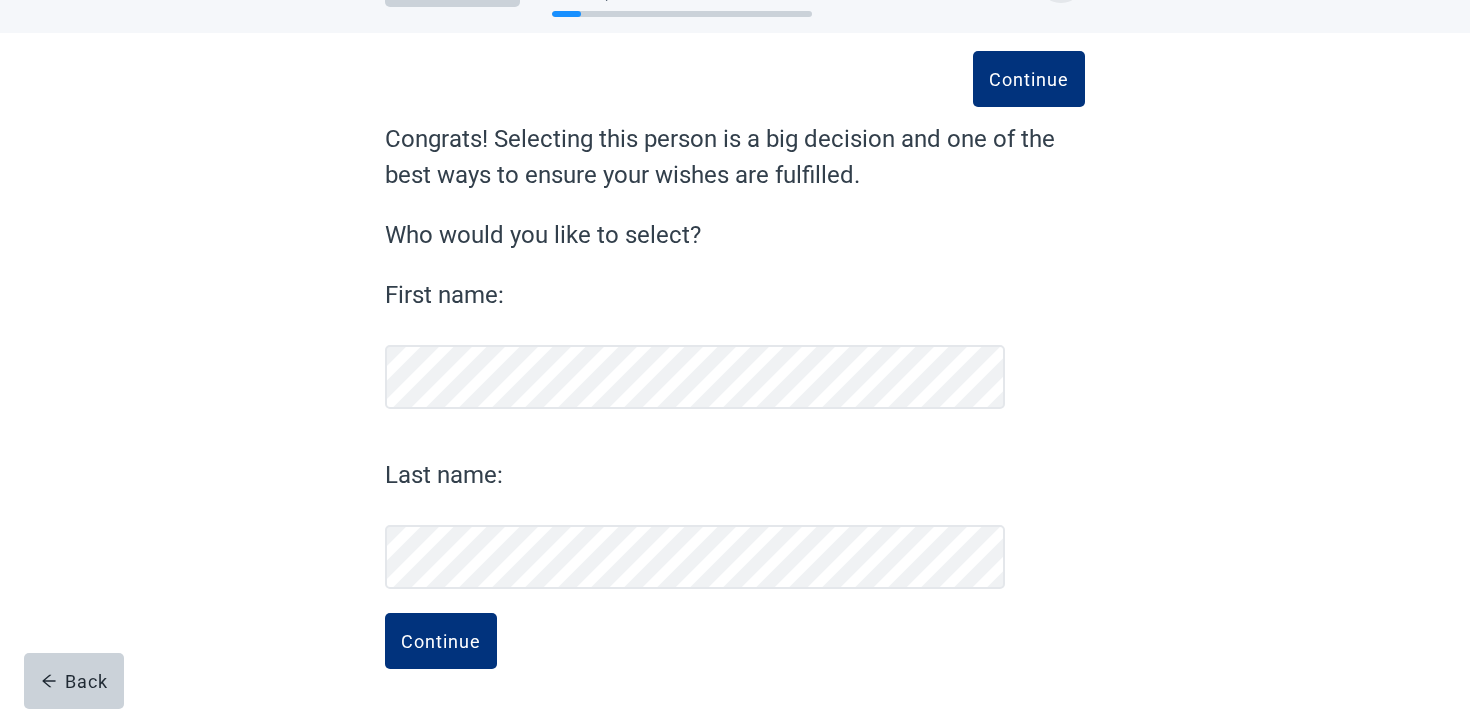click on "Continue Congrats! Selecting this person is a big decision and one of the best ways to ensure your wishes are fulfilled. Who would you like to select? [FIRST] name: [LAST] name: Back Continue" at bounding box center [735, 393] 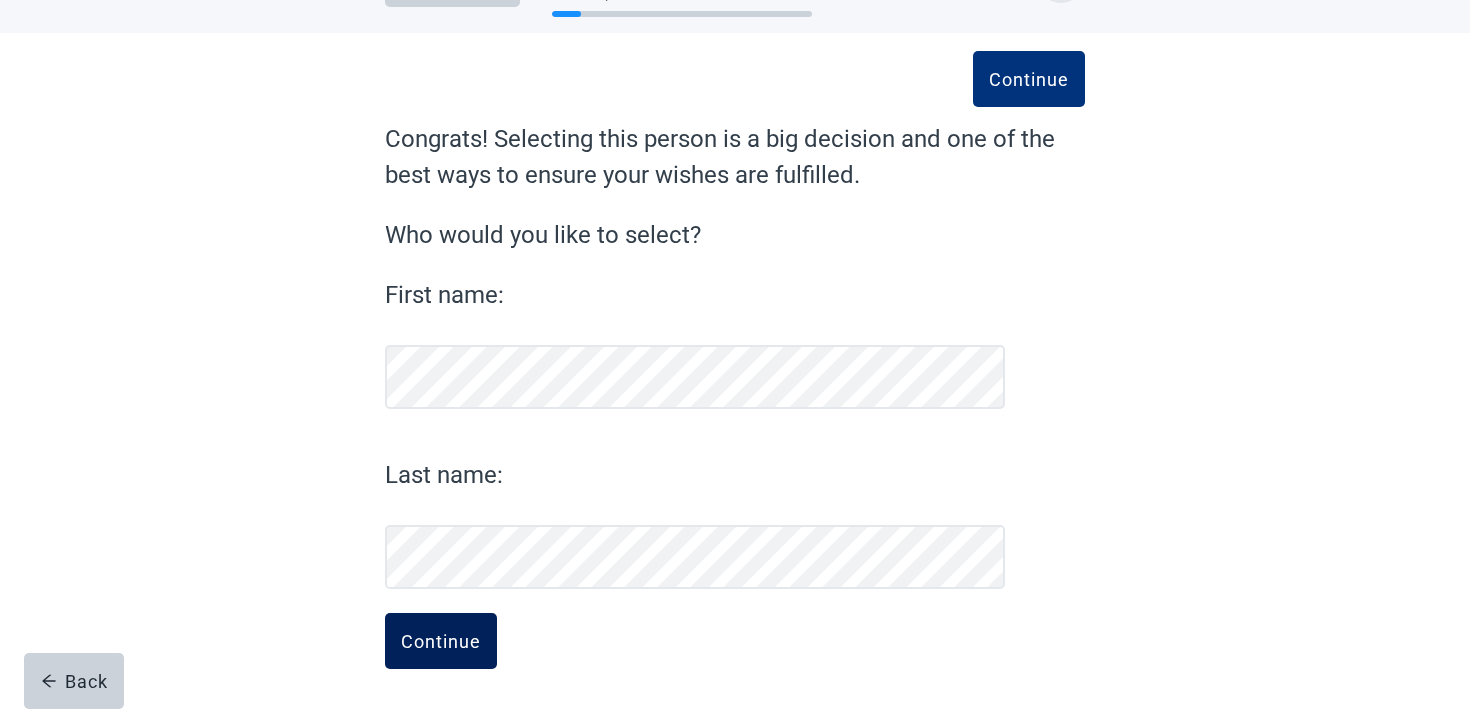 click on "Continue" at bounding box center (441, 641) 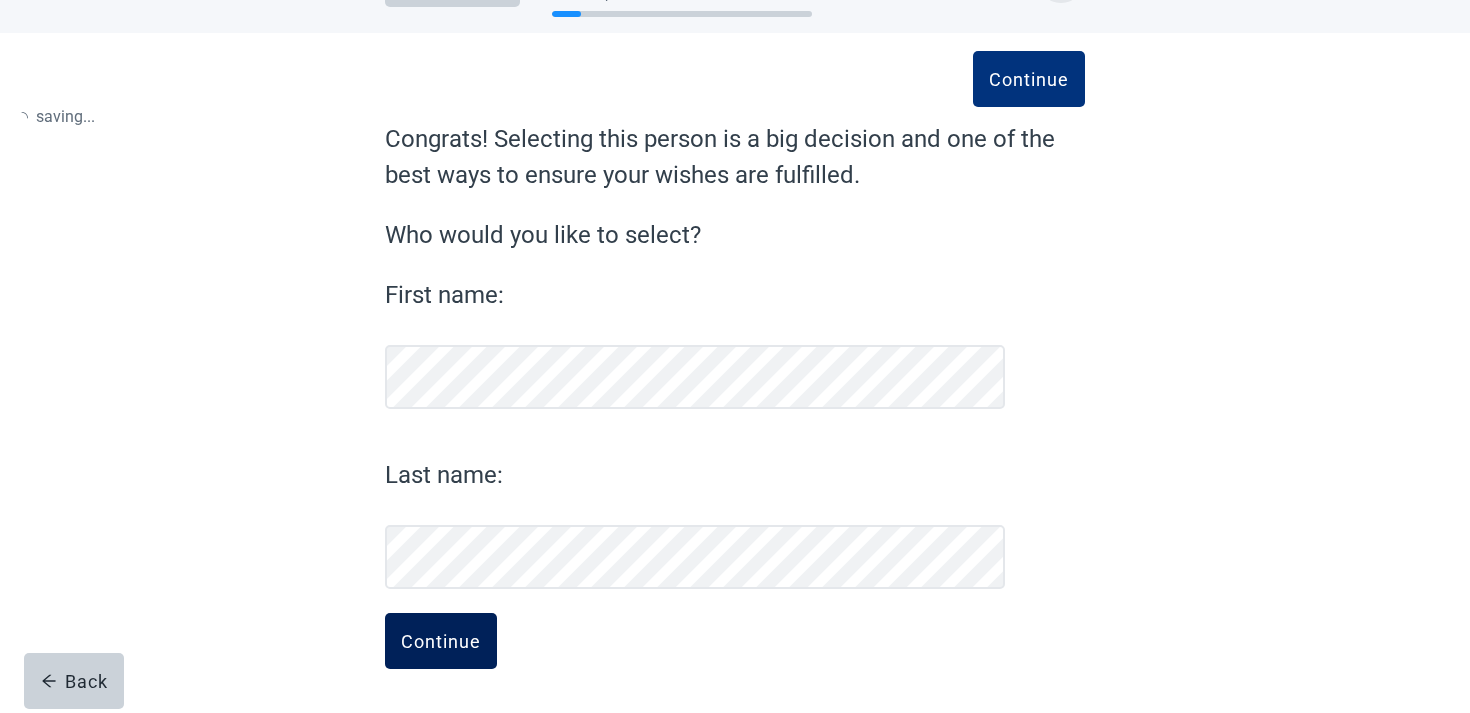 scroll, scrollTop: 0, scrollLeft: 0, axis: both 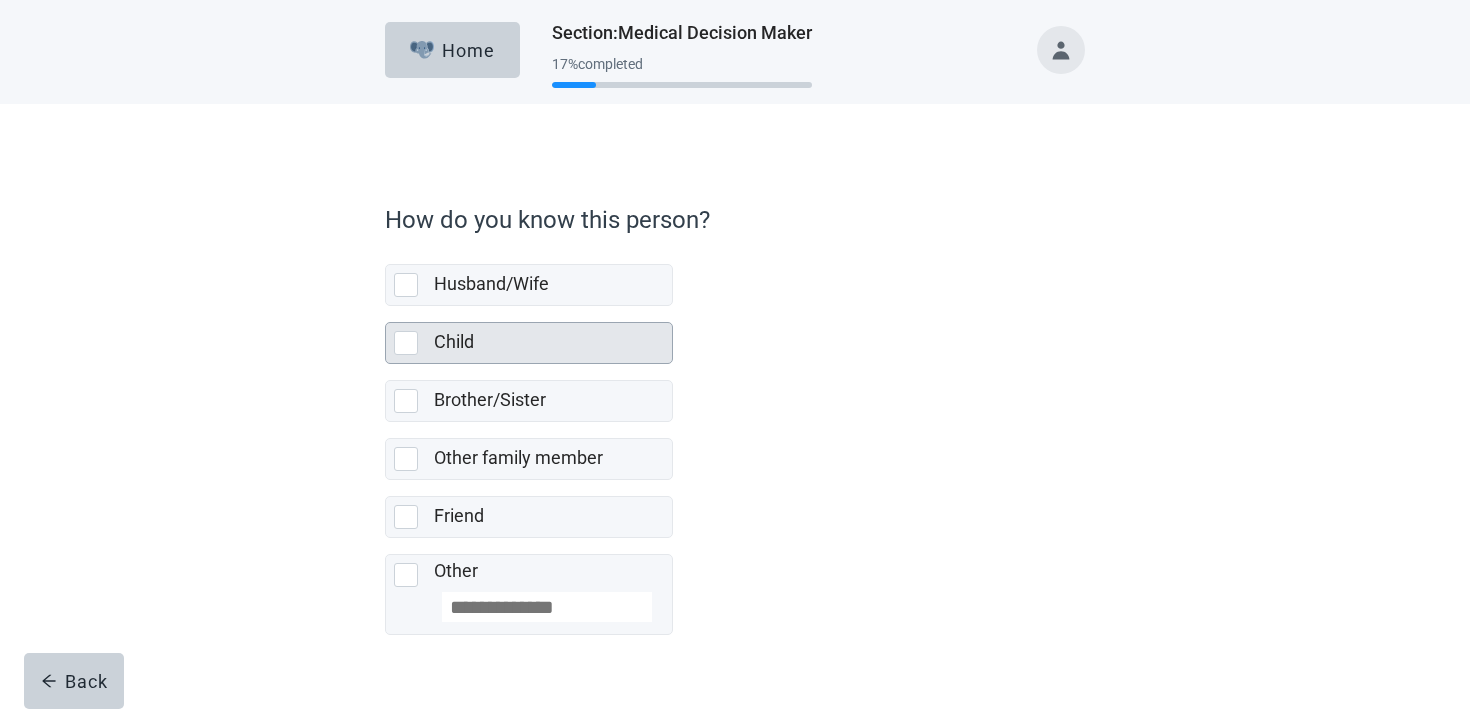 click on "Child" at bounding box center [553, 343] 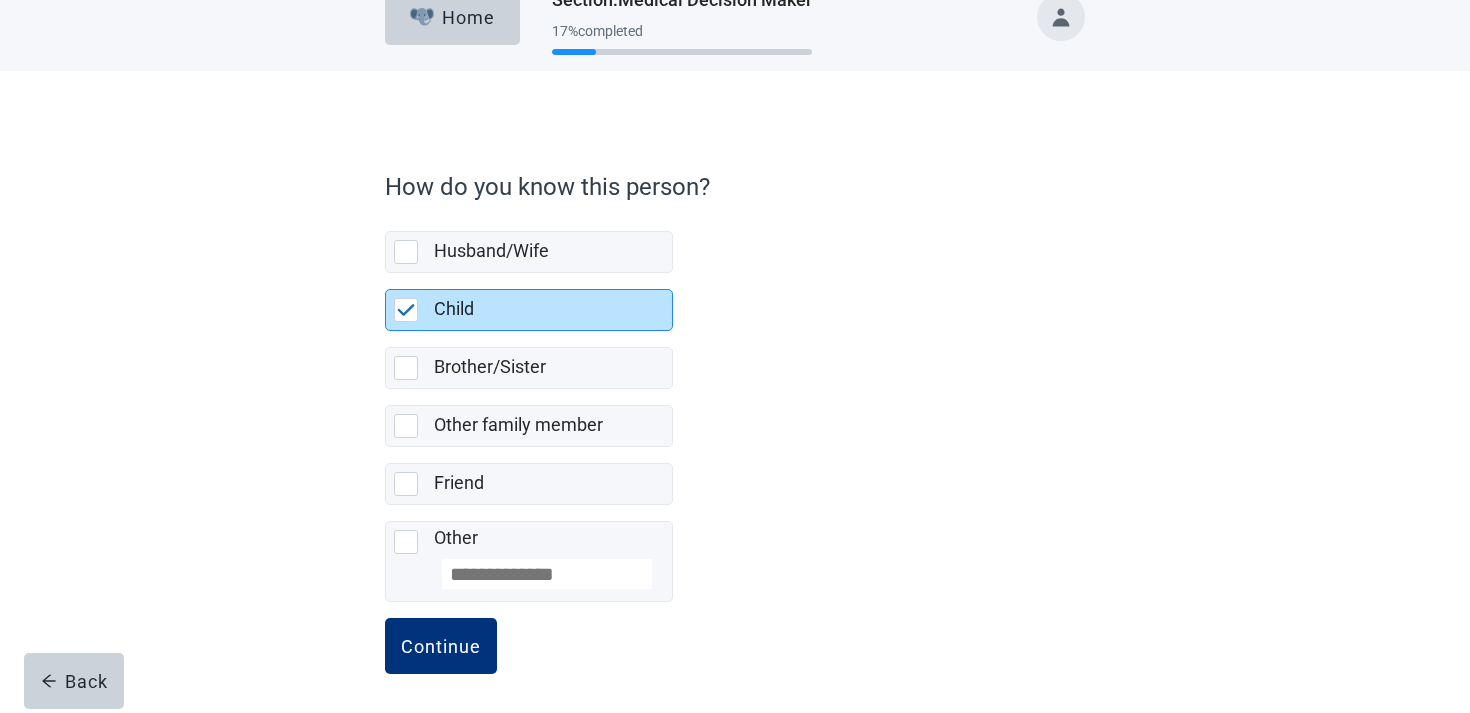 scroll, scrollTop: 38, scrollLeft: 0, axis: vertical 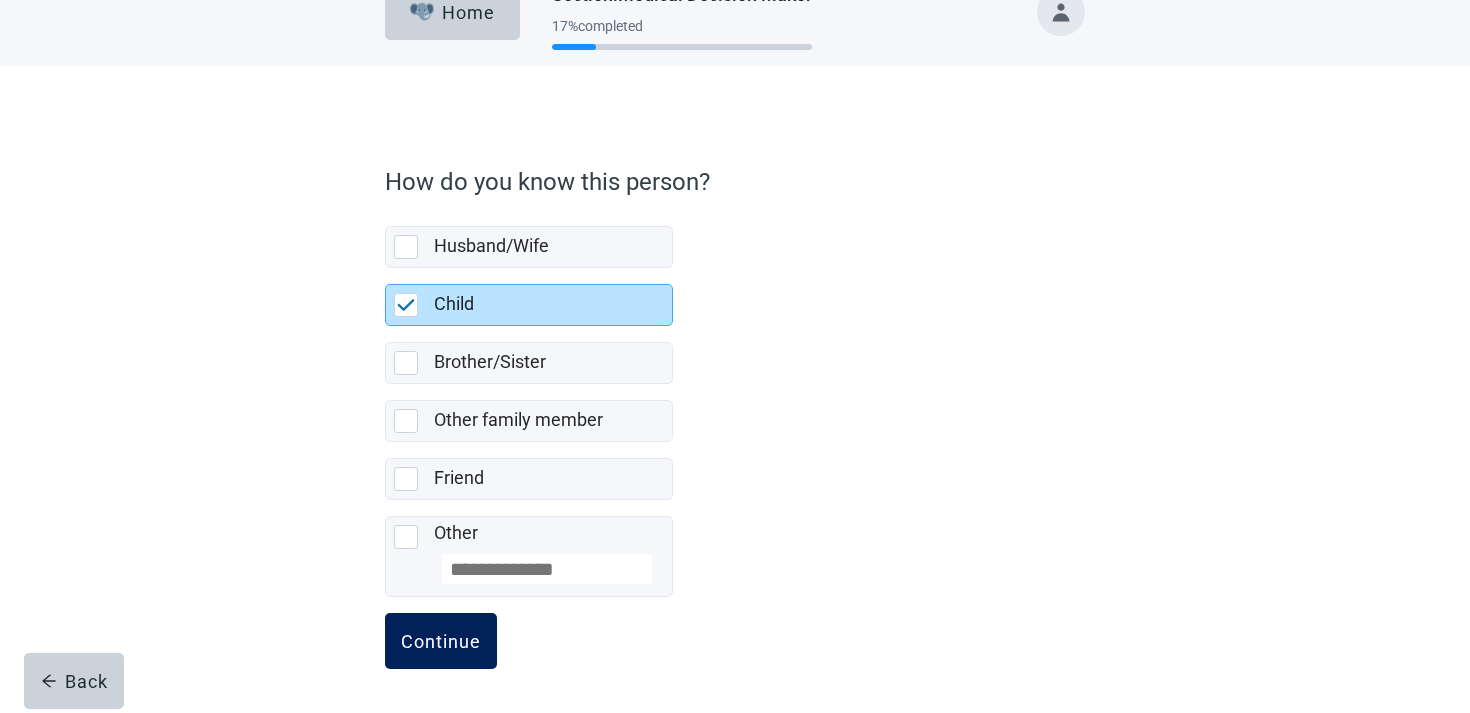 click on "Continue" at bounding box center (441, 641) 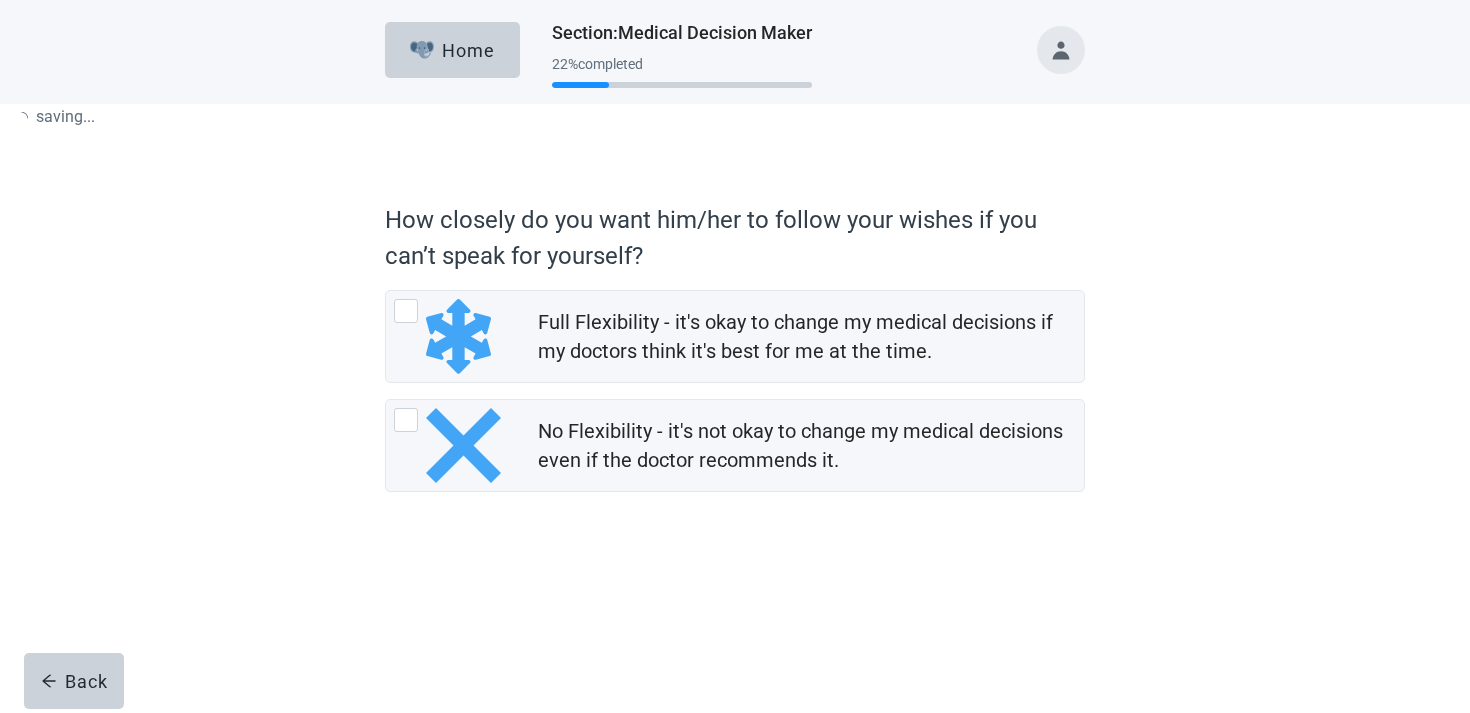 scroll, scrollTop: 0, scrollLeft: 0, axis: both 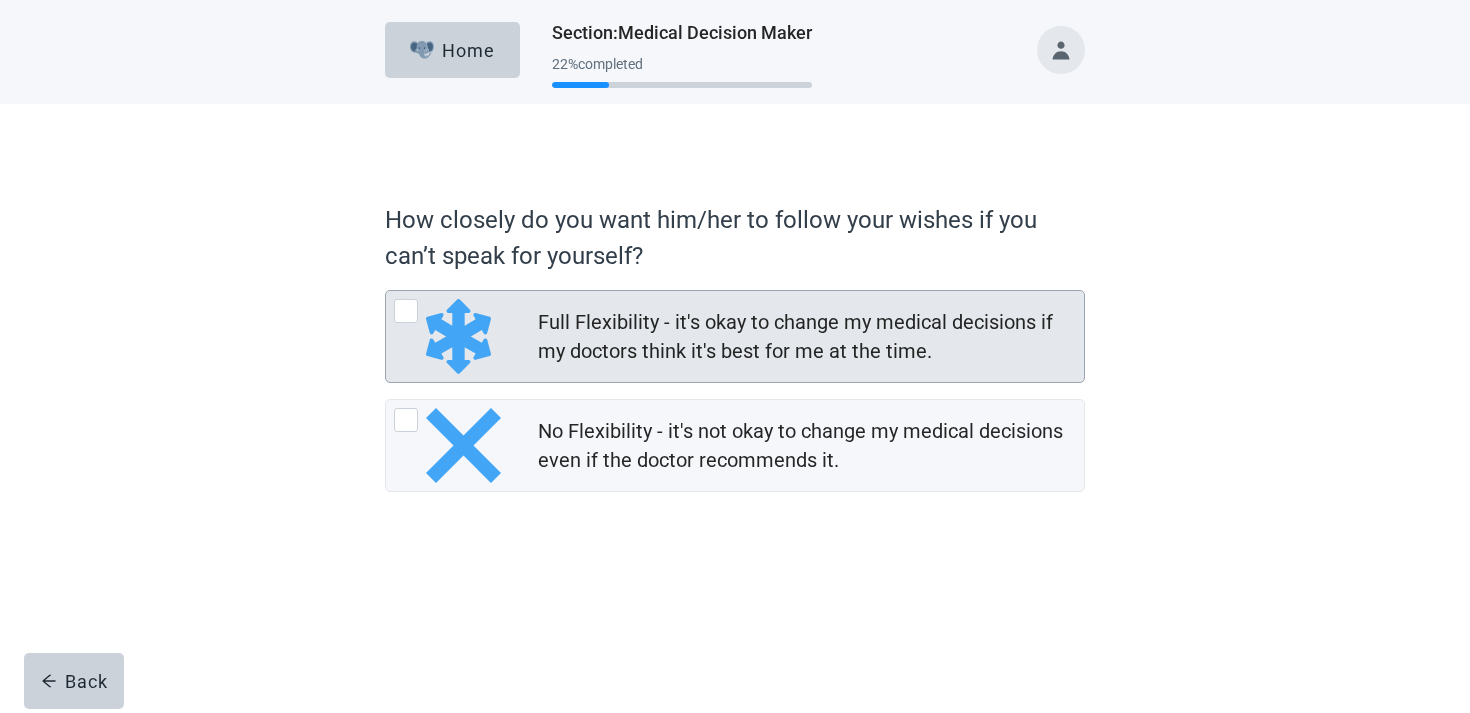 click on "Full Flexibility - it's okay to change my medical decisions if my doctors think it's best for me at the time." at bounding box center [805, 337] 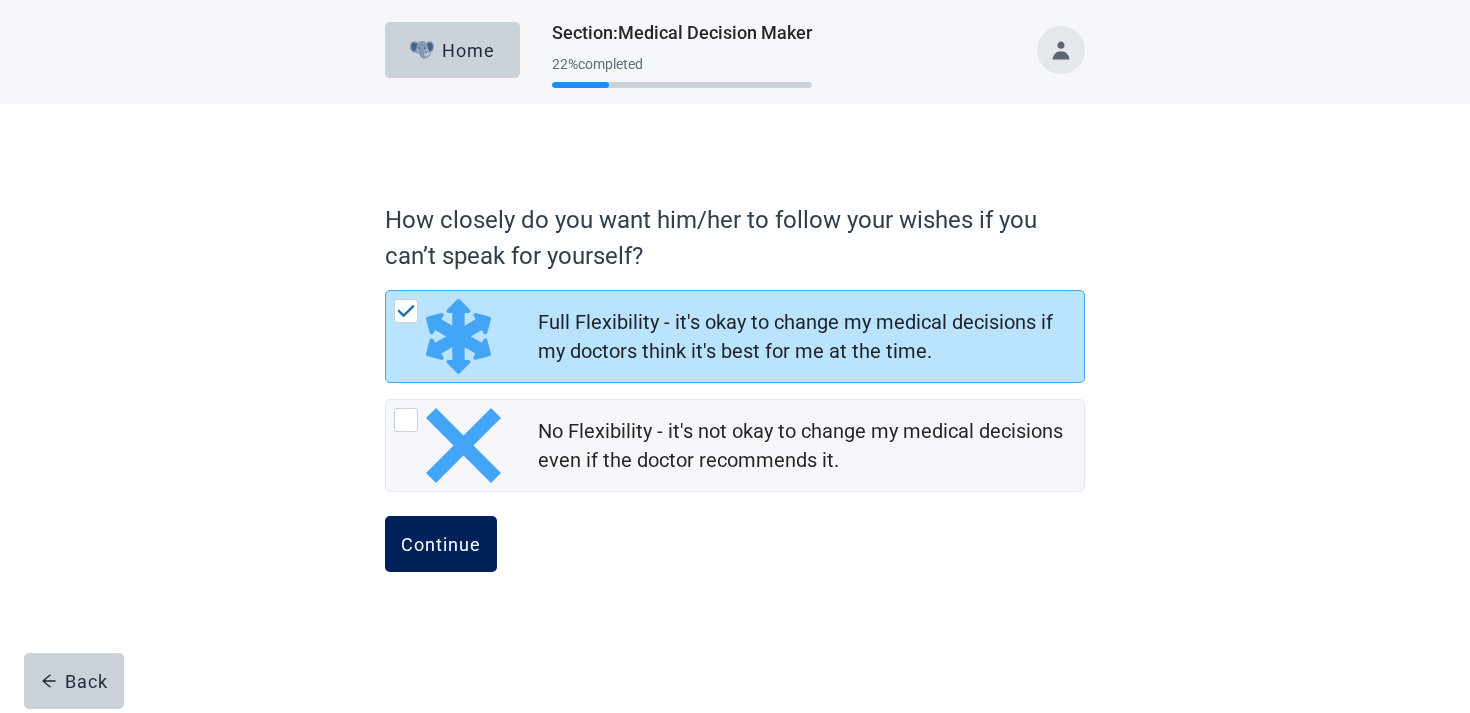 click on "Continue" at bounding box center (441, 544) 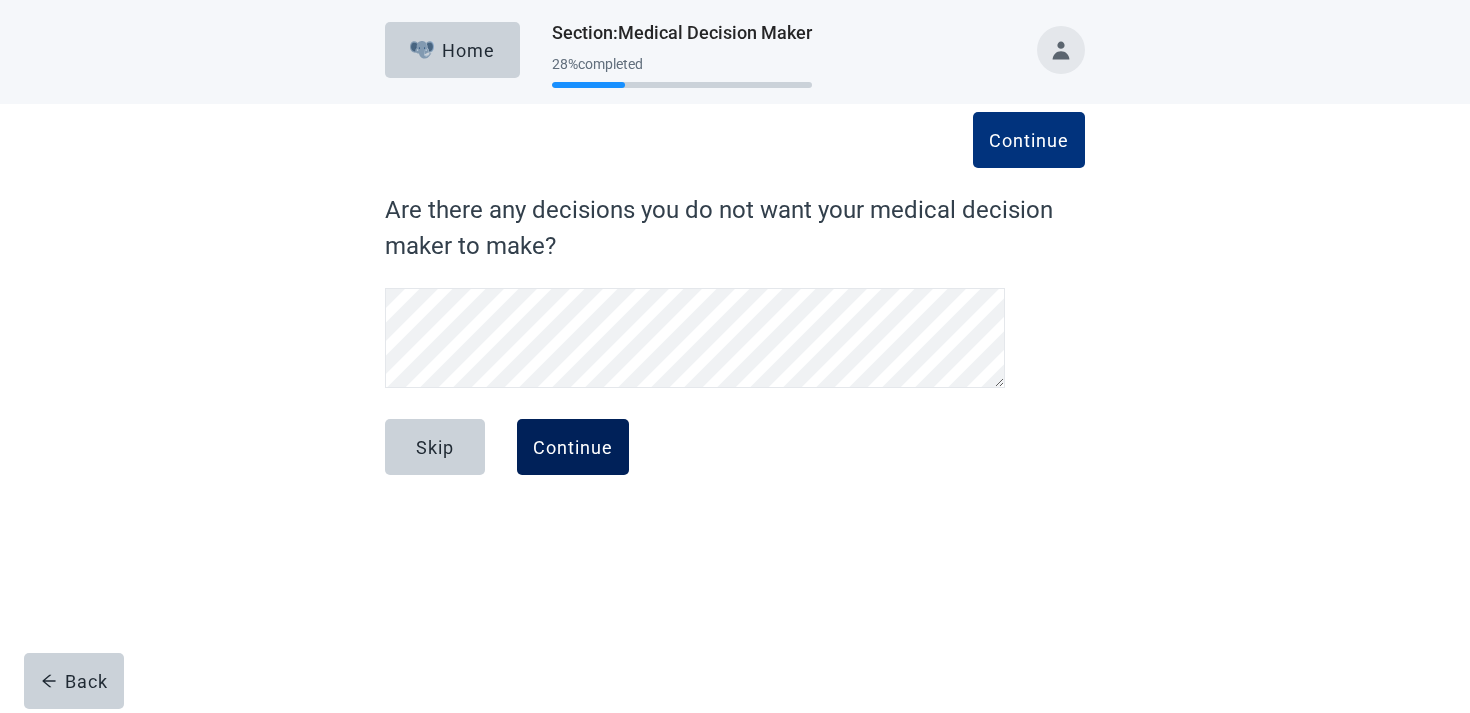 click on "Continue" at bounding box center [573, 447] 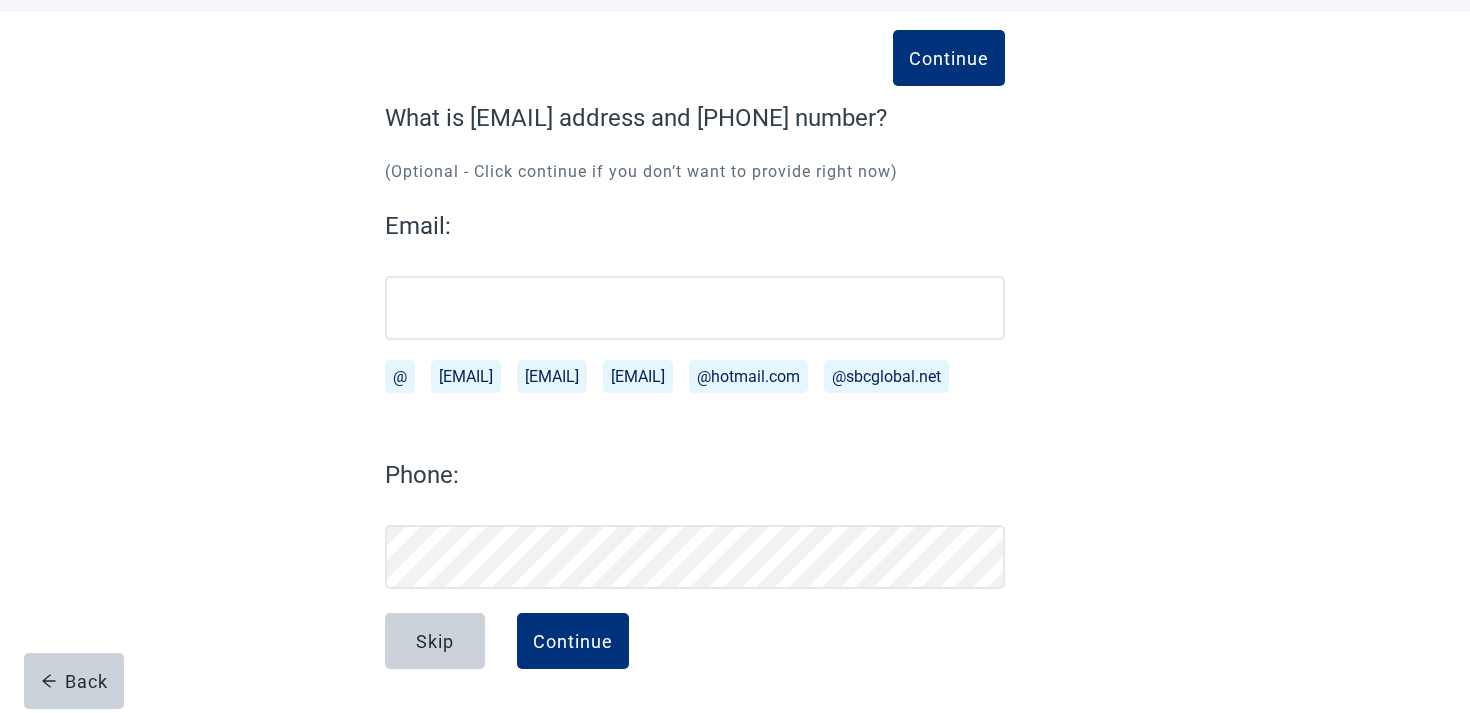 scroll, scrollTop: 133, scrollLeft: 0, axis: vertical 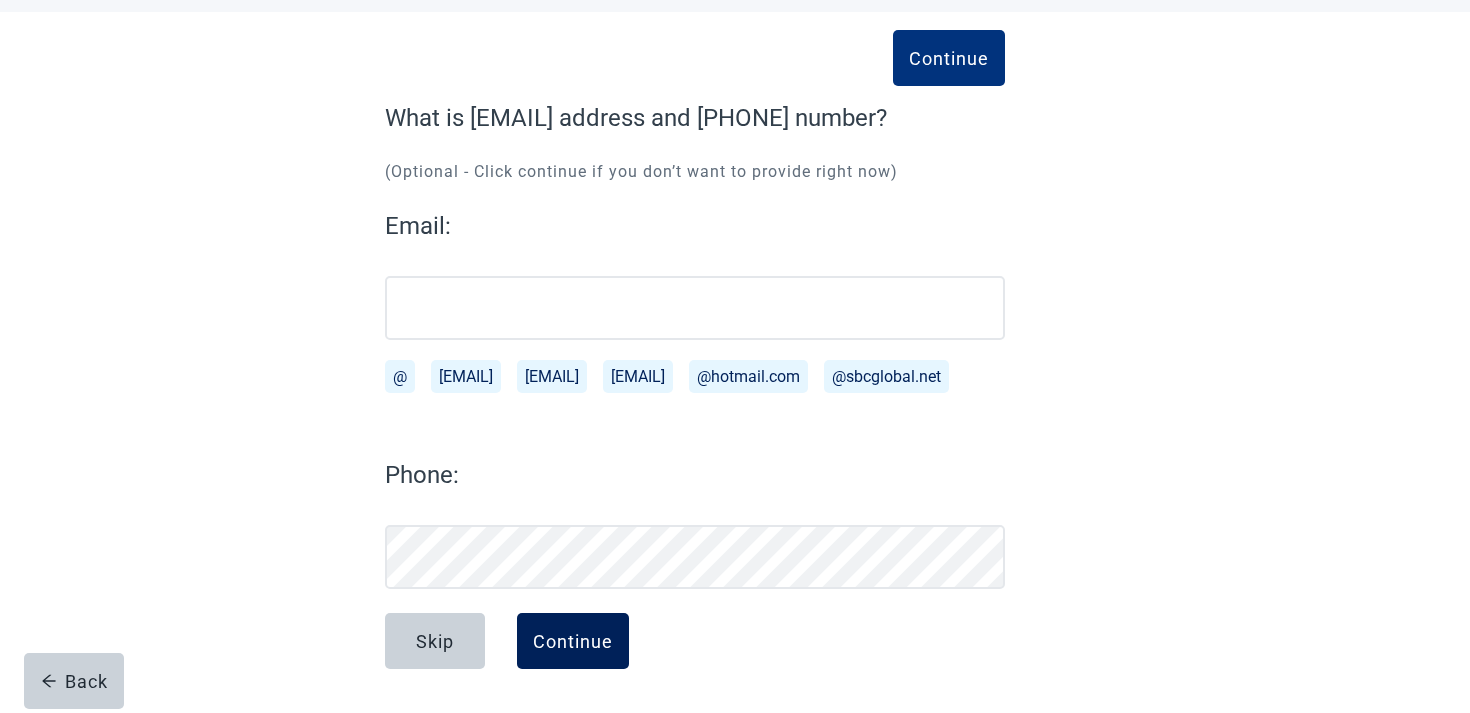 click on "Continue" at bounding box center (573, 641) 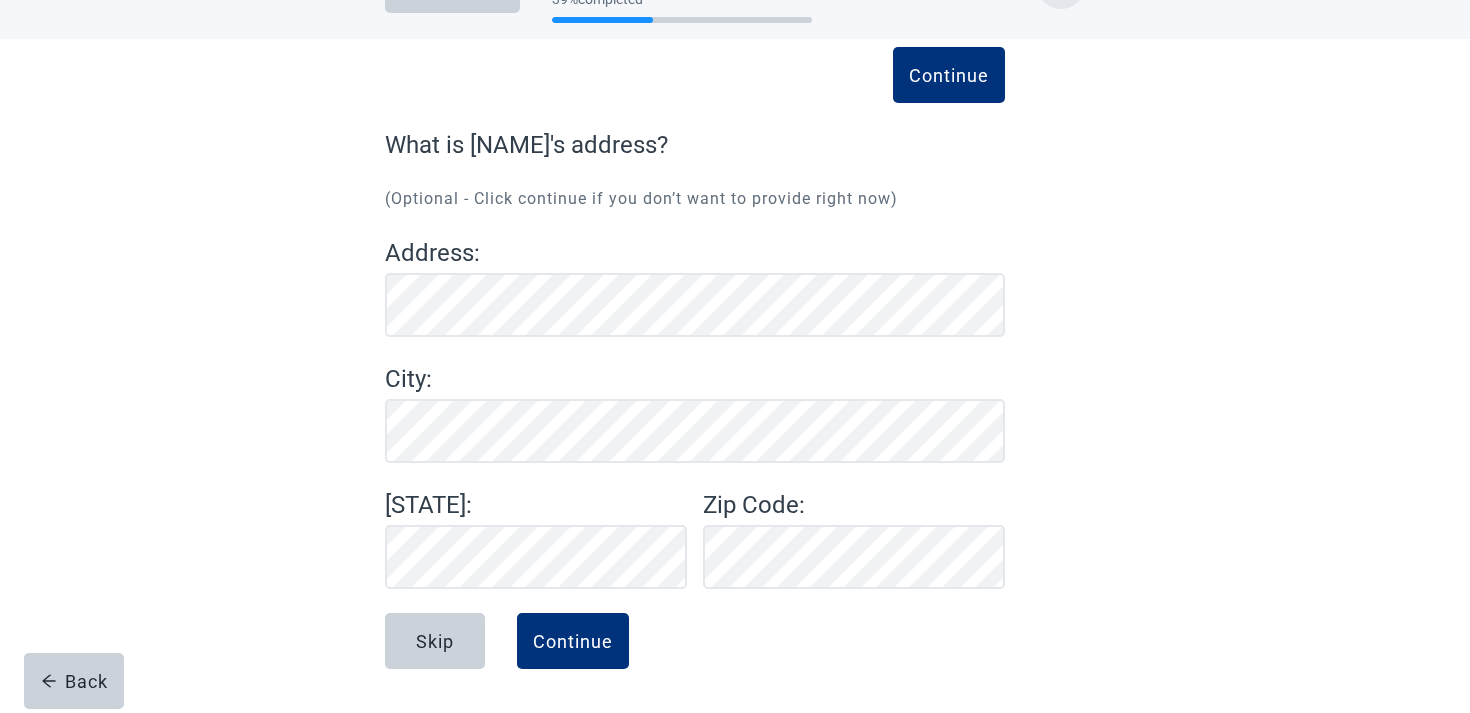 scroll, scrollTop: 65, scrollLeft: 0, axis: vertical 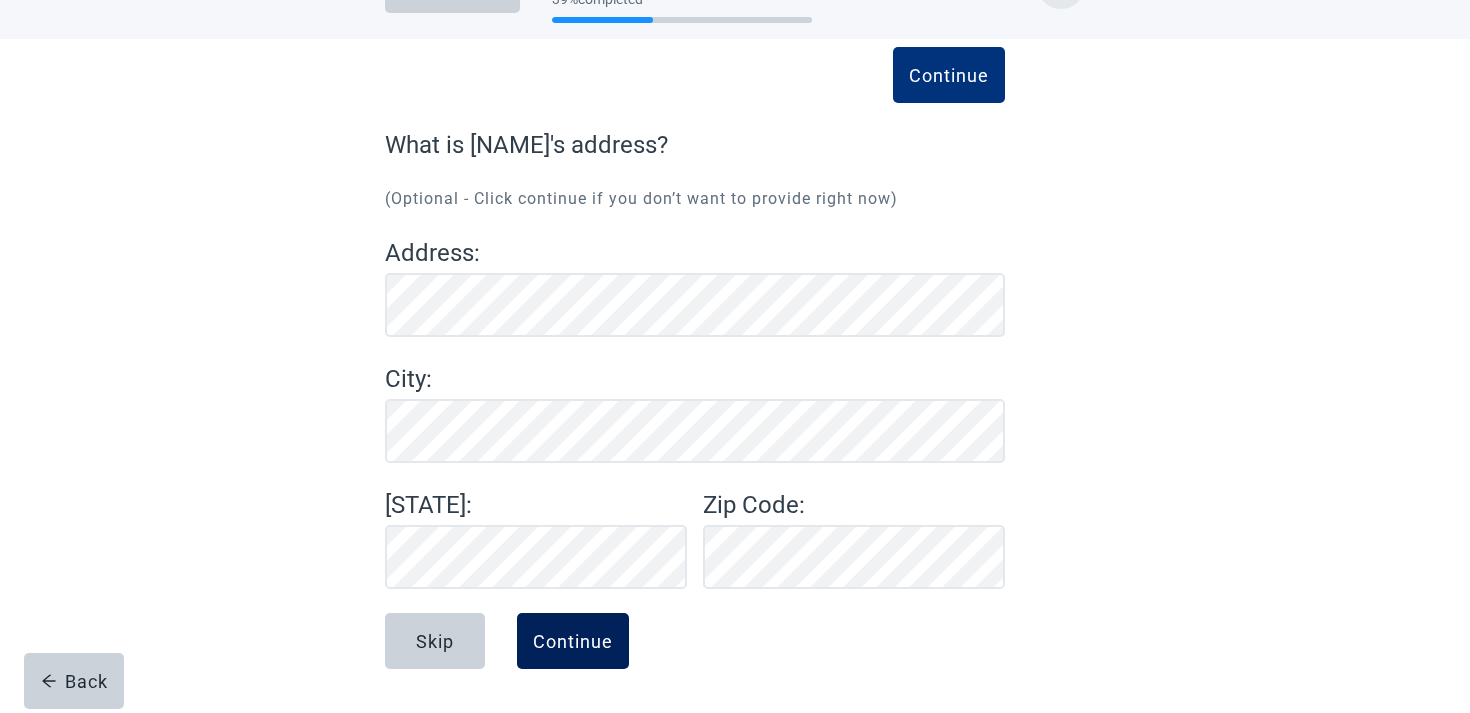 click on "Continue" at bounding box center (573, 641) 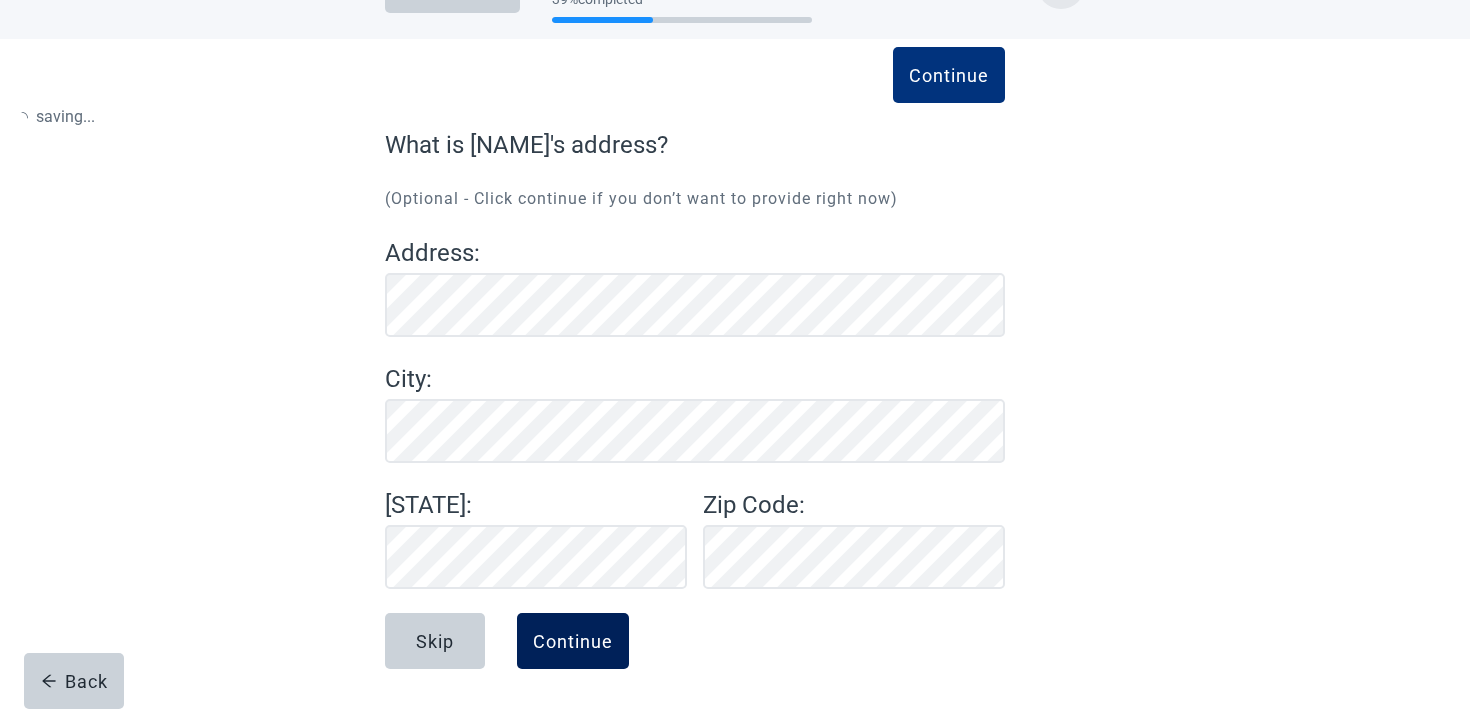 scroll, scrollTop: 0, scrollLeft: 0, axis: both 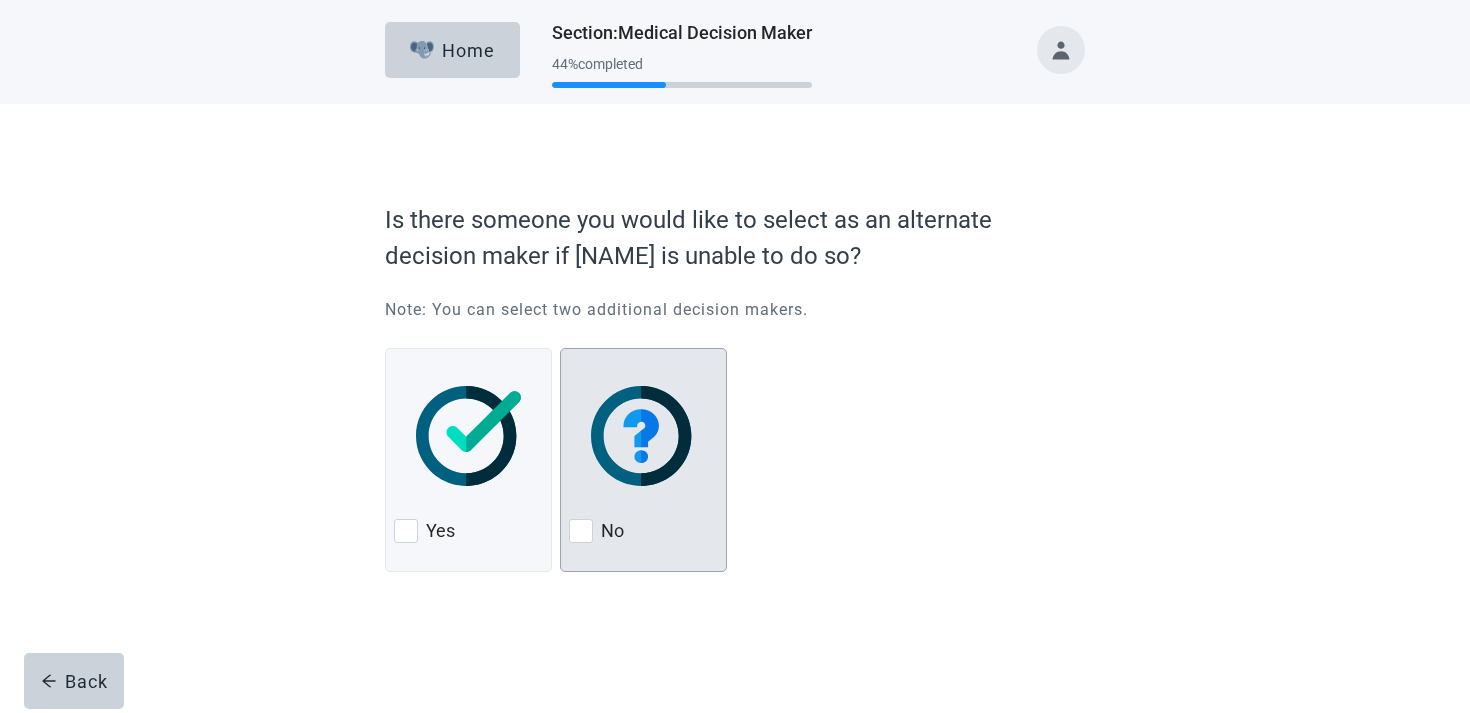 click at bounding box center [643, 436] 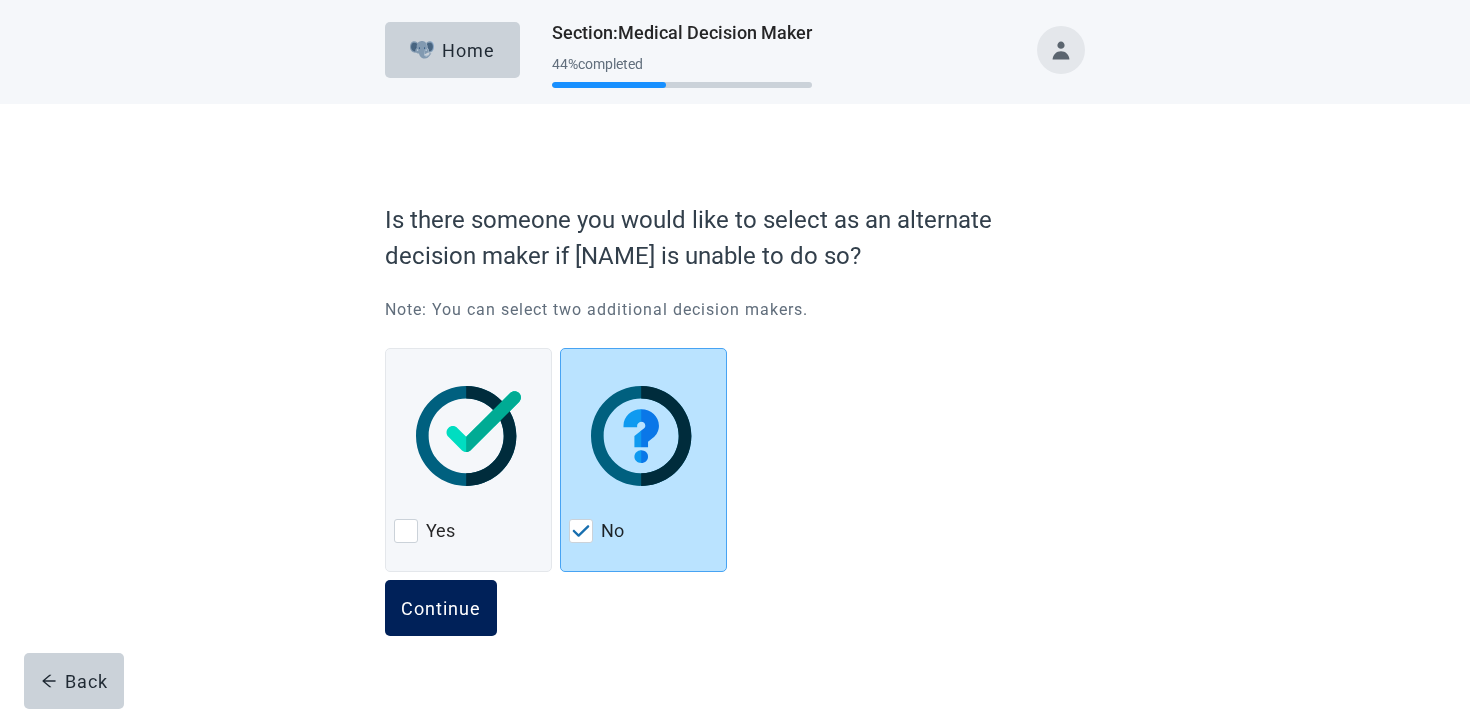 click on "Continue" at bounding box center [441, 608] 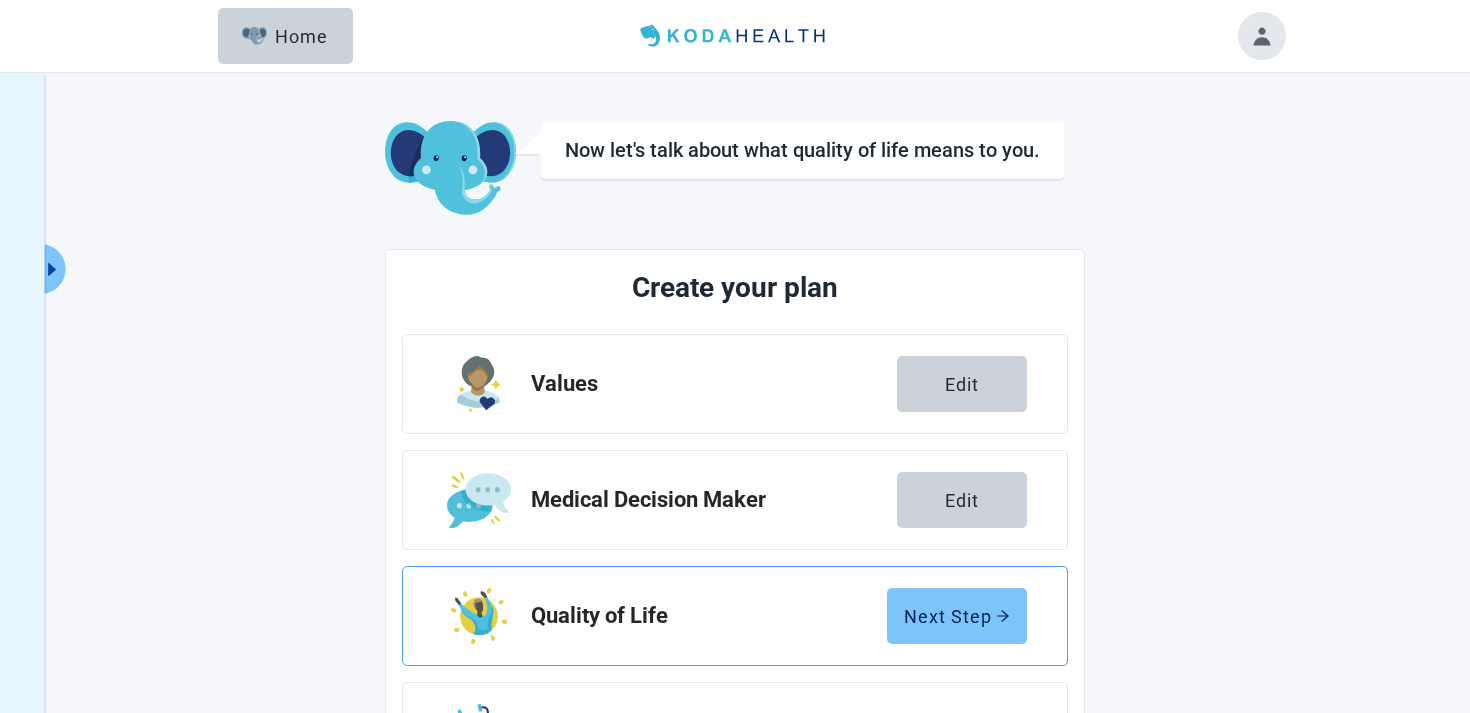 click on "Next Step" at bounding box center (957, 616) 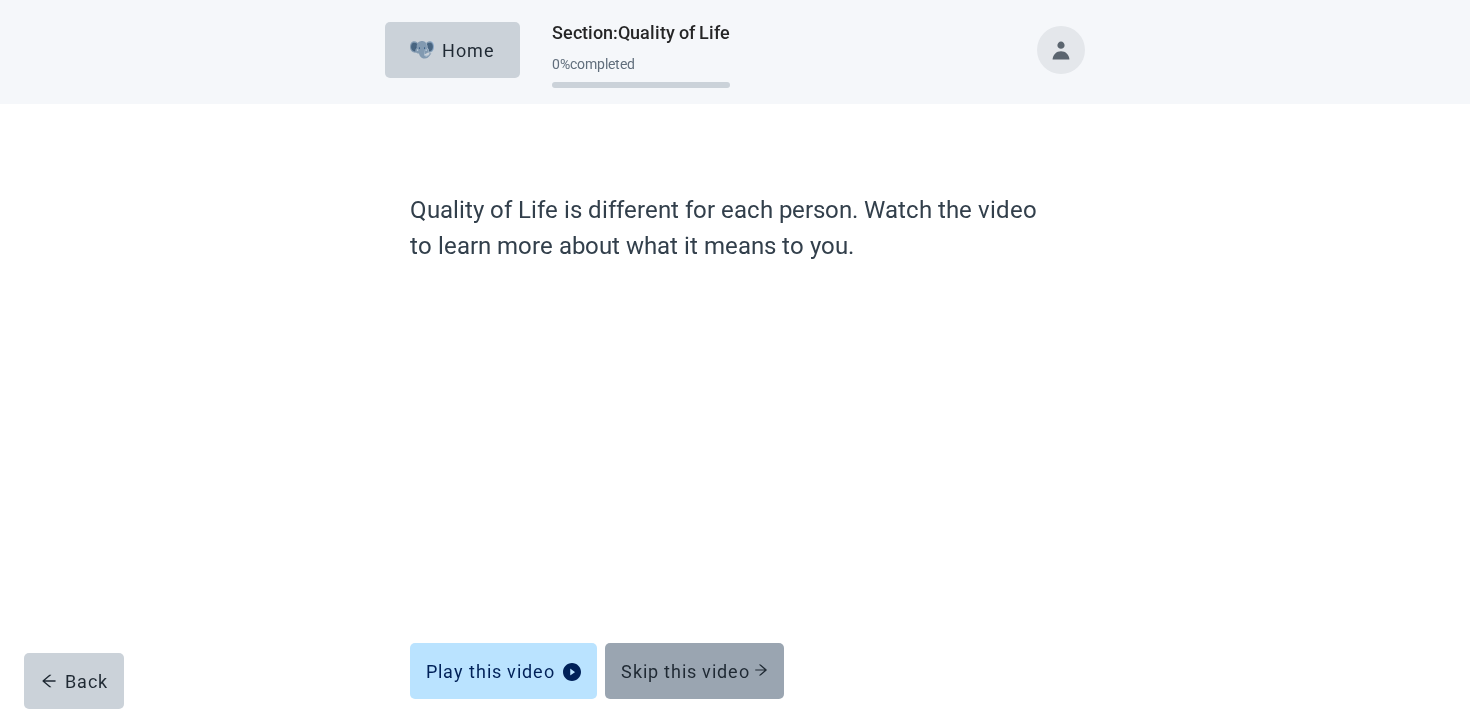 click on "Skip this video" at bounding box center (694, 671) 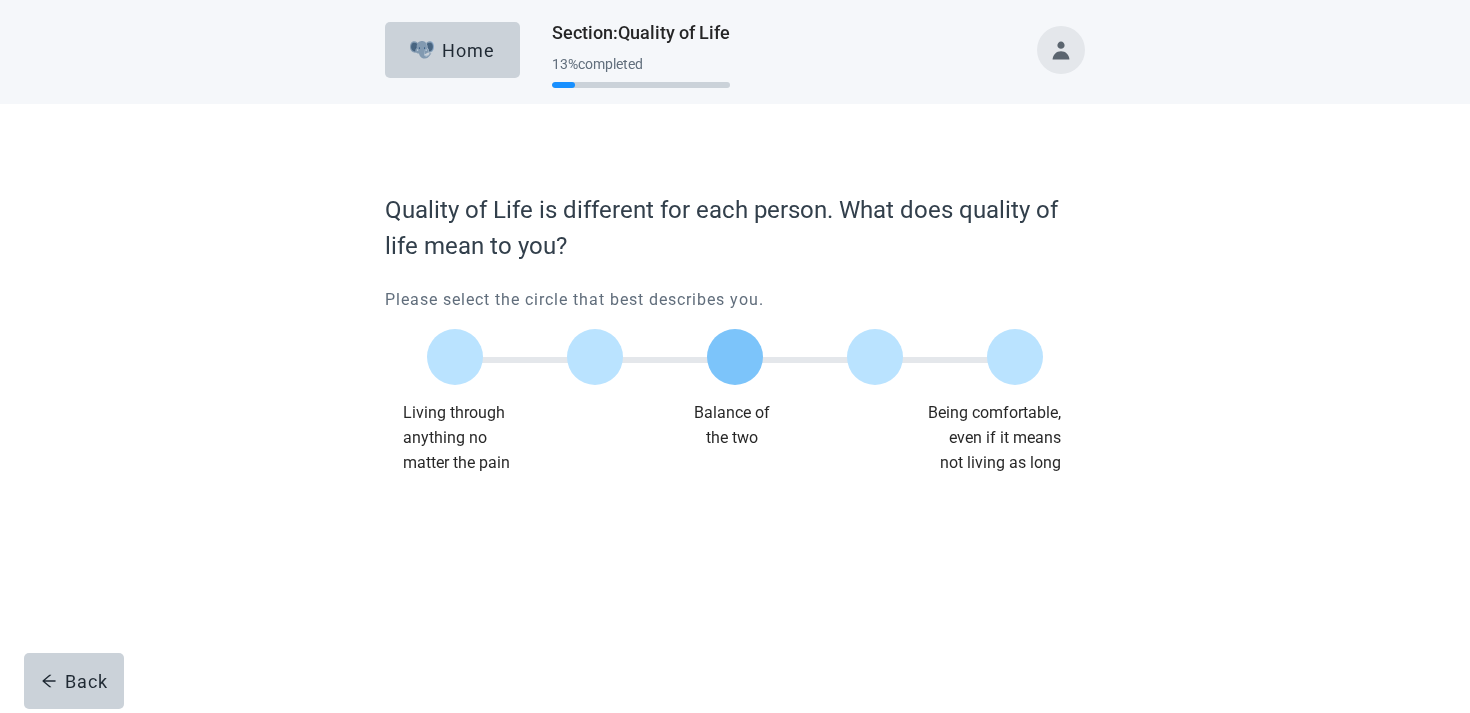 click at bounding box center [735, 357] 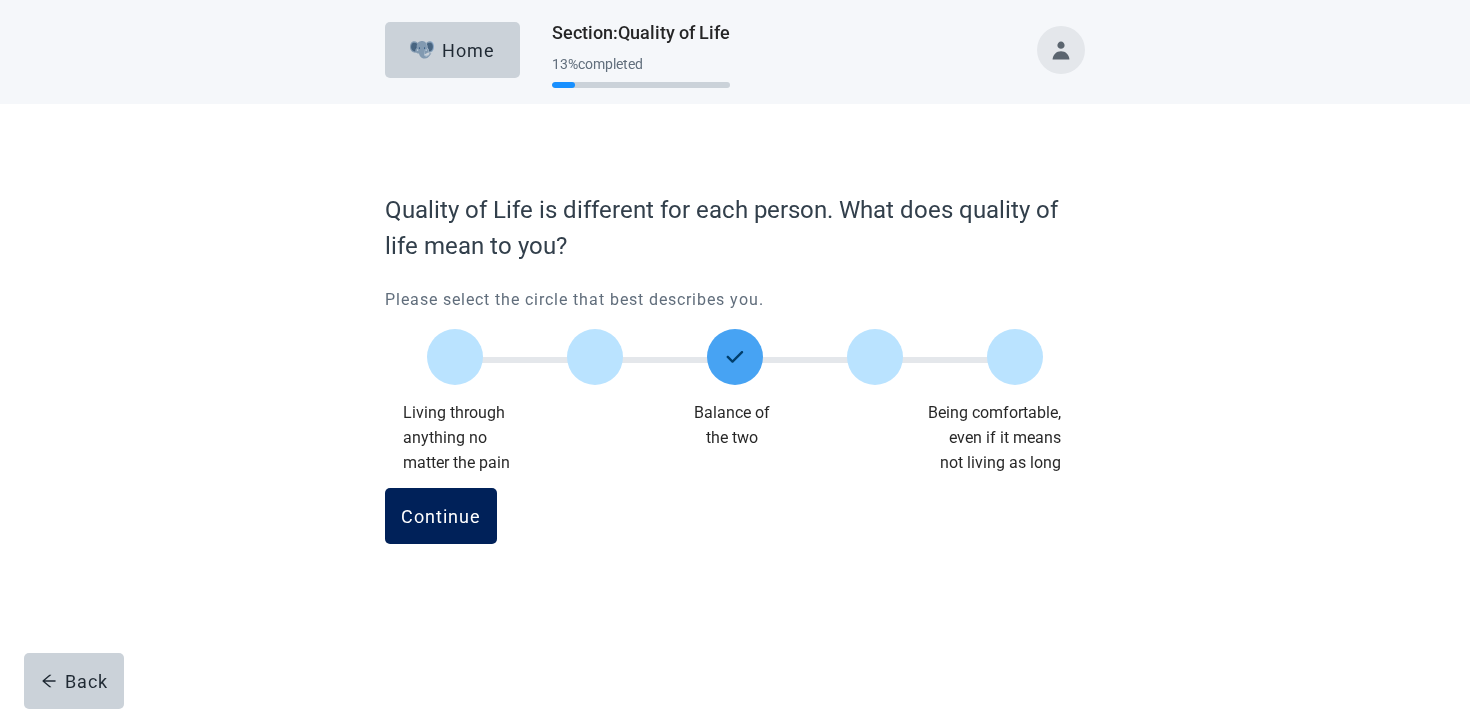 click on "Continue" at bounding box center (441, 516) 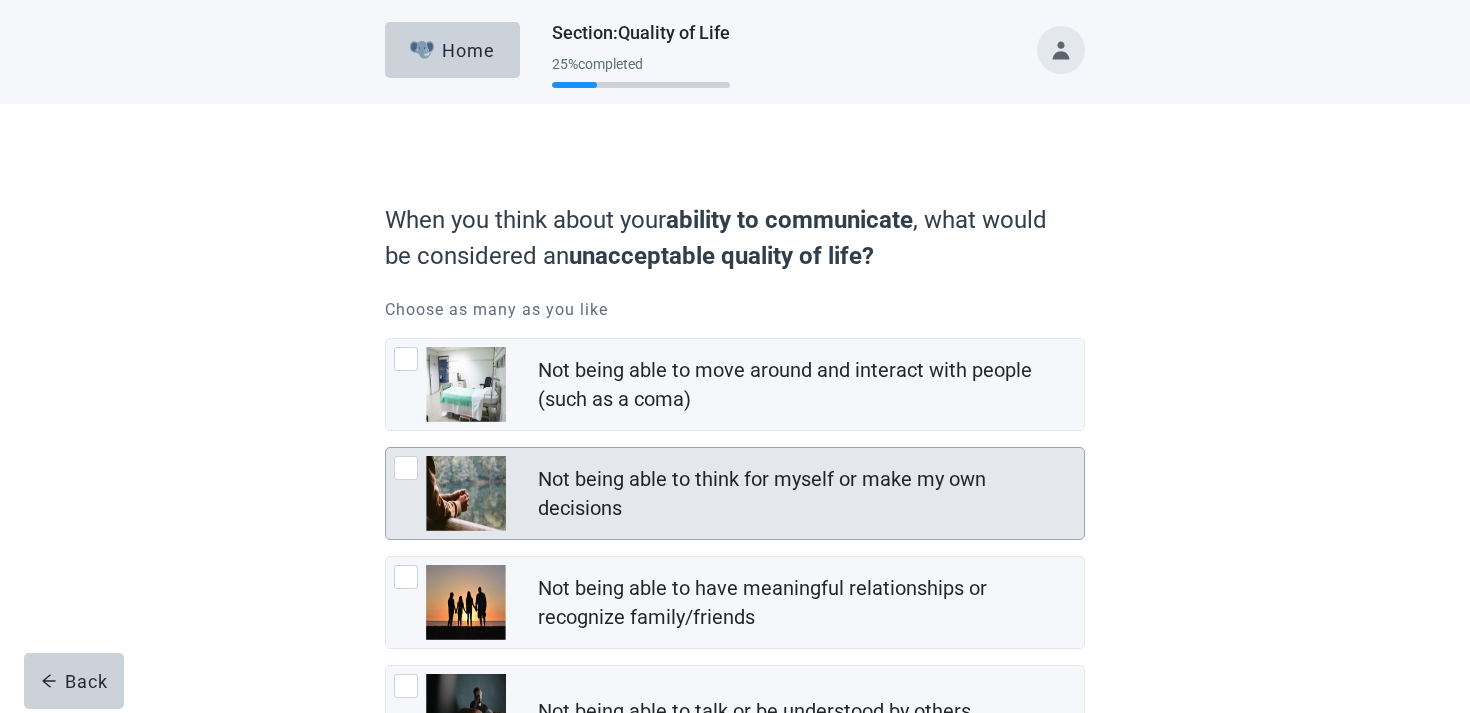 click on "Not being able to think for myself or make my own decisions" at bounding box center [735, 493] 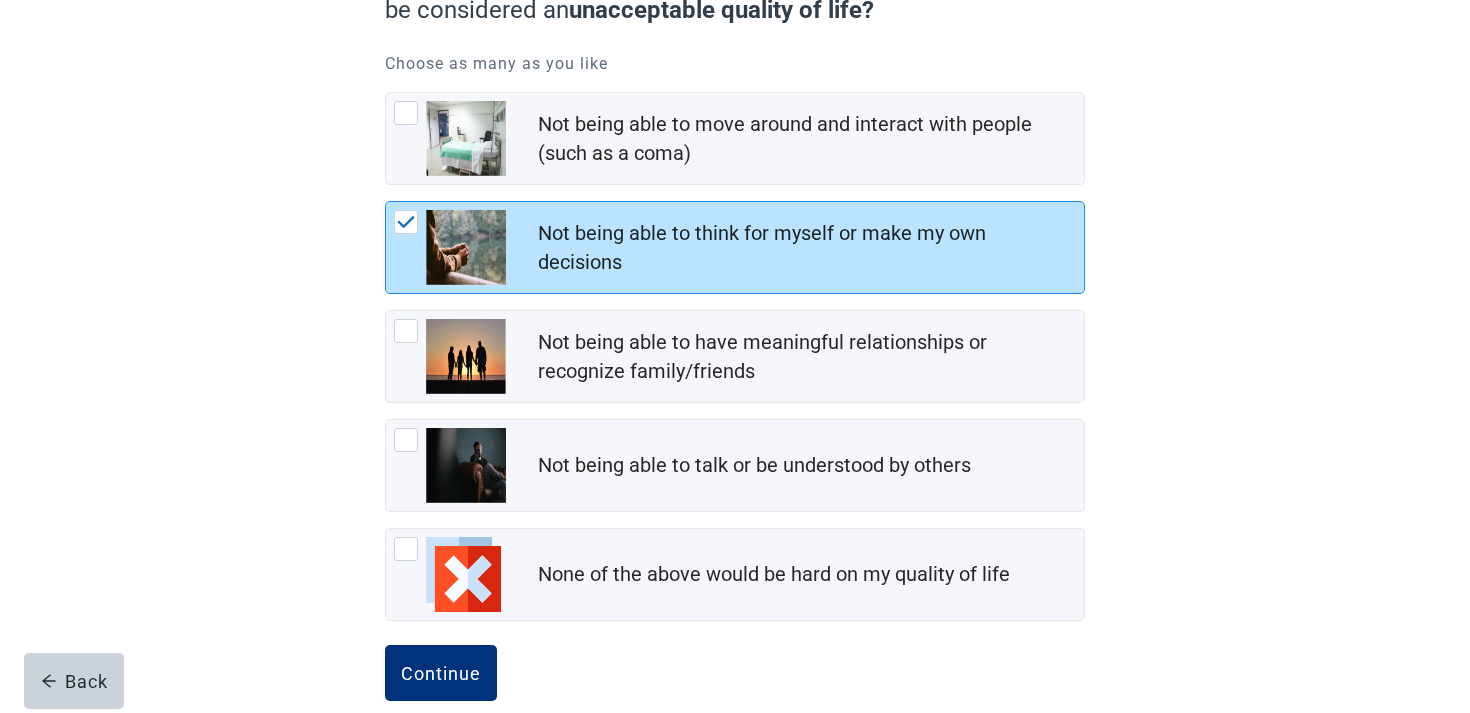scroll, scrollTop: 278, scrollLeft: 0, axis: vertical 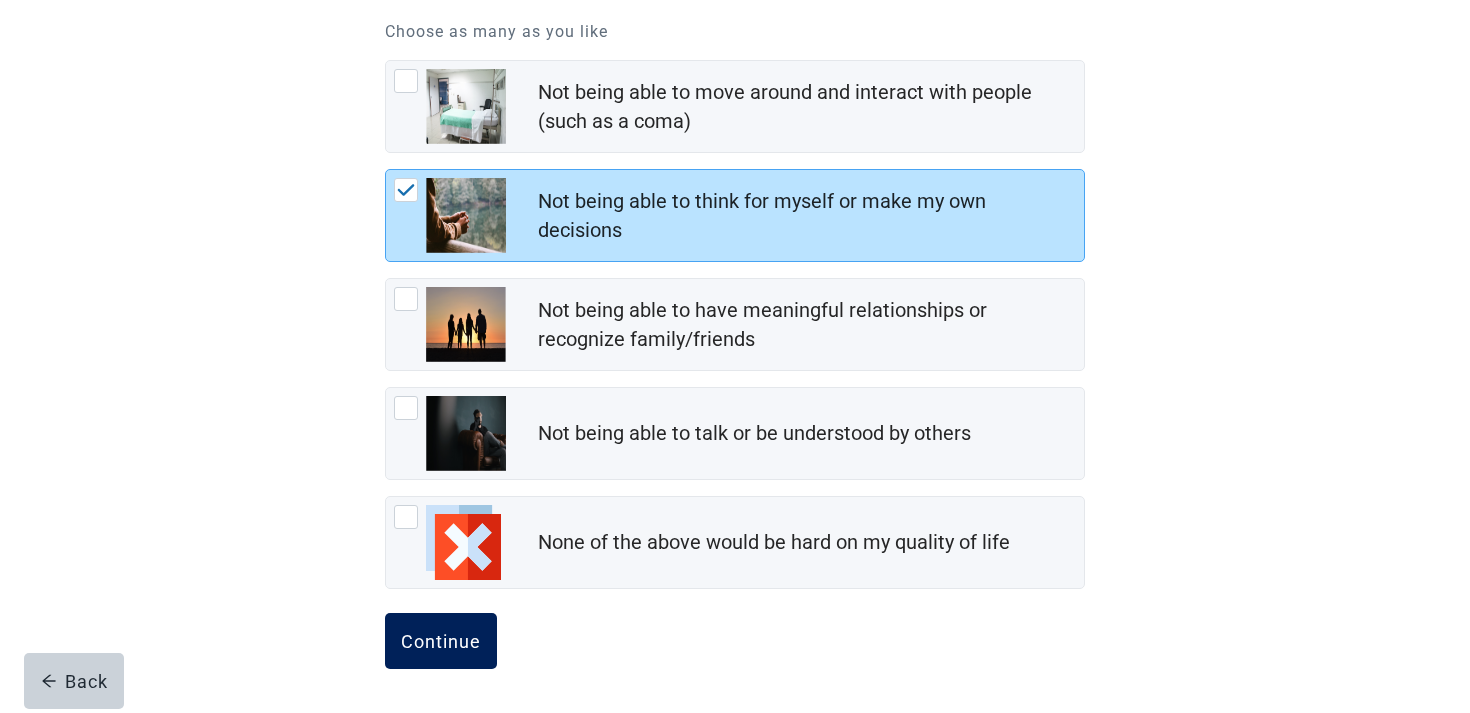 click on "Continue" at bounding box center [441, 641] 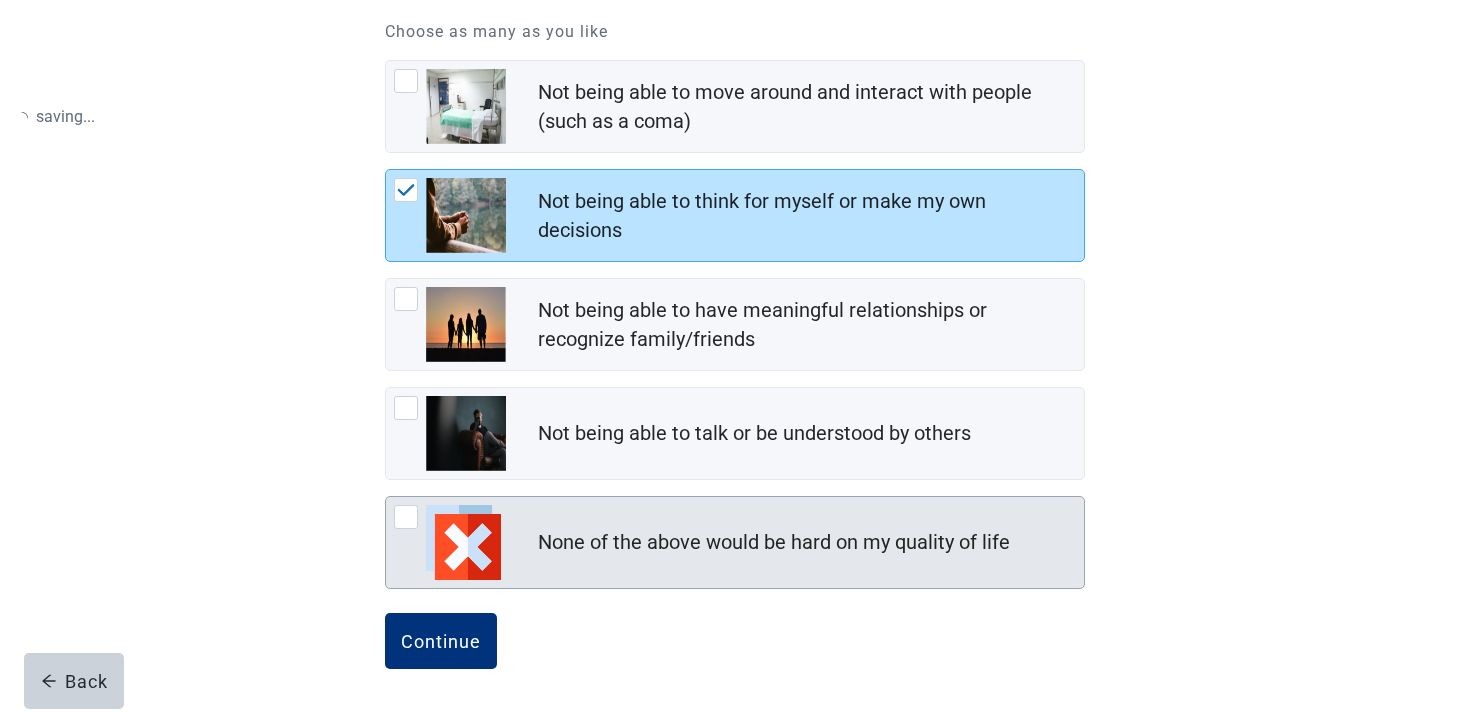 scroll, scrollTop: 0, scrollLeft: 0, axis: both 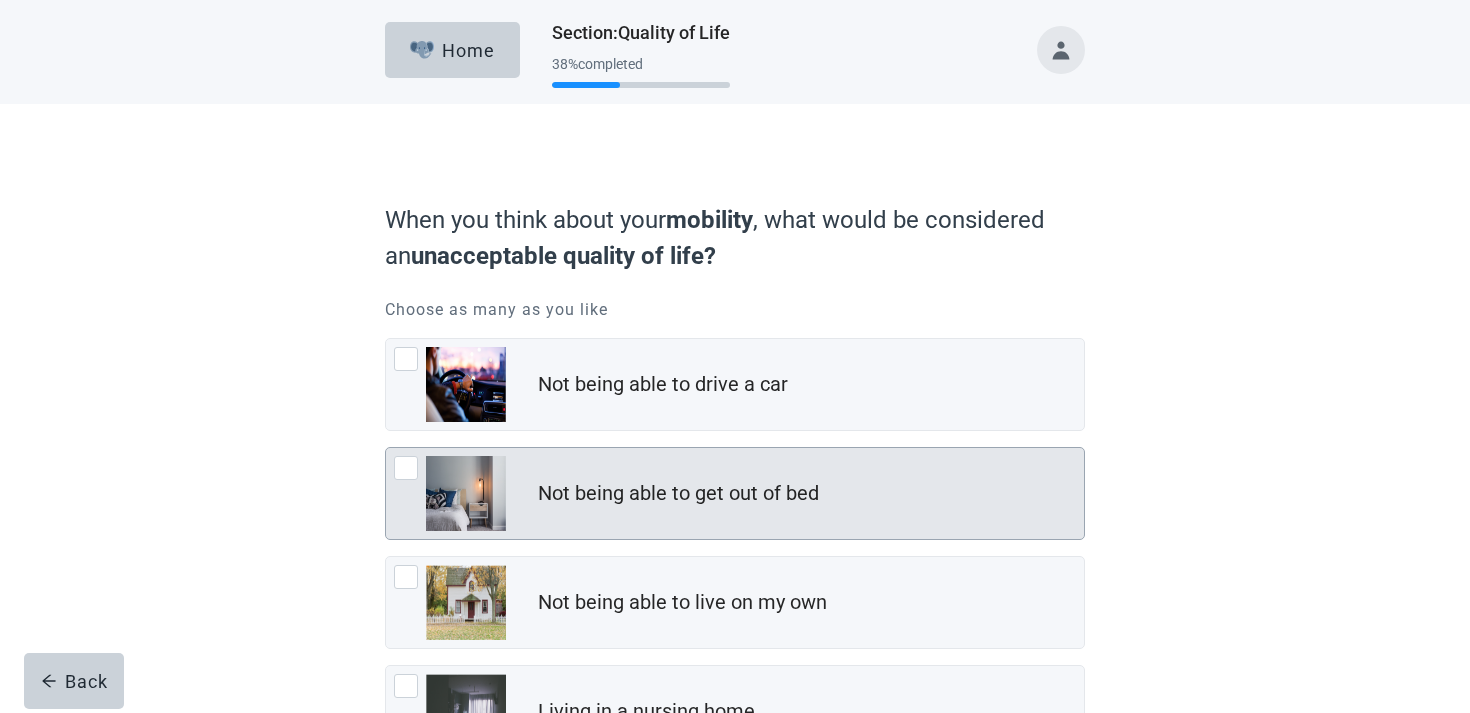 click on "Not being able to get out of bed" at bounding box center (678, 493) 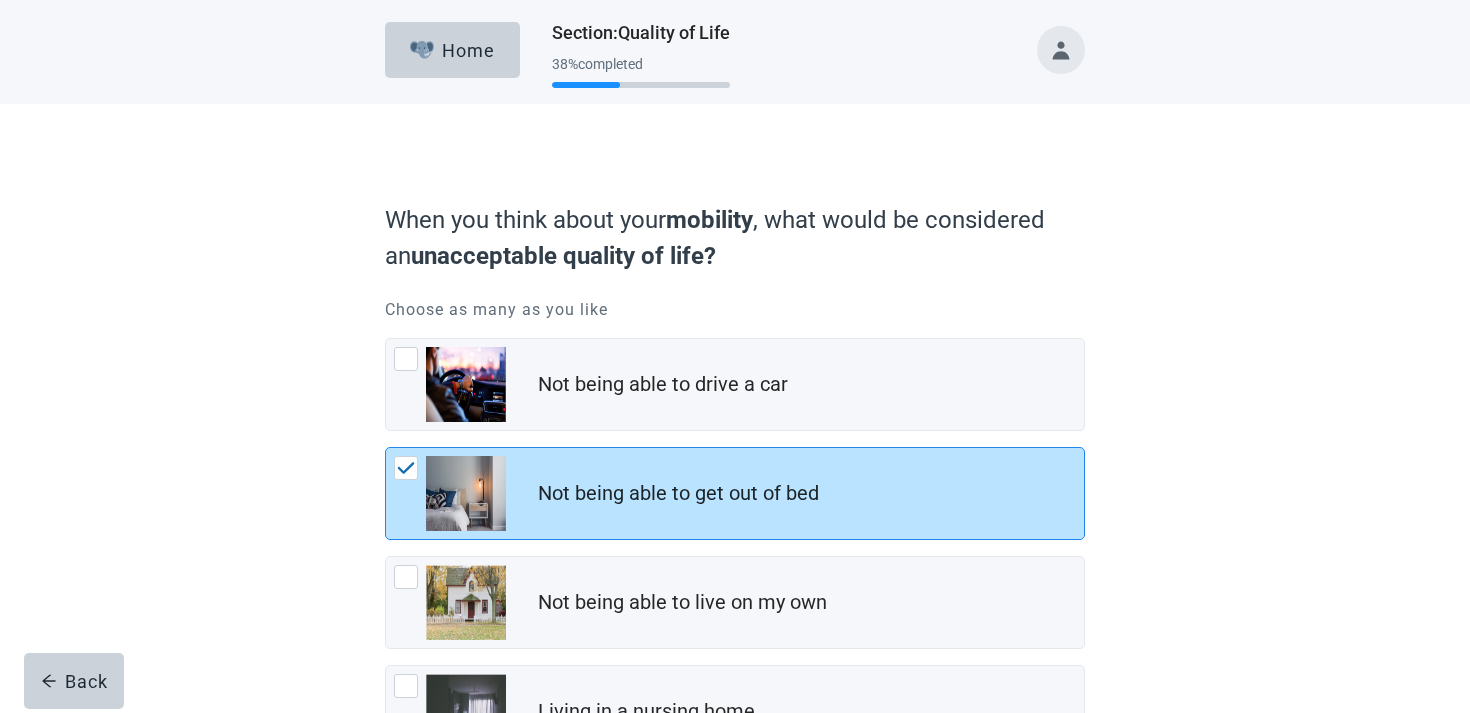 scroll, scrollTop: 278, scrollLeft: 0, axis: vertical 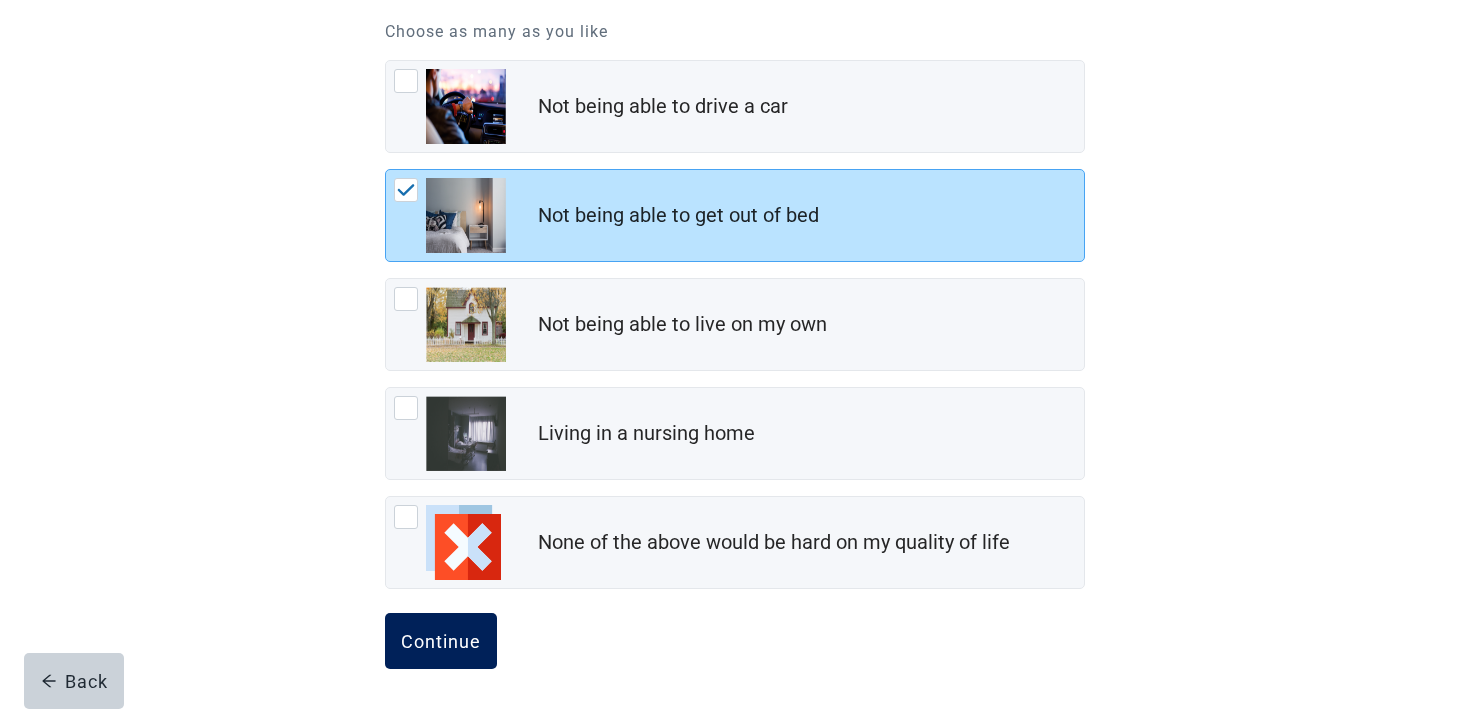 click on "Continue" at bounding box center [441, 641] 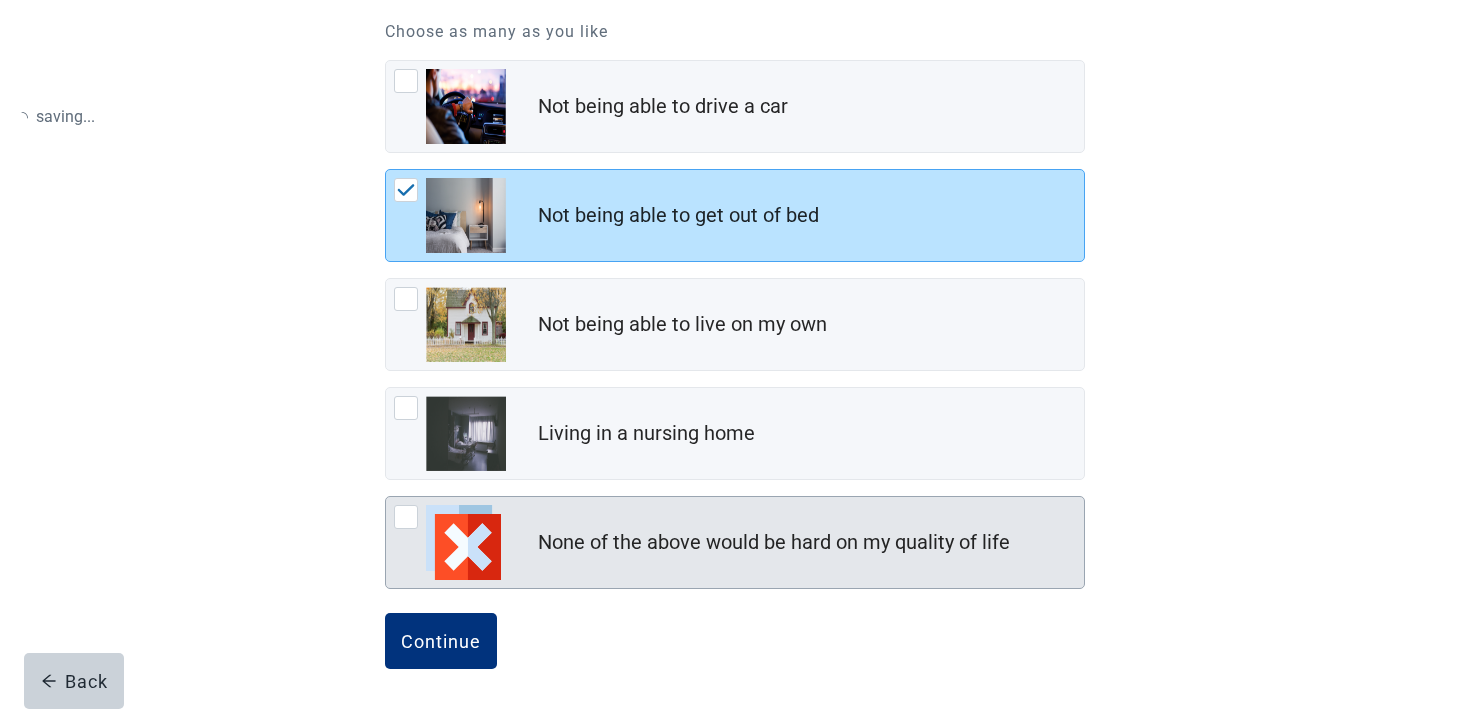 scroll, scrollTop: 0, scrollLeft: 0, axis: both 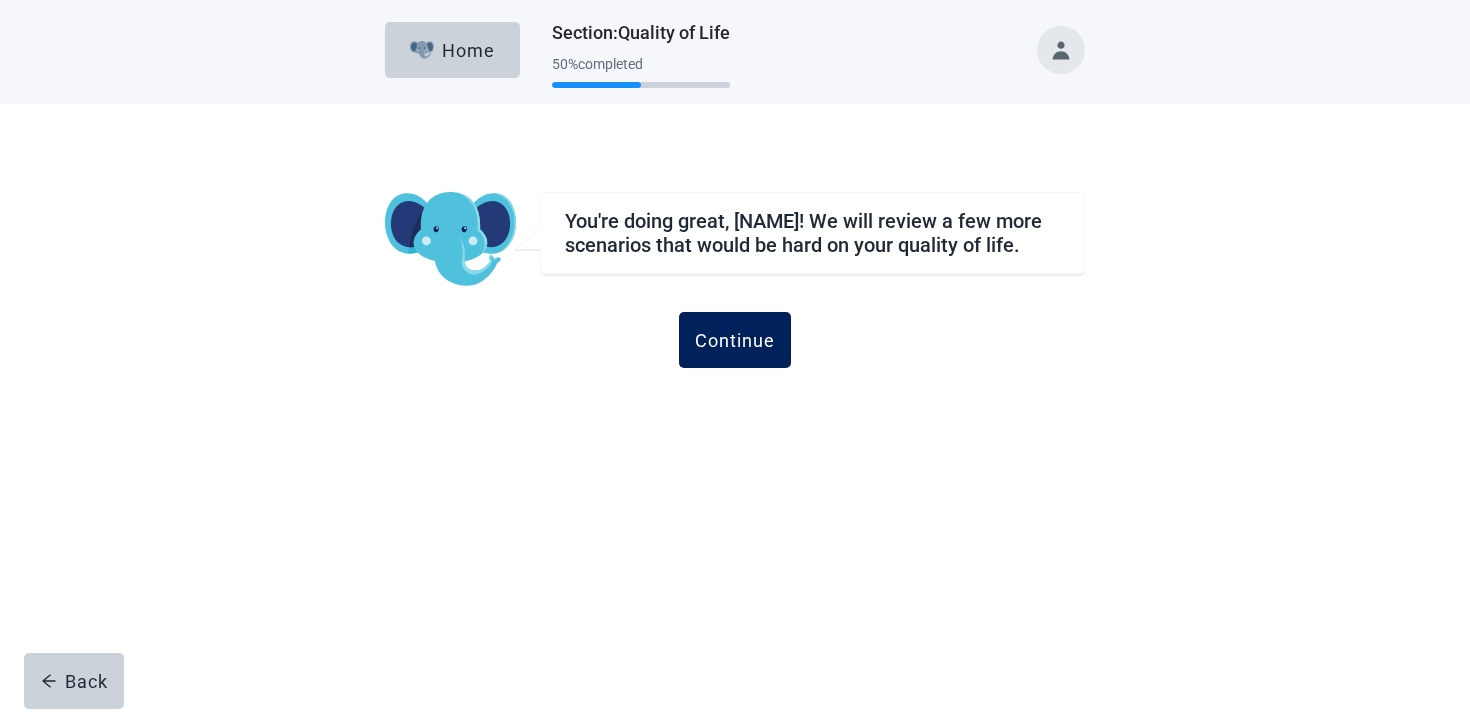 click on "Continue" at bounding box center (735, 340) 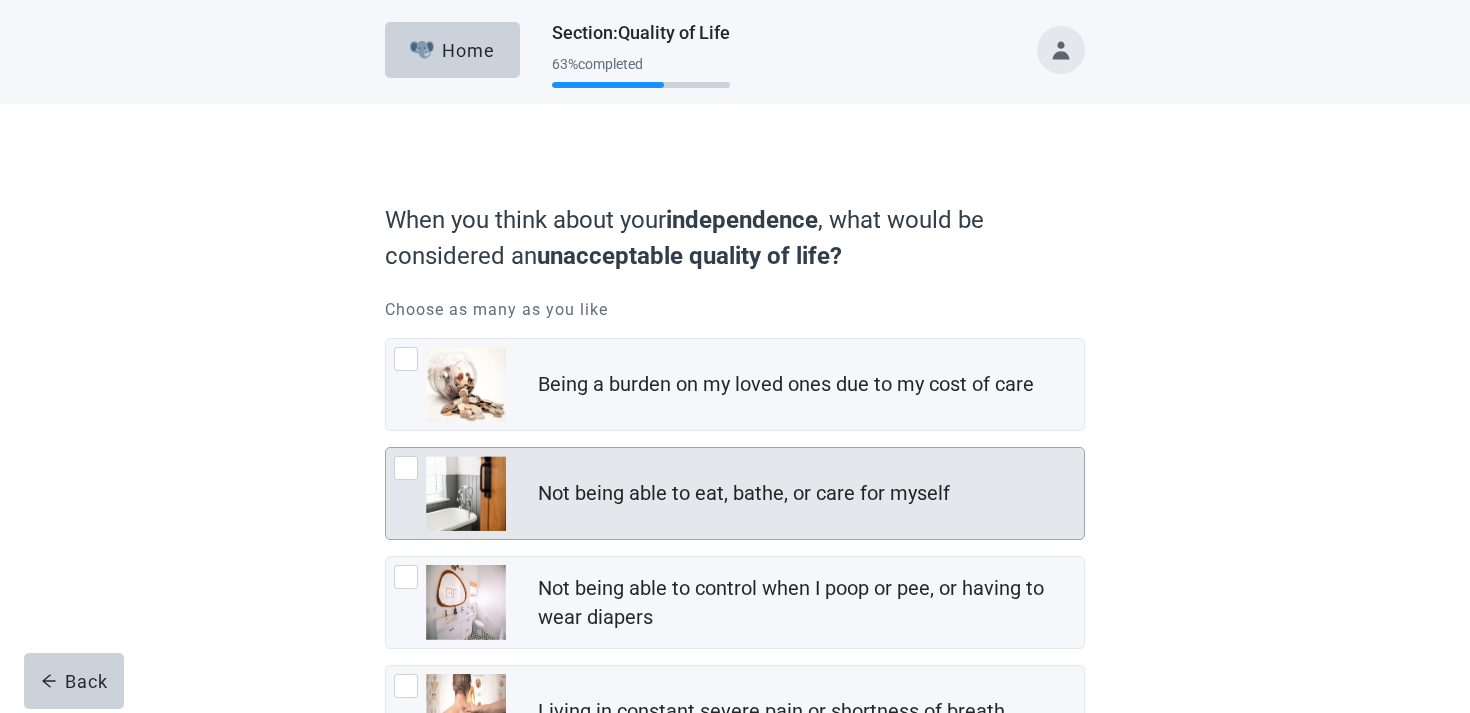 click on "Not being able to eat, bathe, or care for myself" at bounding box center [735, 493] 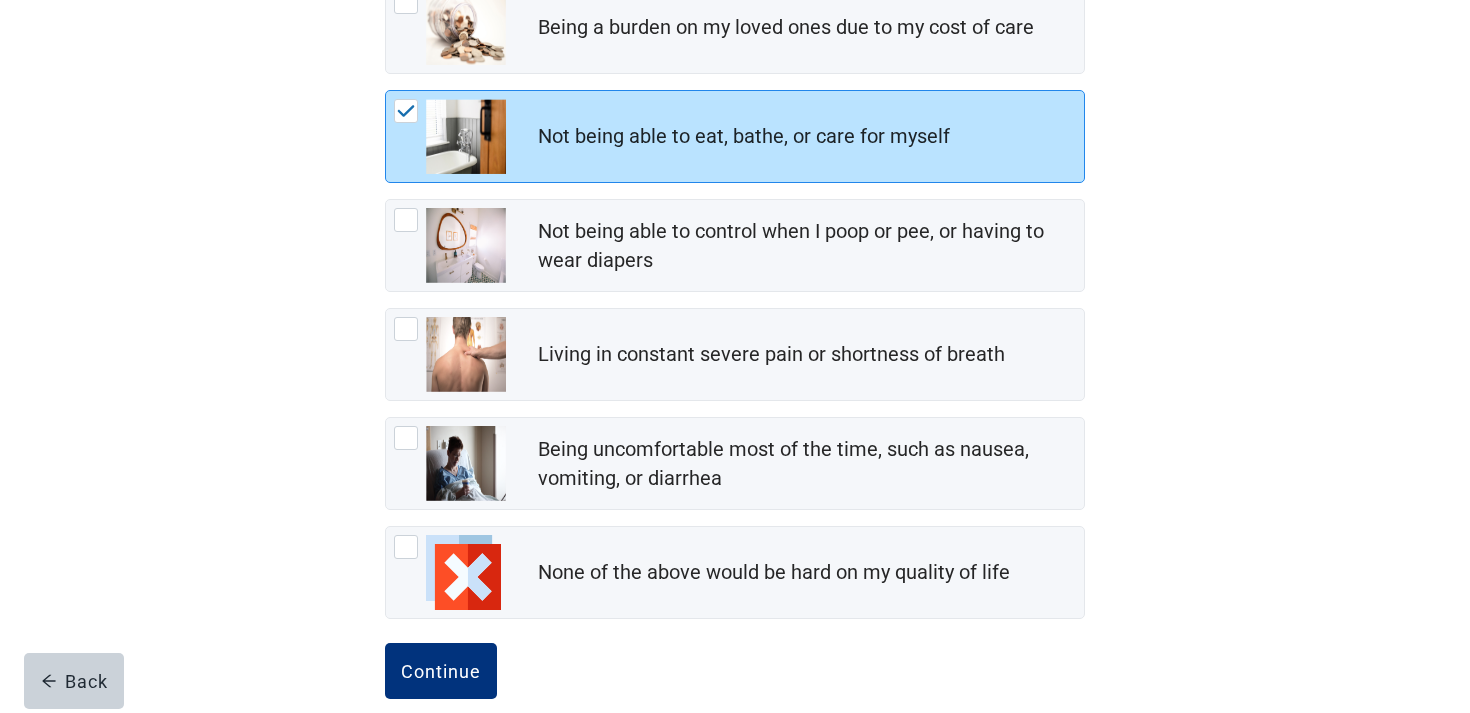 scroll, scrollTop: 387, scrollLeft: 0, axis: vertical 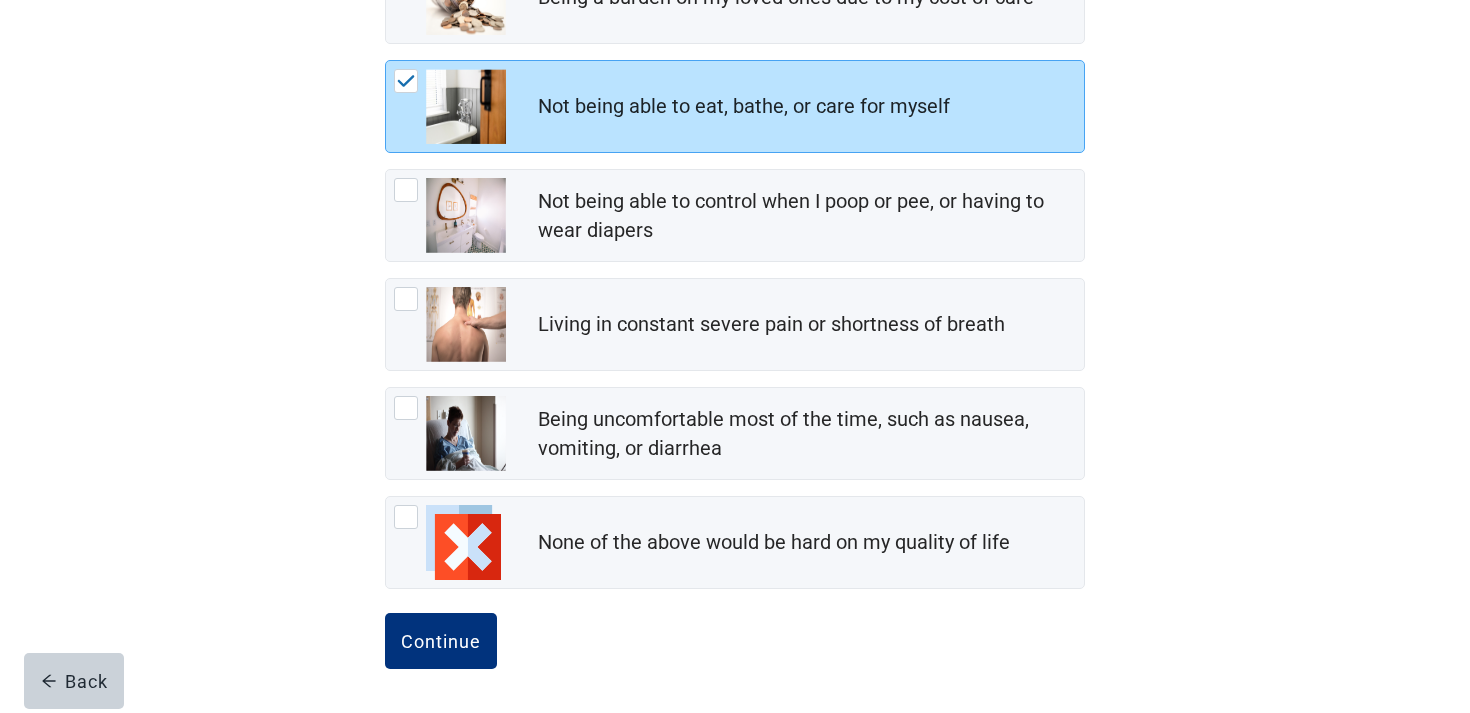 click on "When you think about your  independence , what would be considered an   unacceptable quality of life?   Choose as many as you like     Being a burden on my loved ones due to my cost of care     Not being able to eat, bathe, or care for myself     Not being able to control when I poop or pee, or having to wear diapers     Living in constant severe pain or shortness of breath     Being uncomfortable most of the time, such as nausea, vomiting, or diarrhea     None of the above would be hard on my quality of life Back Continue" at bounding box center [735, 235] 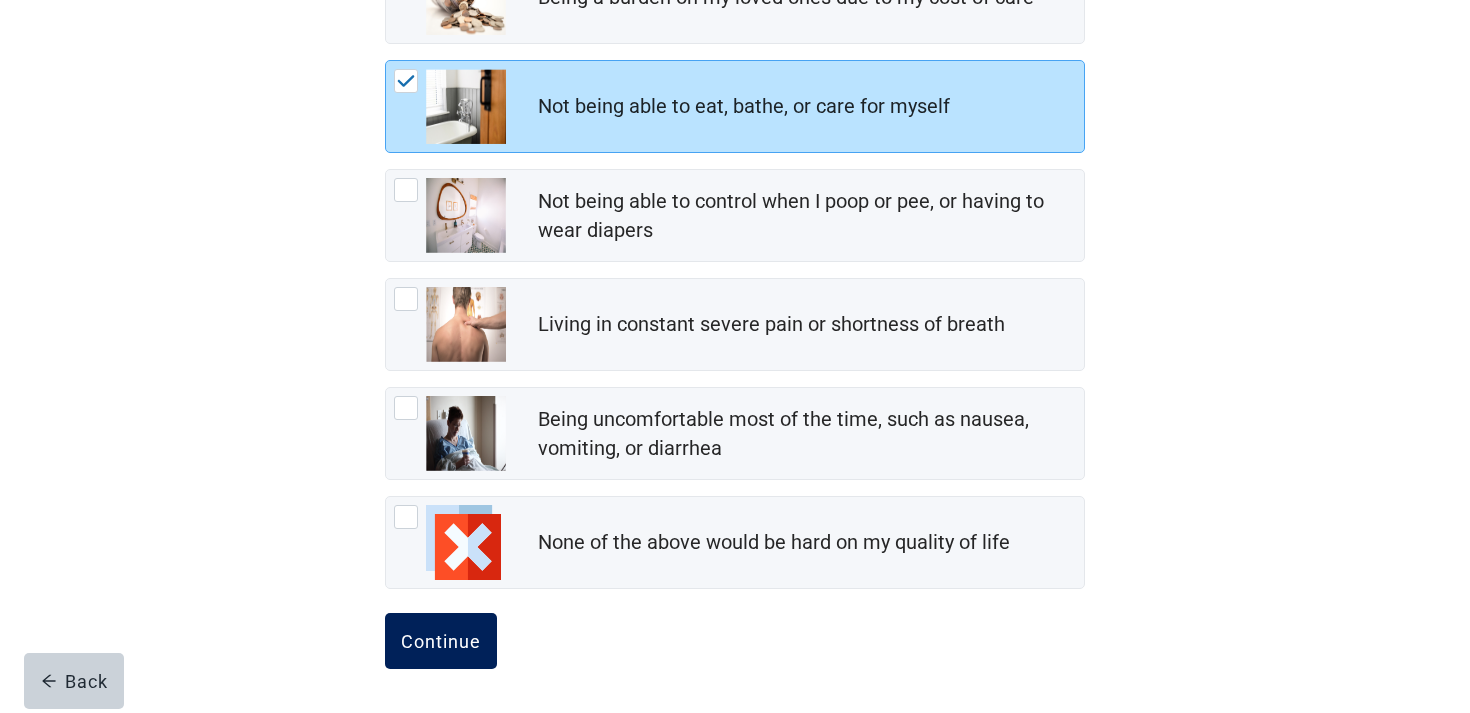click on "Continue" at bounding box center (441, 641) 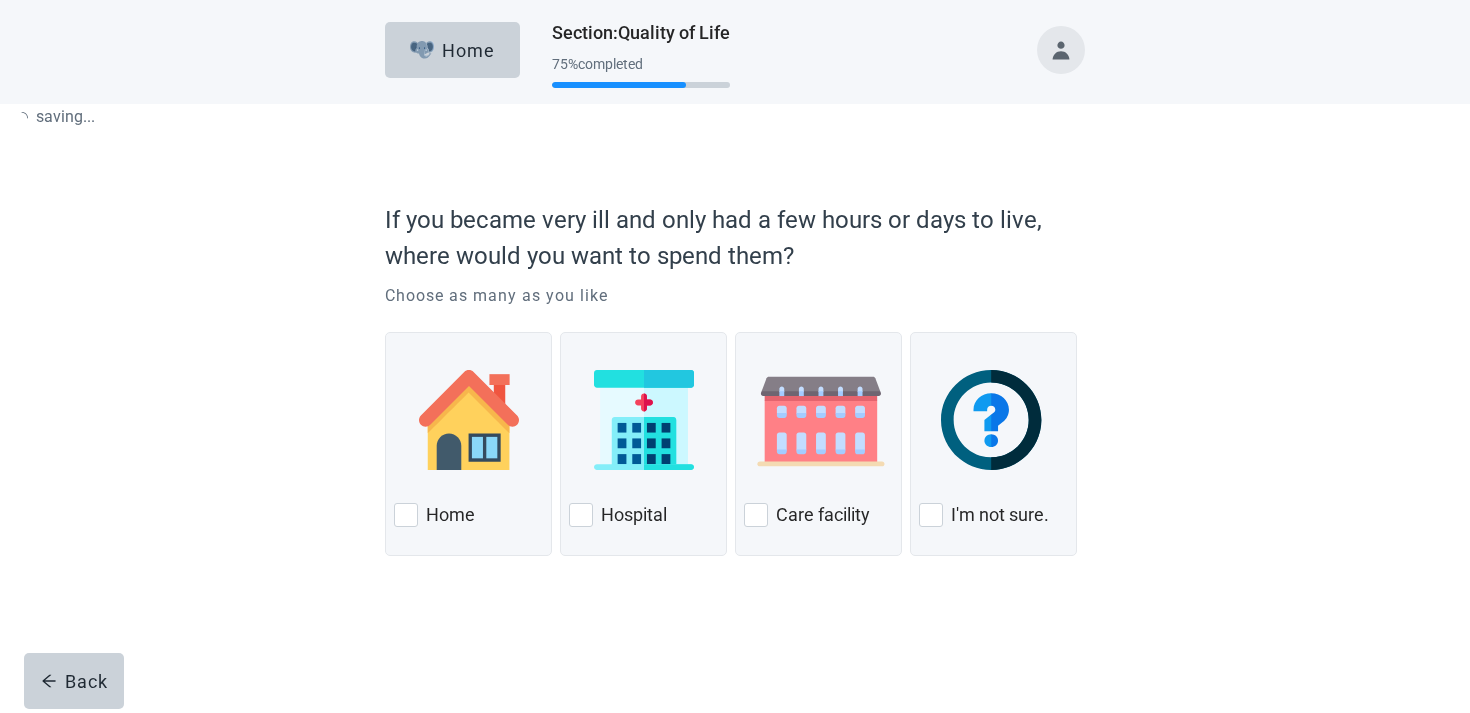 scroll, scrollTop: 0, scrollLeft: 0, axis: both 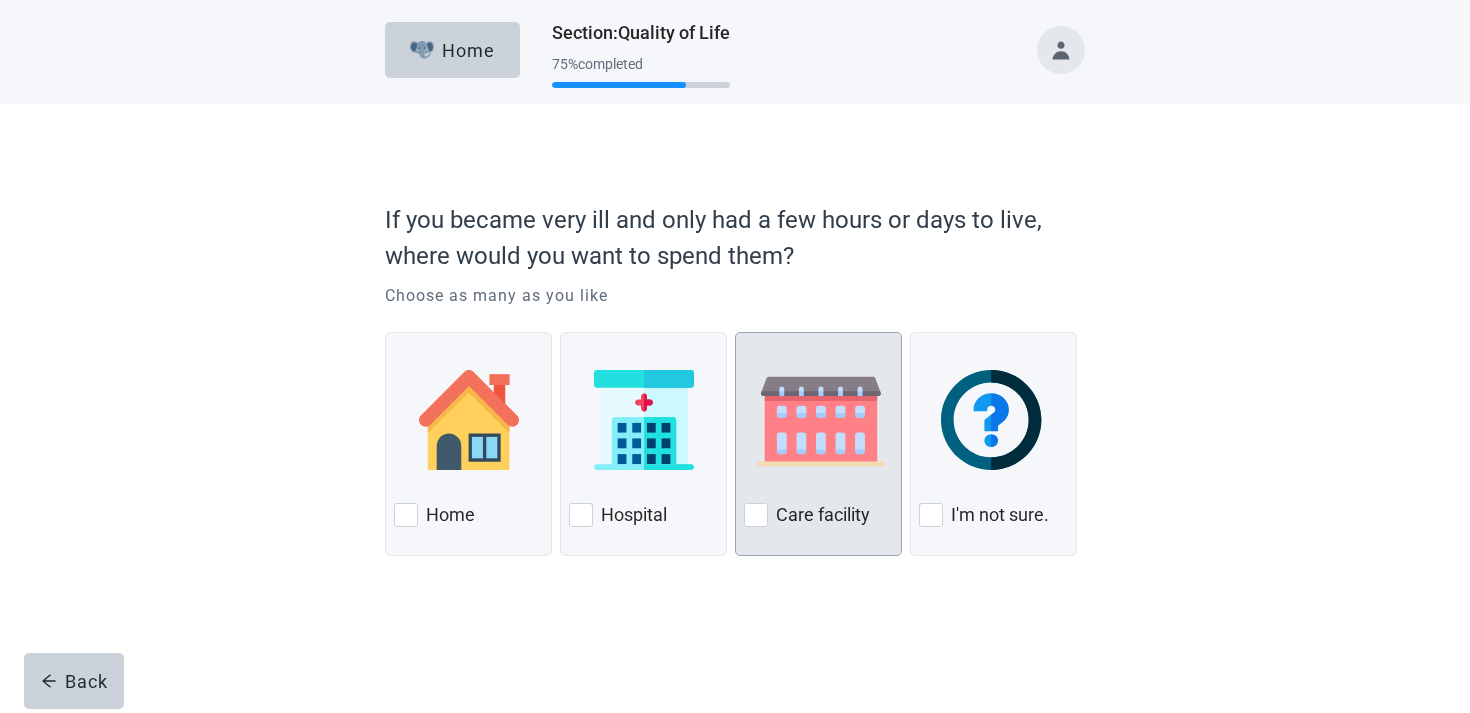 click at bounding box center (818, 420) 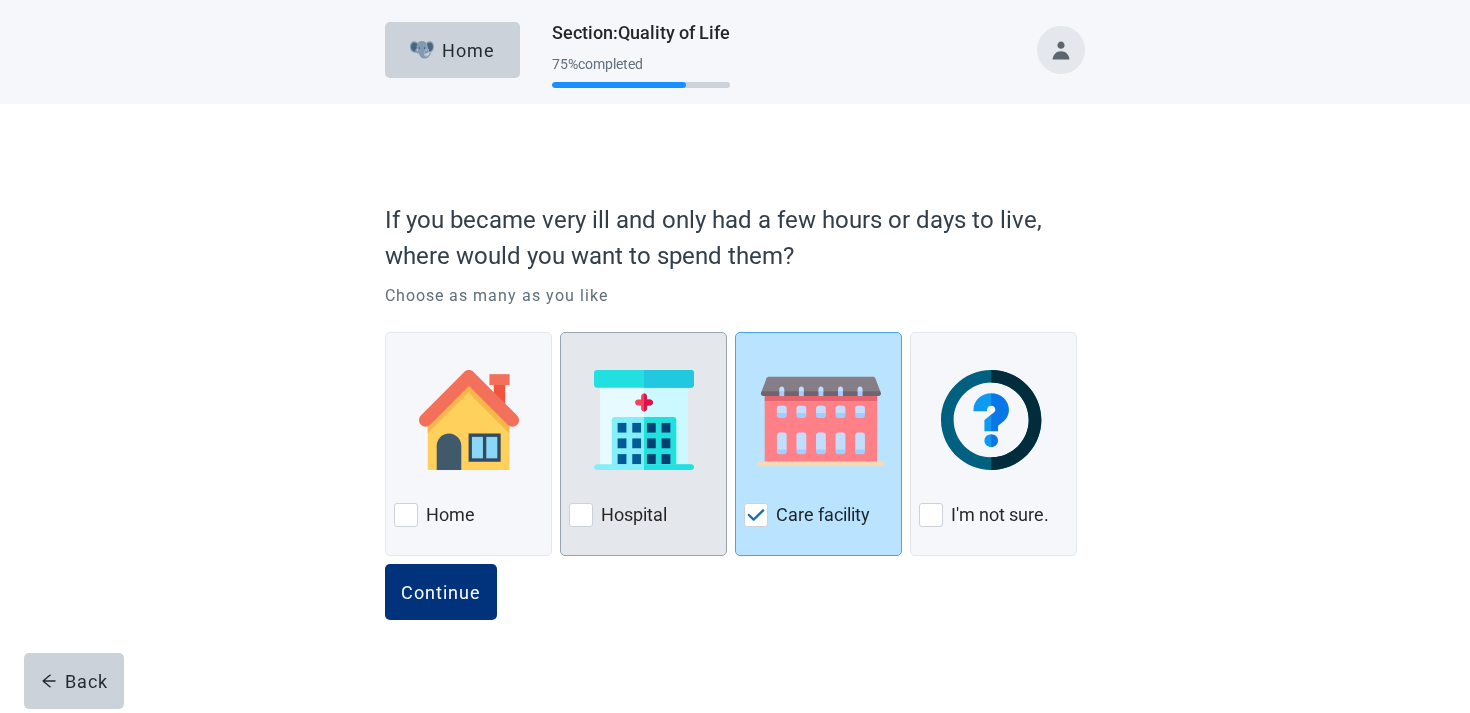 click at bounding box center (643, 420) 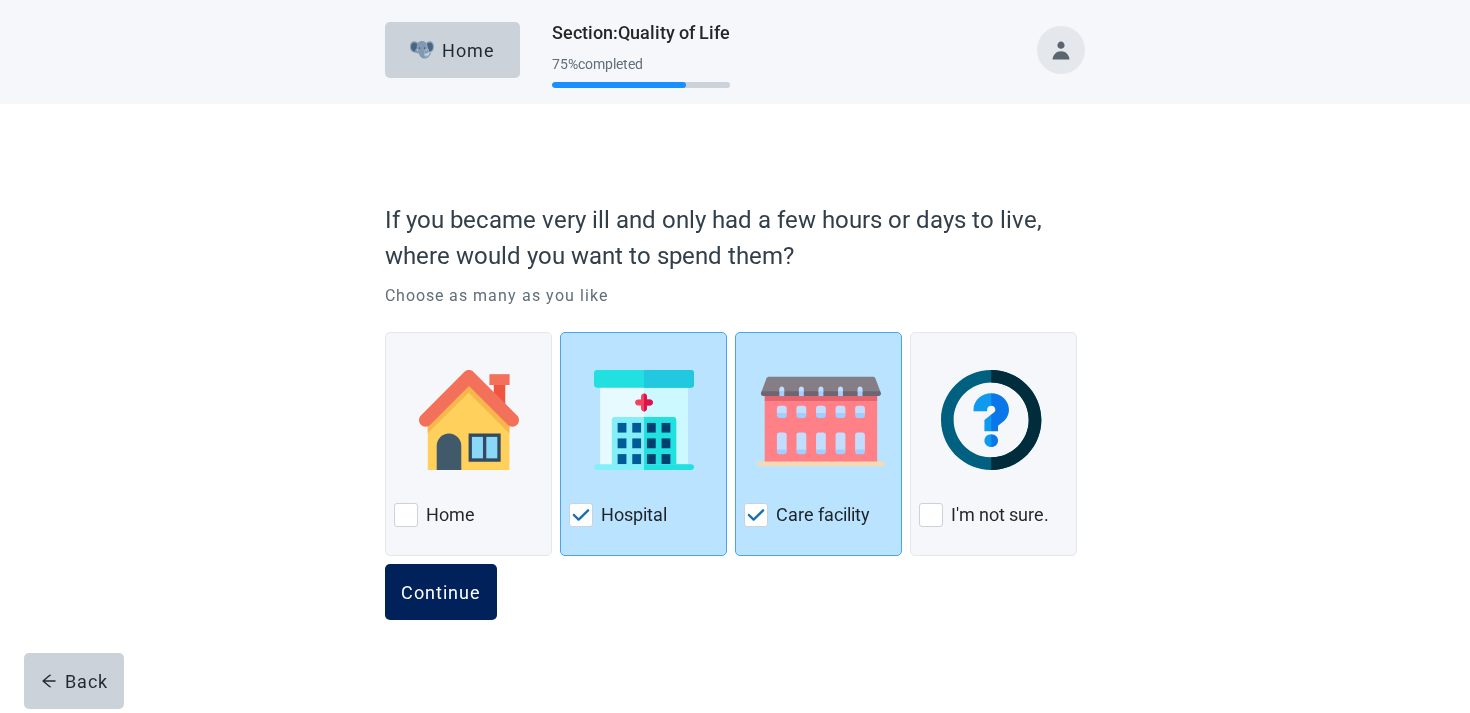 click on "Continue" at bounding box center [441, 592] 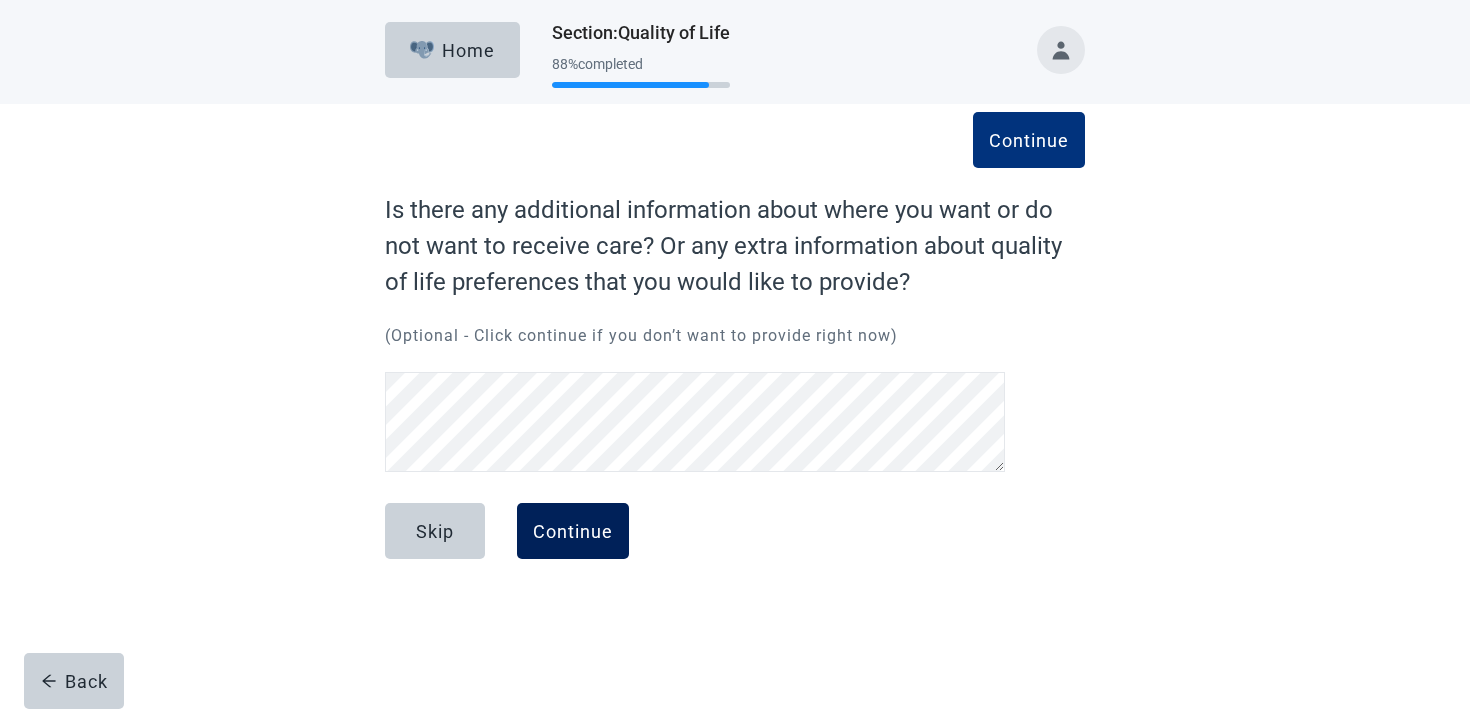 click on "Continue" at bounding box center [573, 531] 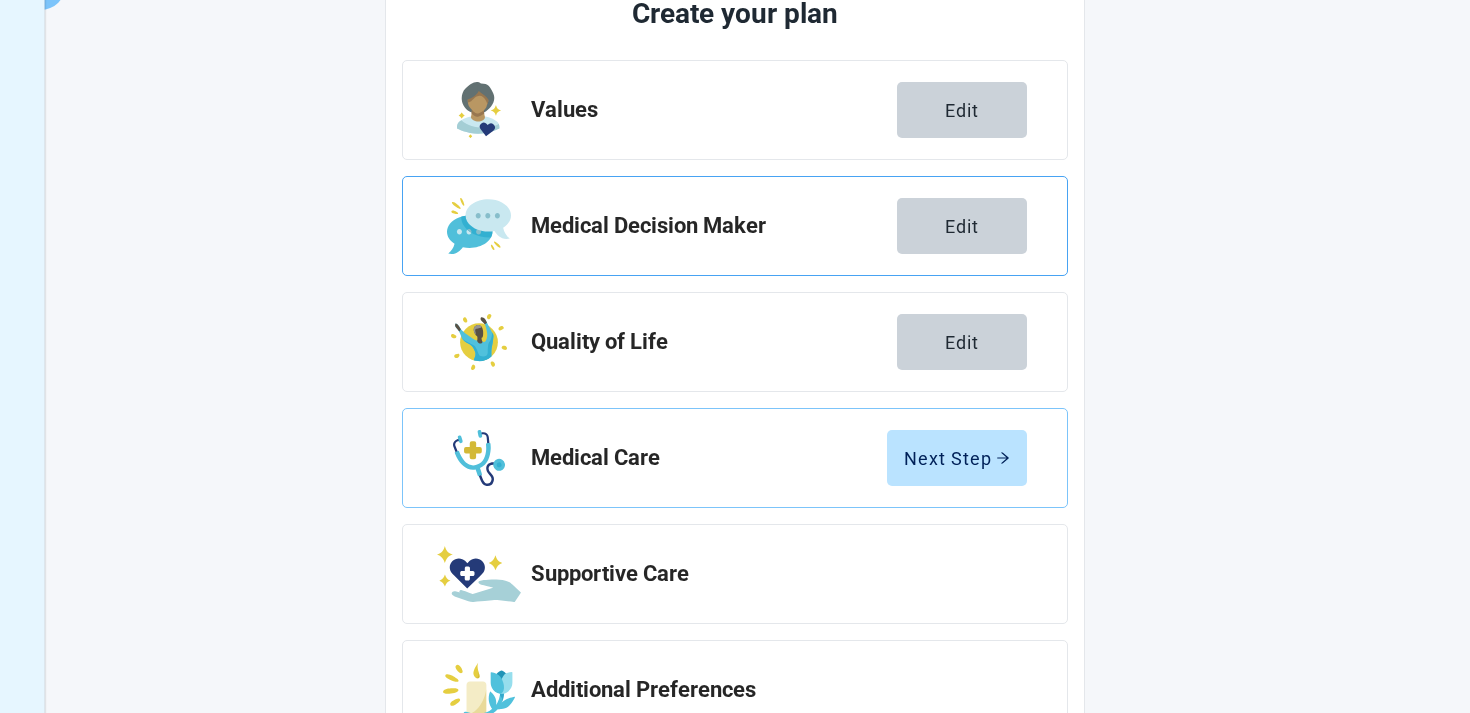 scroll, scrollTop: 360, scrollLeft: 0, axis: vertical 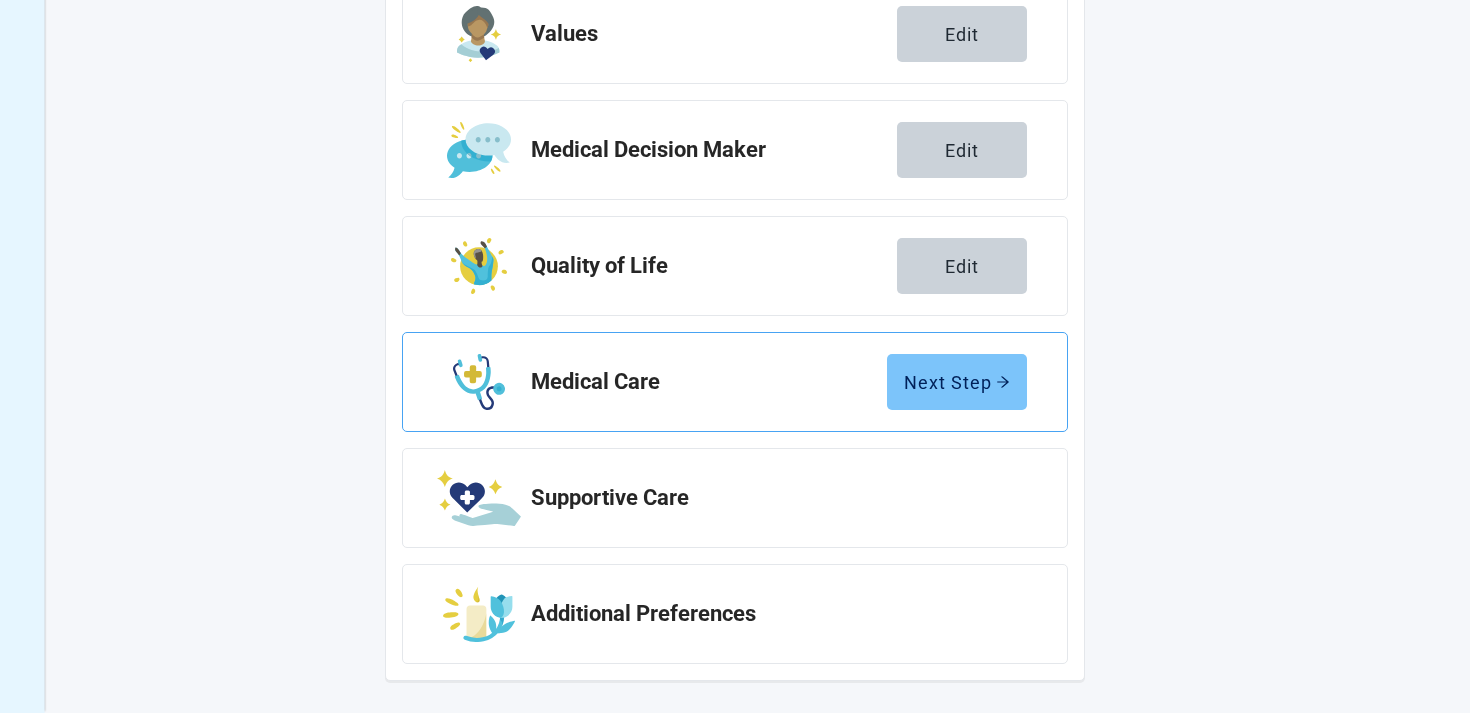click on "Next Step" at bounding box center [957, 382] 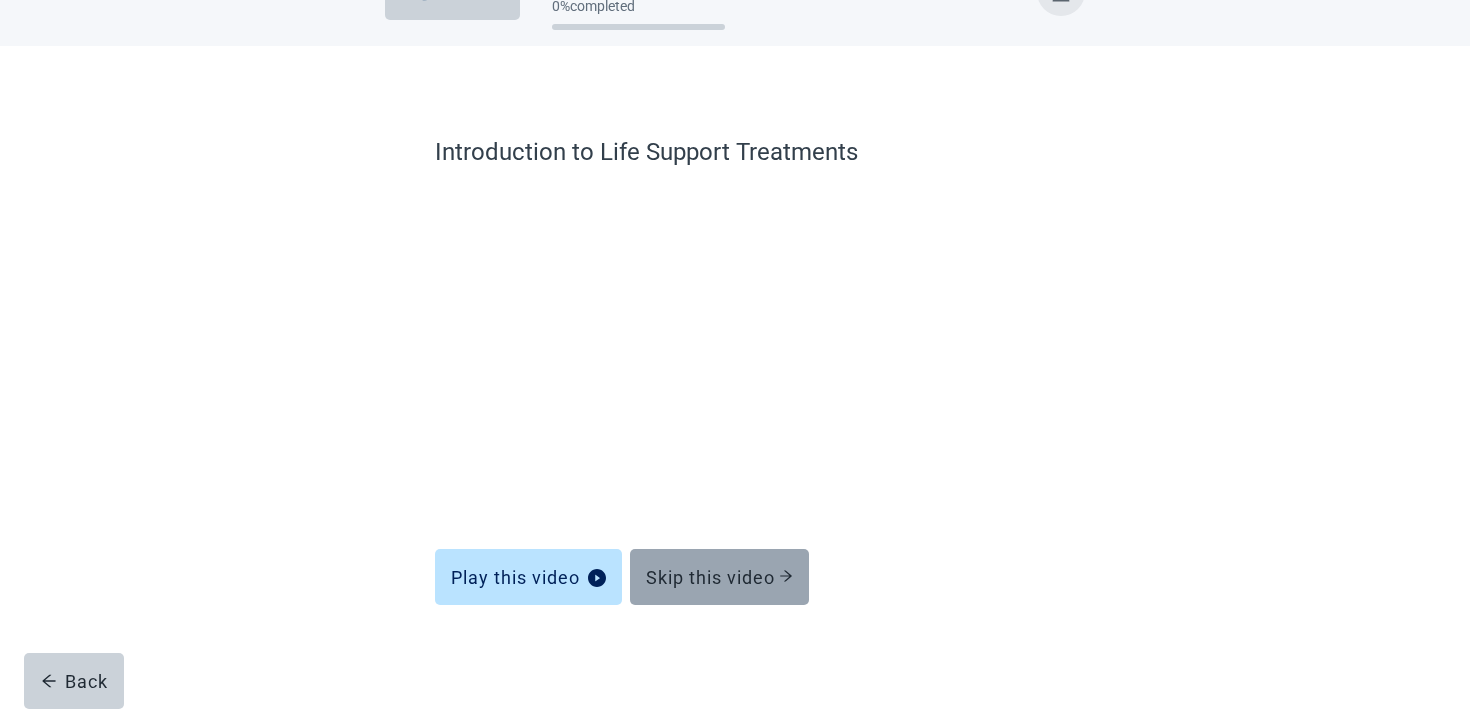 scroll, scrollTop: 58, scrollLeft: 0, axis: vertical 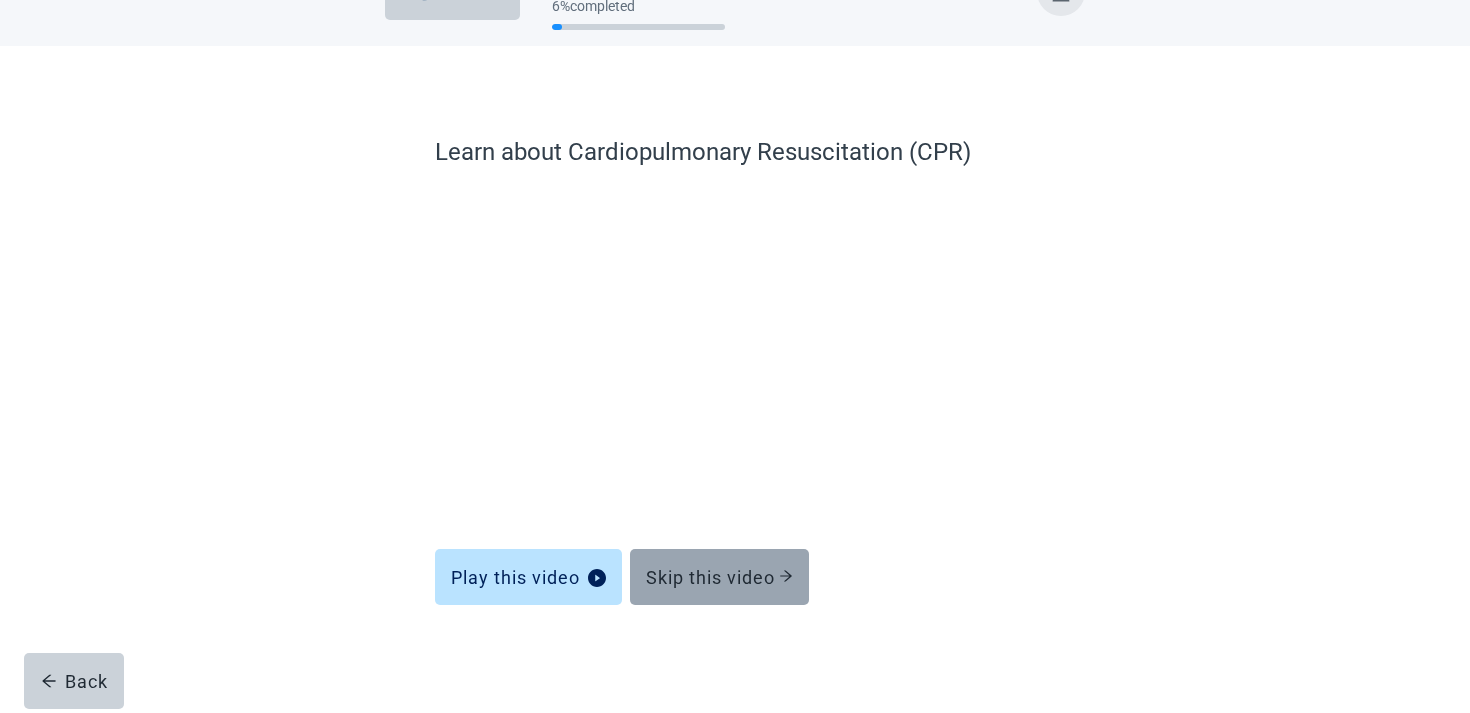 click on "Skip this video" at bounding box center (719, 577) 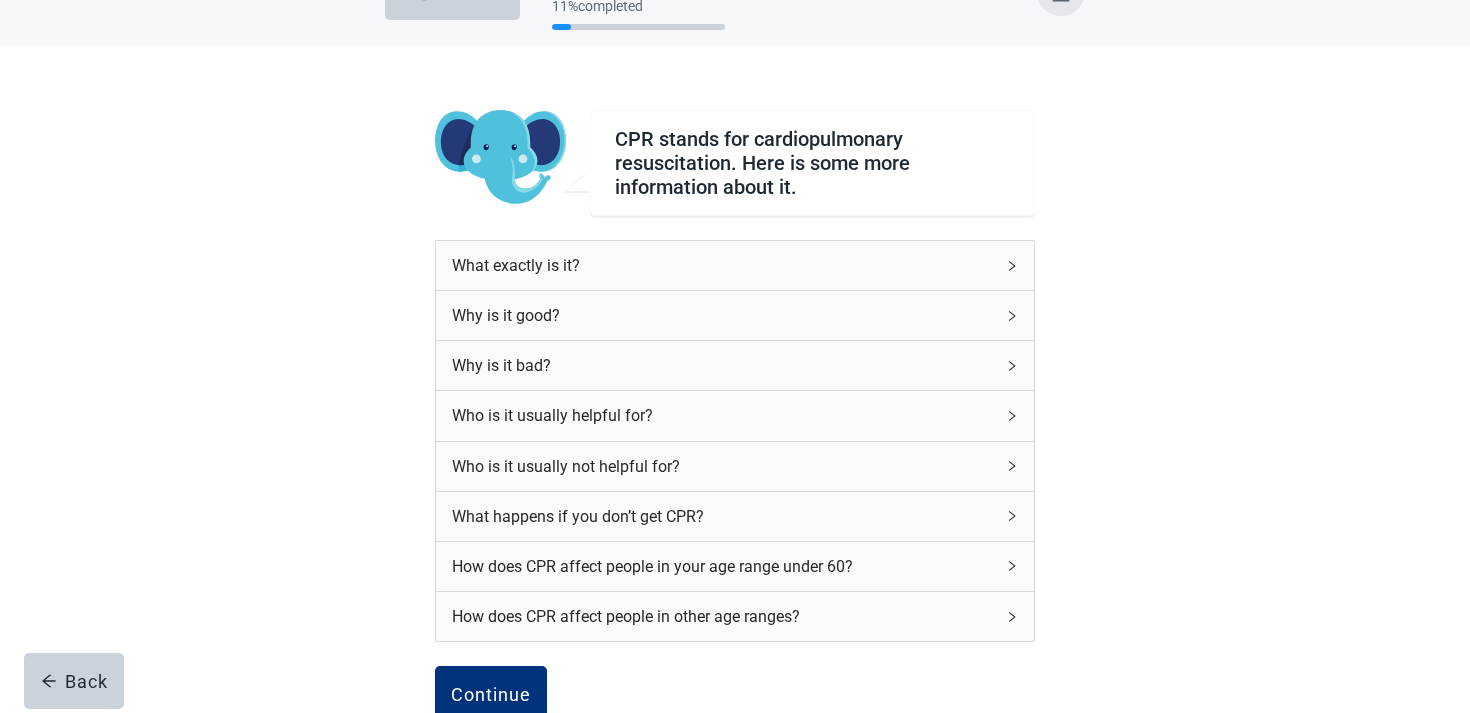 click on "What happens if you don’t get CPR?" at bounding box center [735, 516] 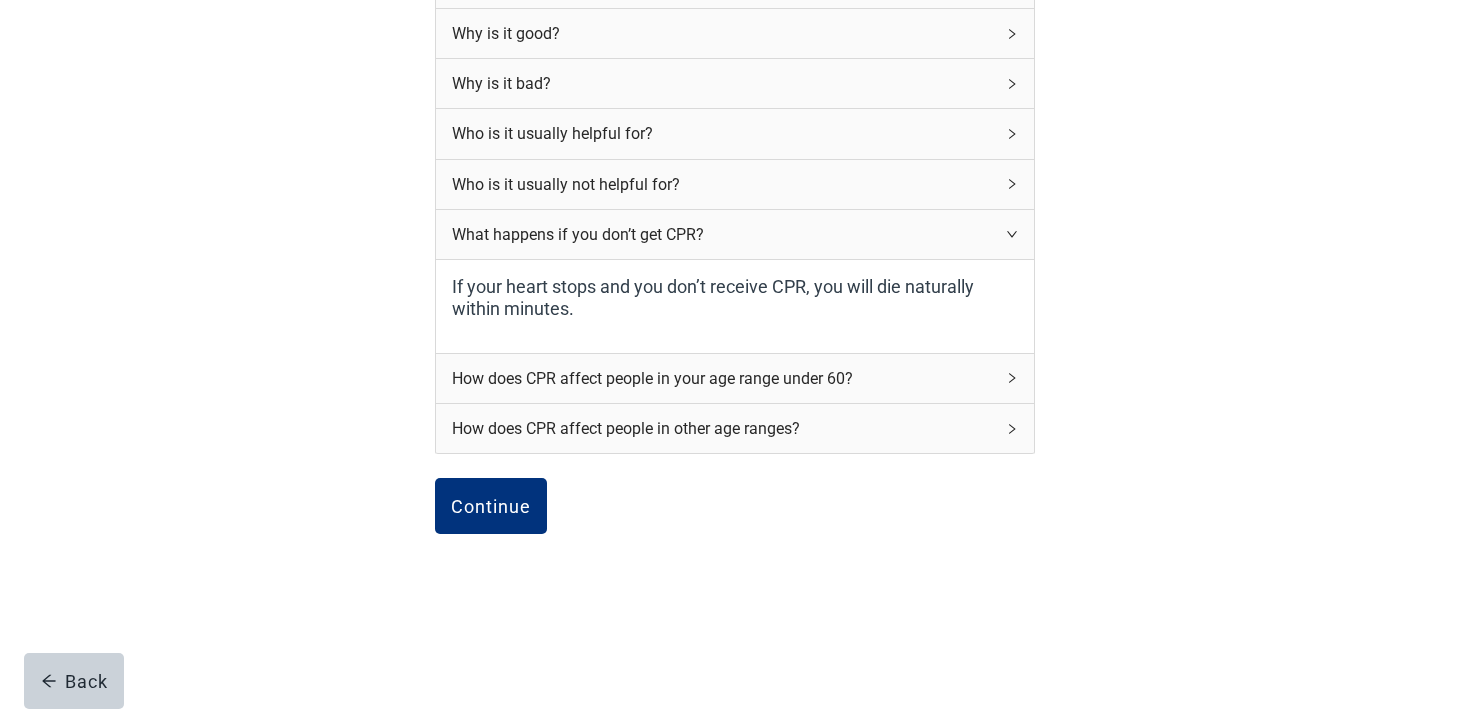 scroll, scrollTop: 345, scrollLeft: 0, axis: vertical 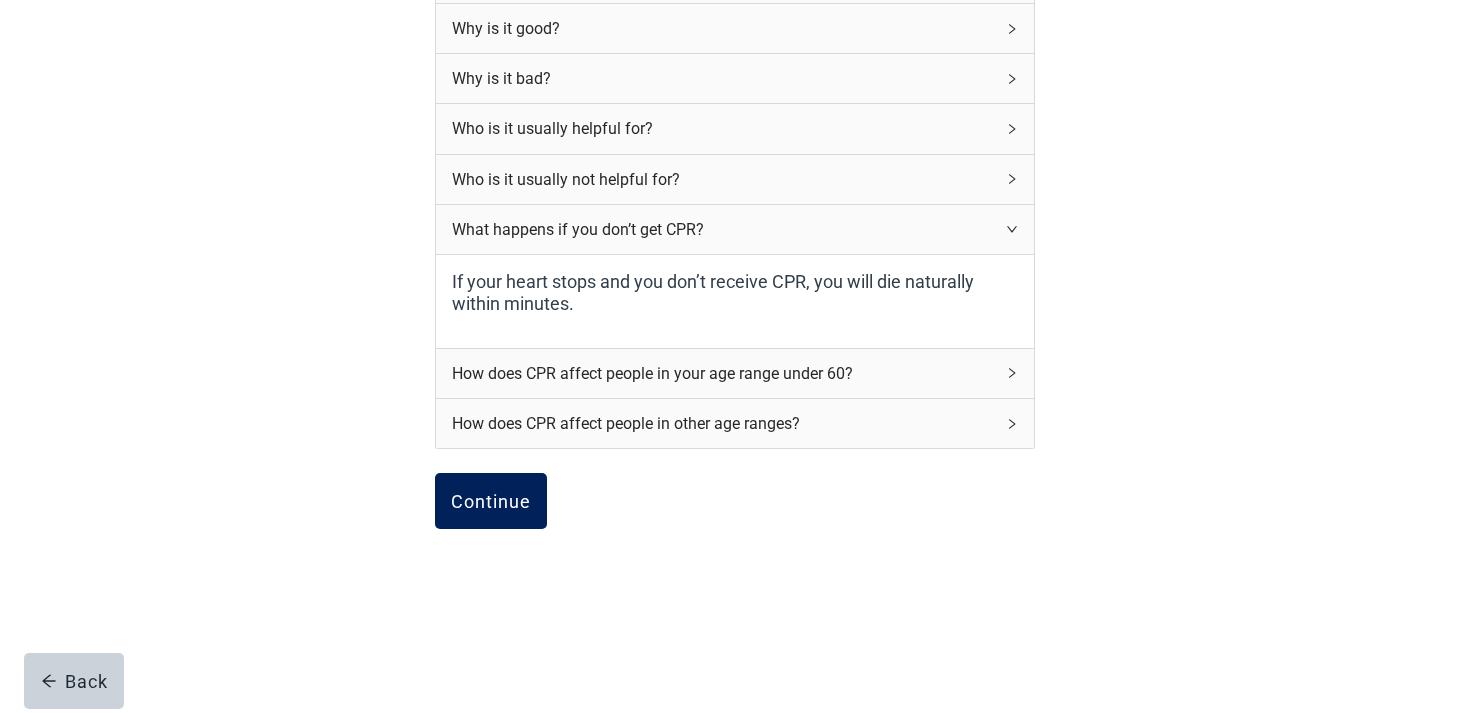 click on "Continue" at bounding box center (491, 501) 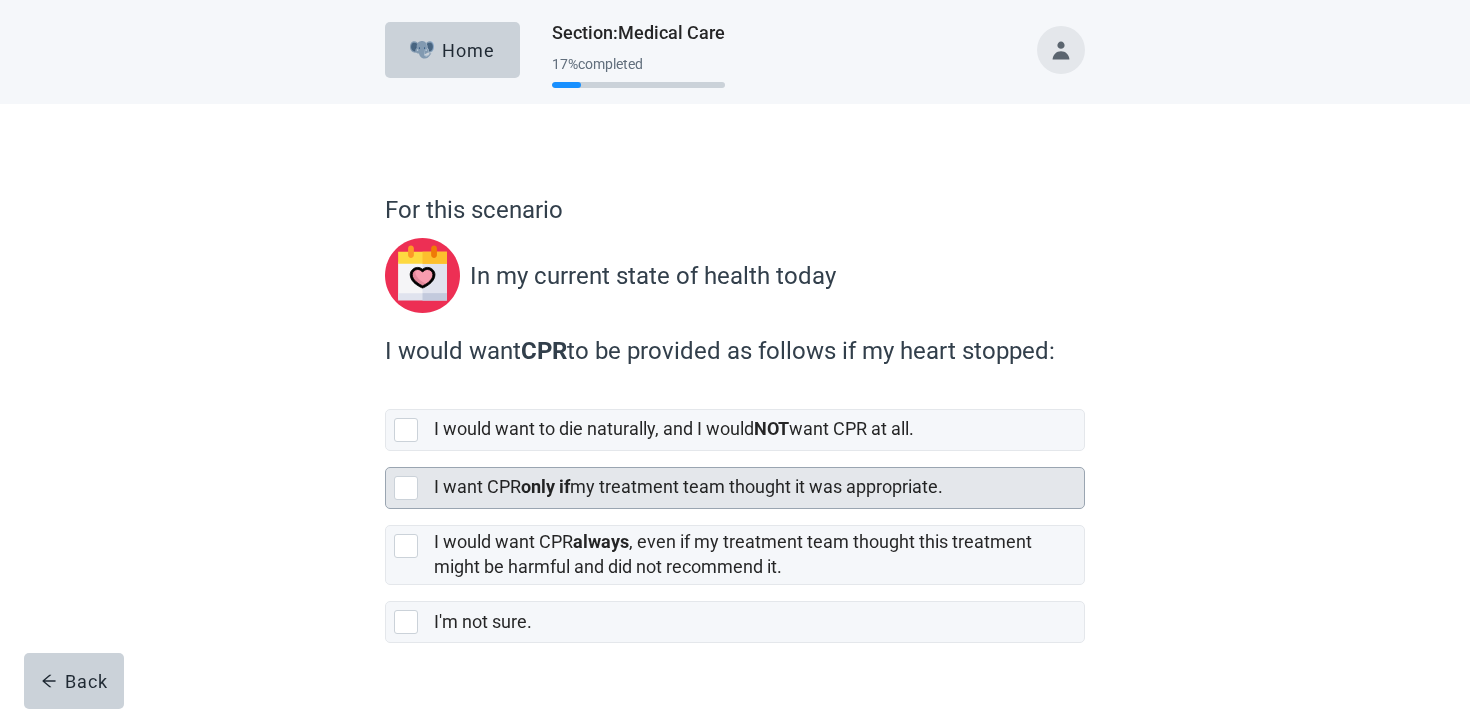 scroll, scrollTop: 46, scrollLeft: 0, axis: vertical 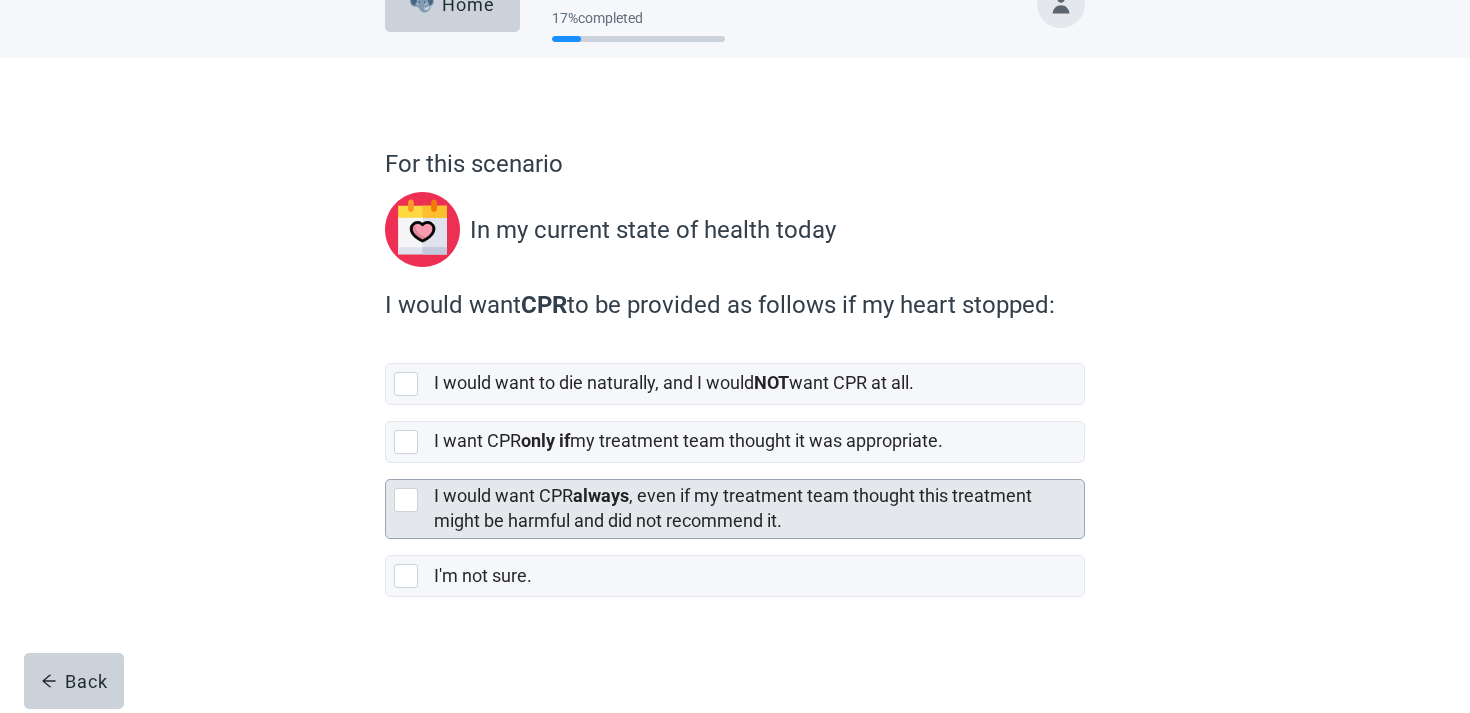 click on "I would want CPR  always , even if my treatment team thought this treatment might be harmful and did not recommend it." at bounding box center [733, 508] 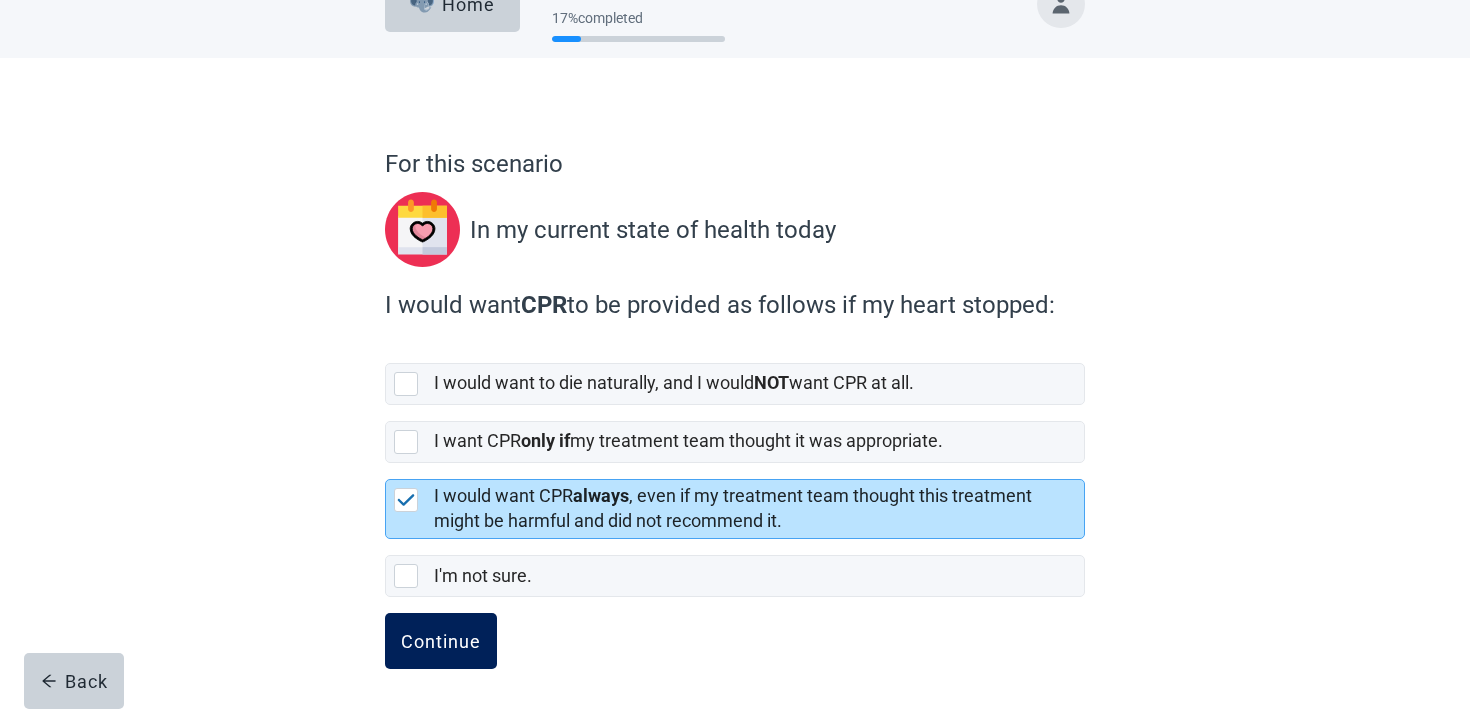 click on "Continue" at bounding box center [441, 641] 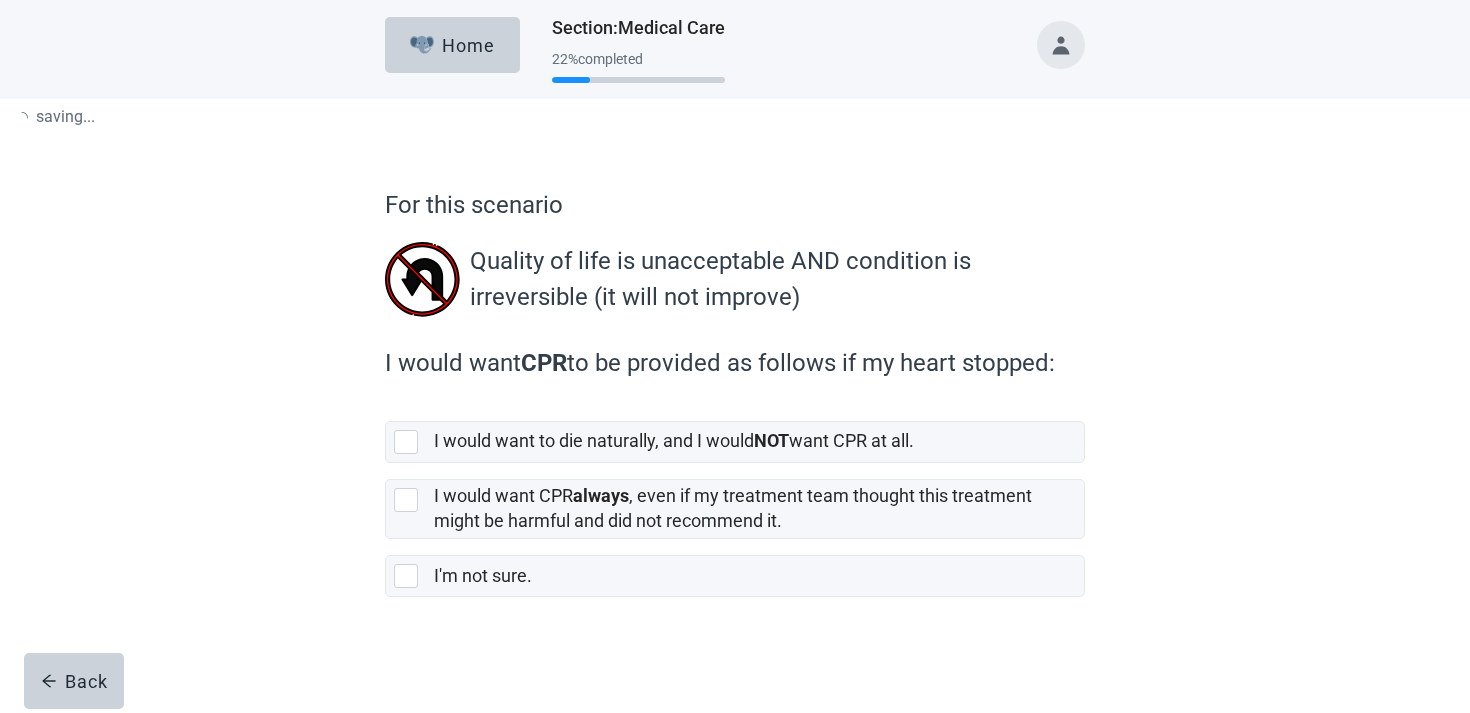 scroll, scrollTop: 0, scrollLeft: 0, axis: both 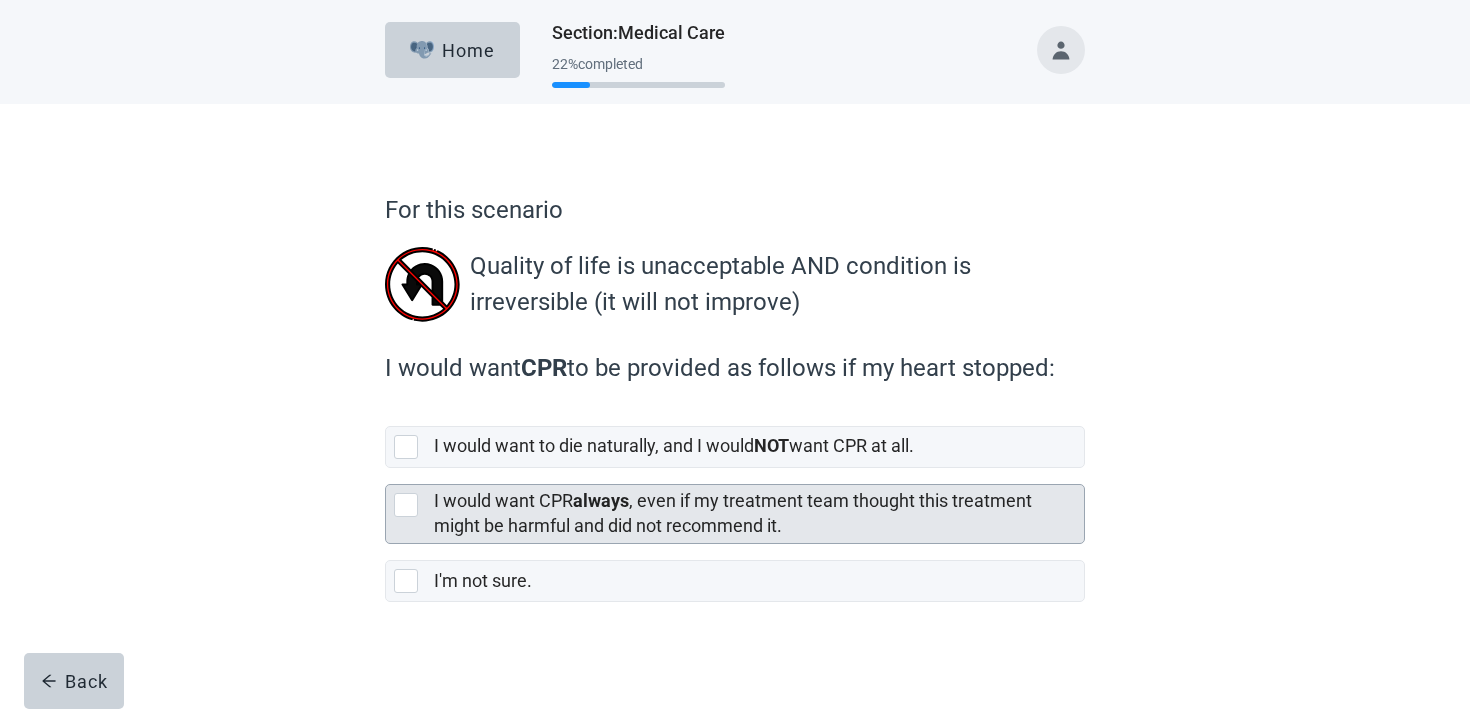 click on "I would want CPR  always , even if my treatment team thought this treatment might be harmful and did not recommend it." at bounding box center (733, 513) 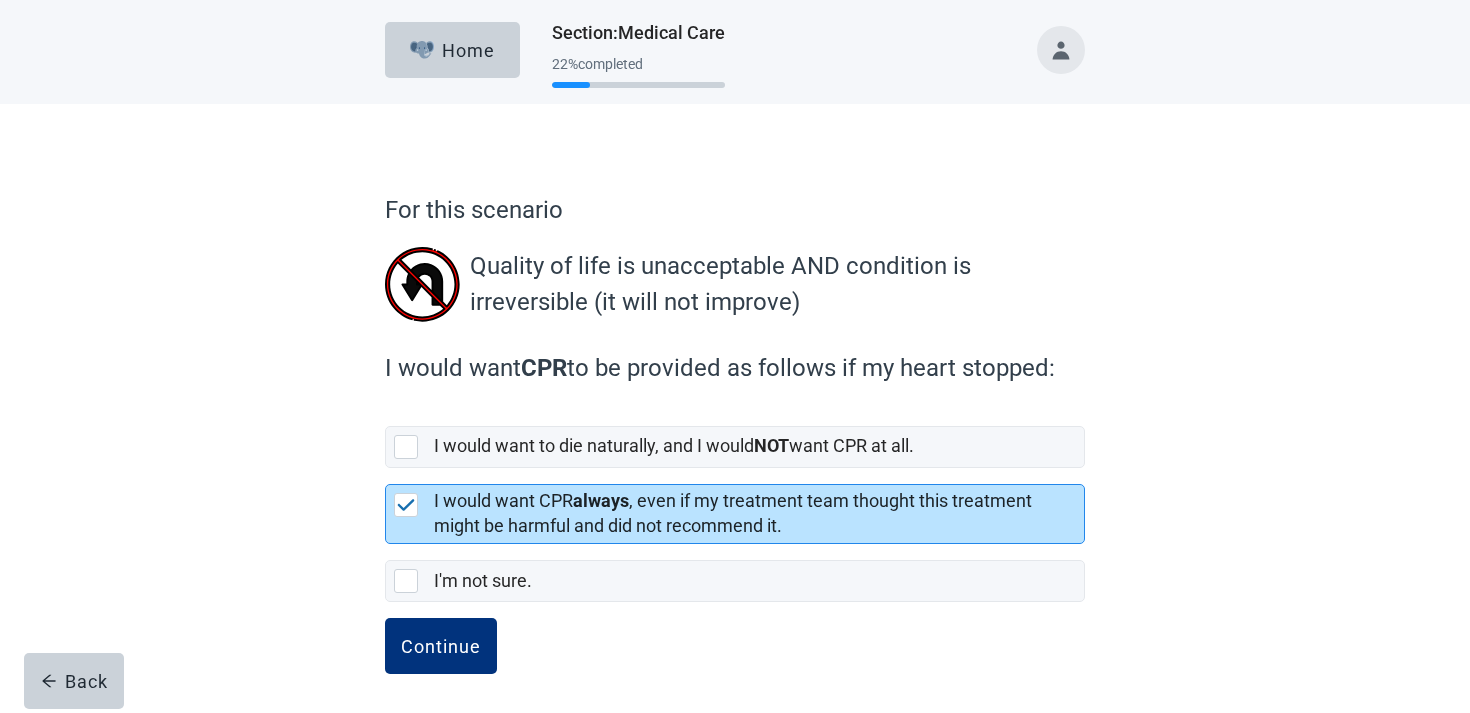 scroll, scrollTop: 5, scrollLeft: 0, axis: vertical 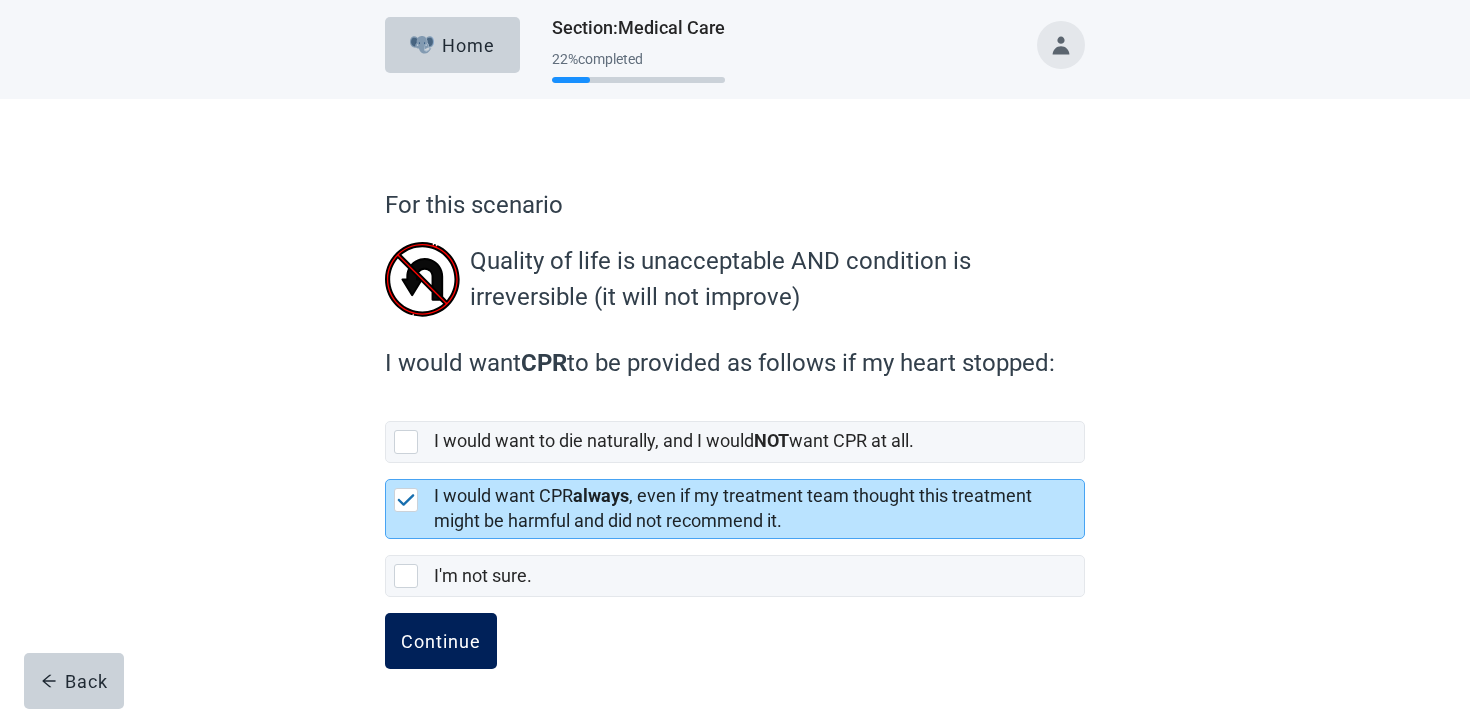 click on "Continue" at bounding box center [441, 641] 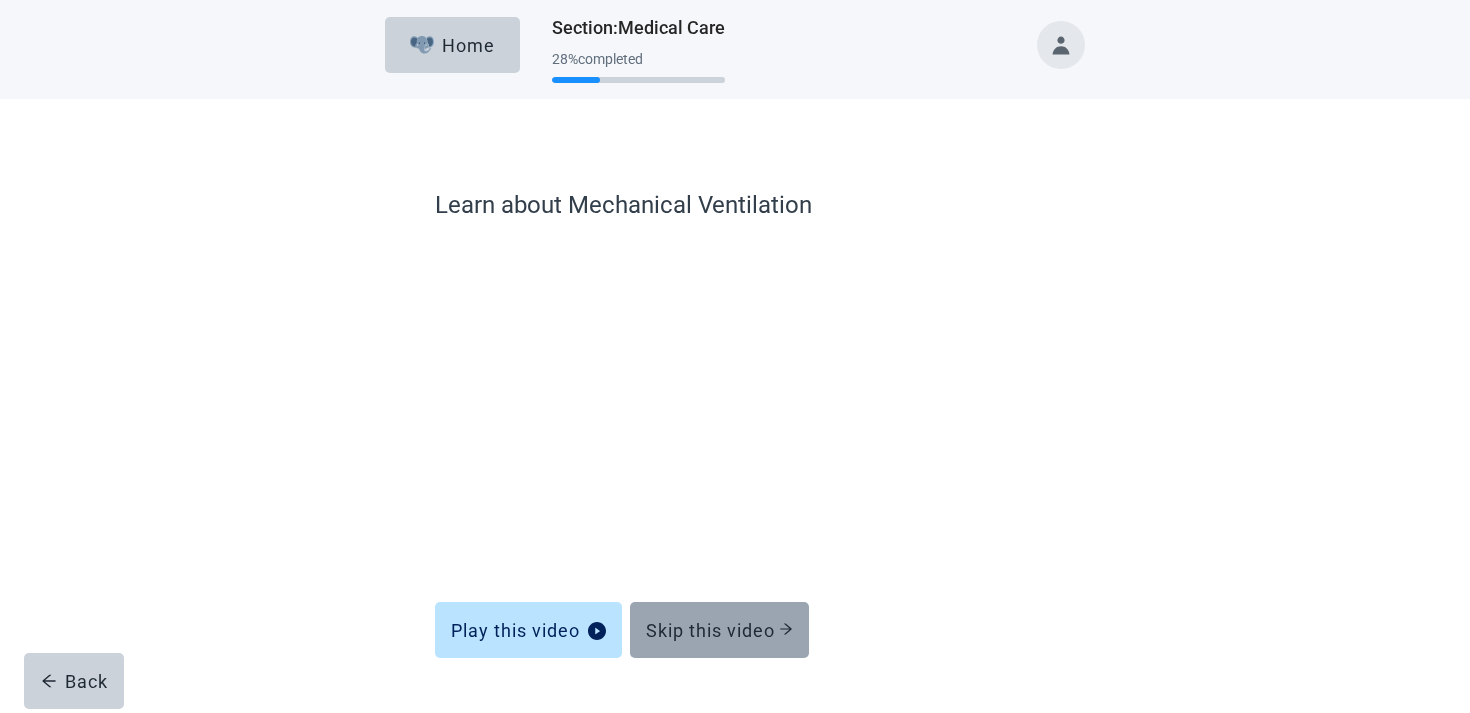 click on "Skip this video" at bounding box center [719, 630] 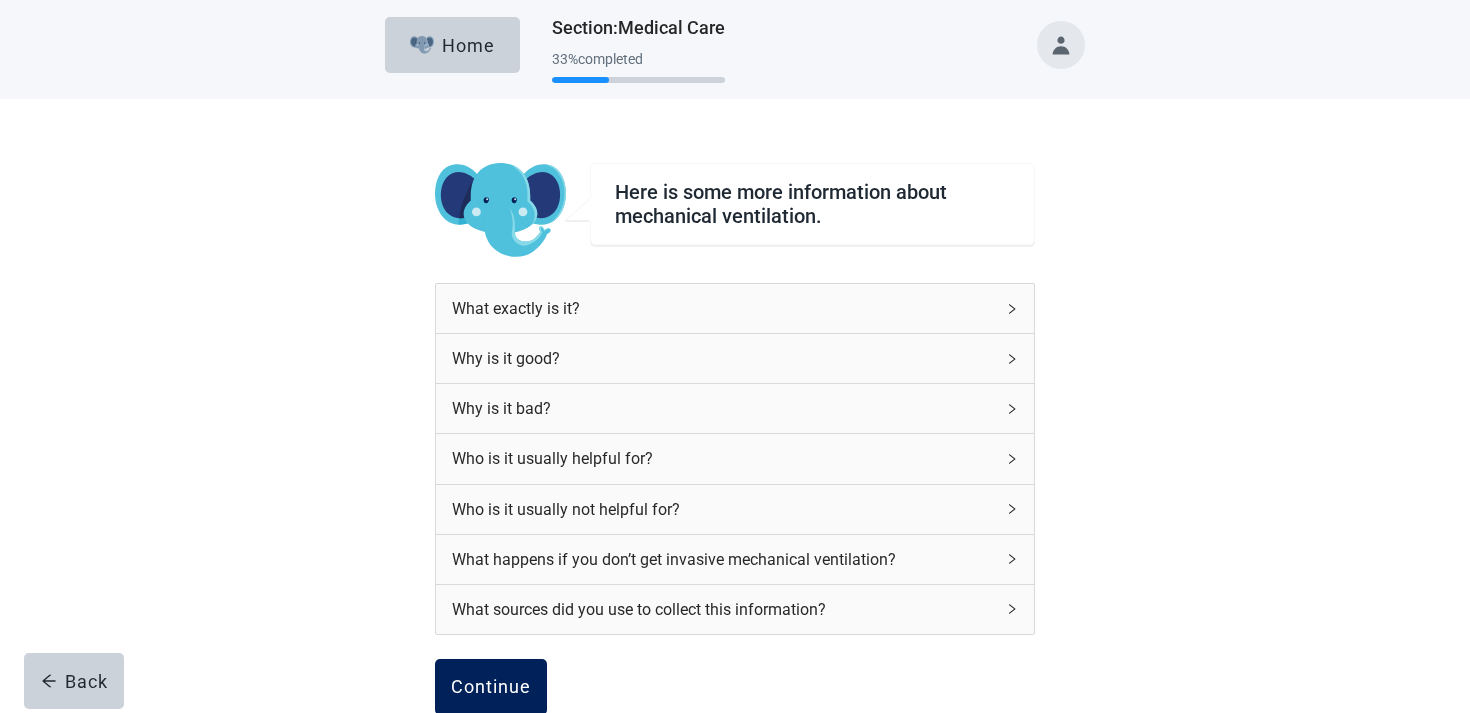 click on "Continue" at bounding box center (491, 687) 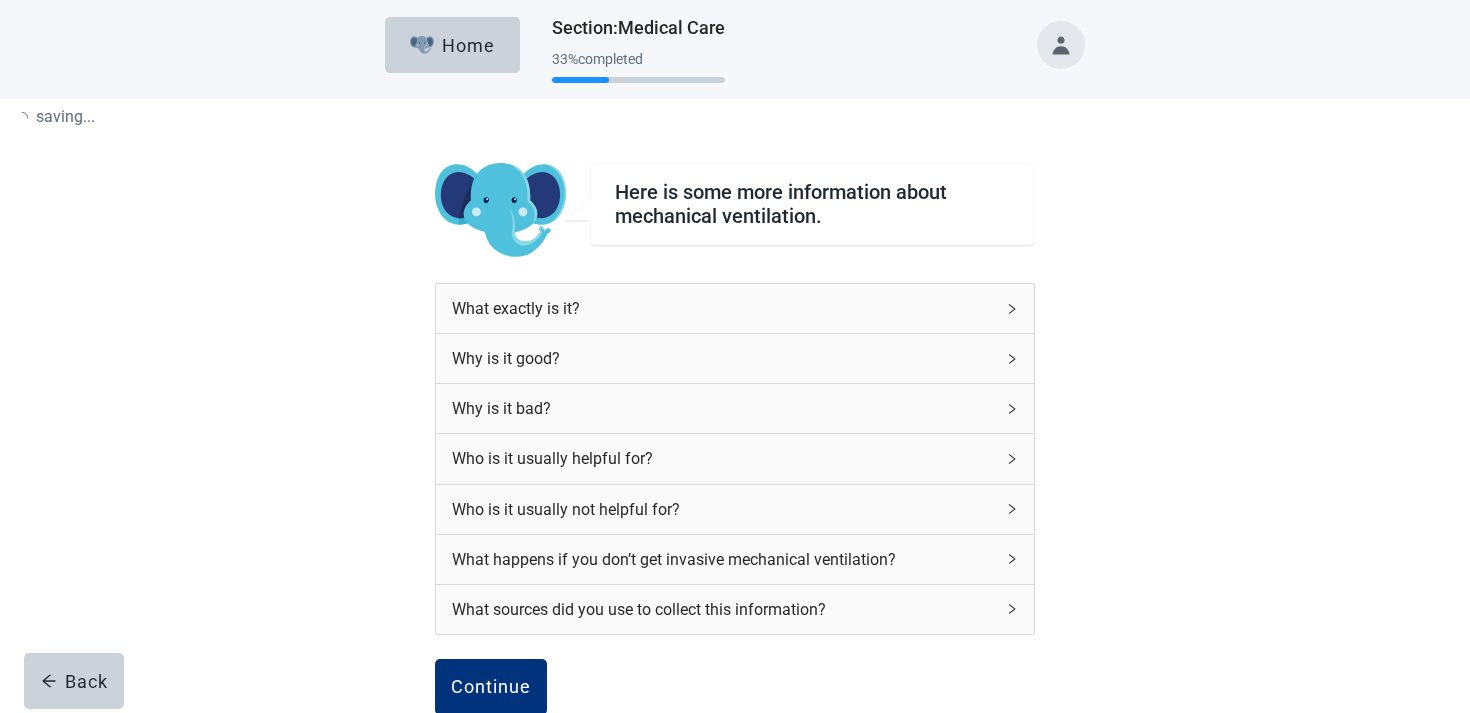 scroll, scrollTop: 0, scrollLeft: 0, axis: both 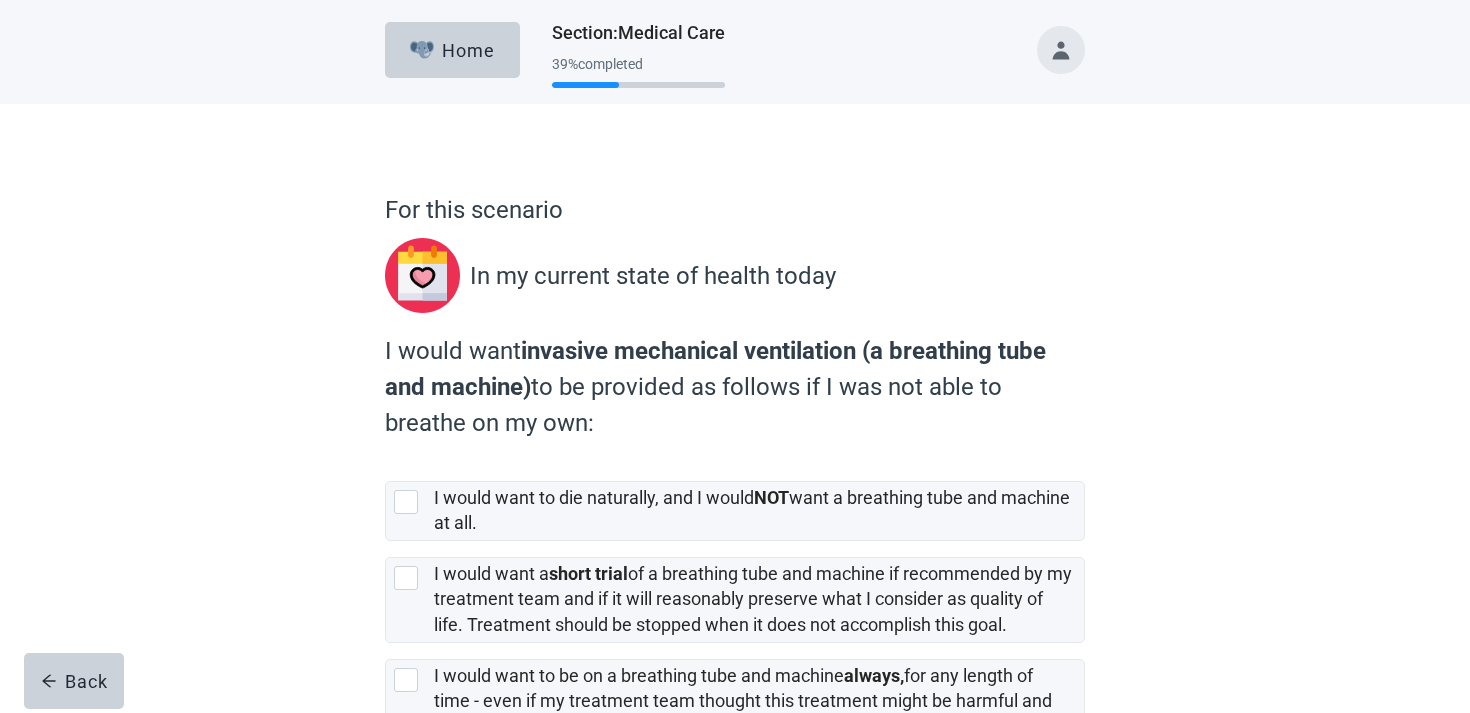 click on "I would want to die naturally, and I would  NOT  want a breathing tube and machine at all.   I would want a  short trial  of a breathing tube and machine if recommended by my treatment team and if it will reasonably preserve what I consider as quality of life. Treatment should be stopped when it does not accomplish this goal.   I would want to be on a breathing tube and machine  always,  for any length of time - even if my treatment team thought this treatment might be harmful and did not recommend it.   I'm not sure." at bounding box center [735, 633] 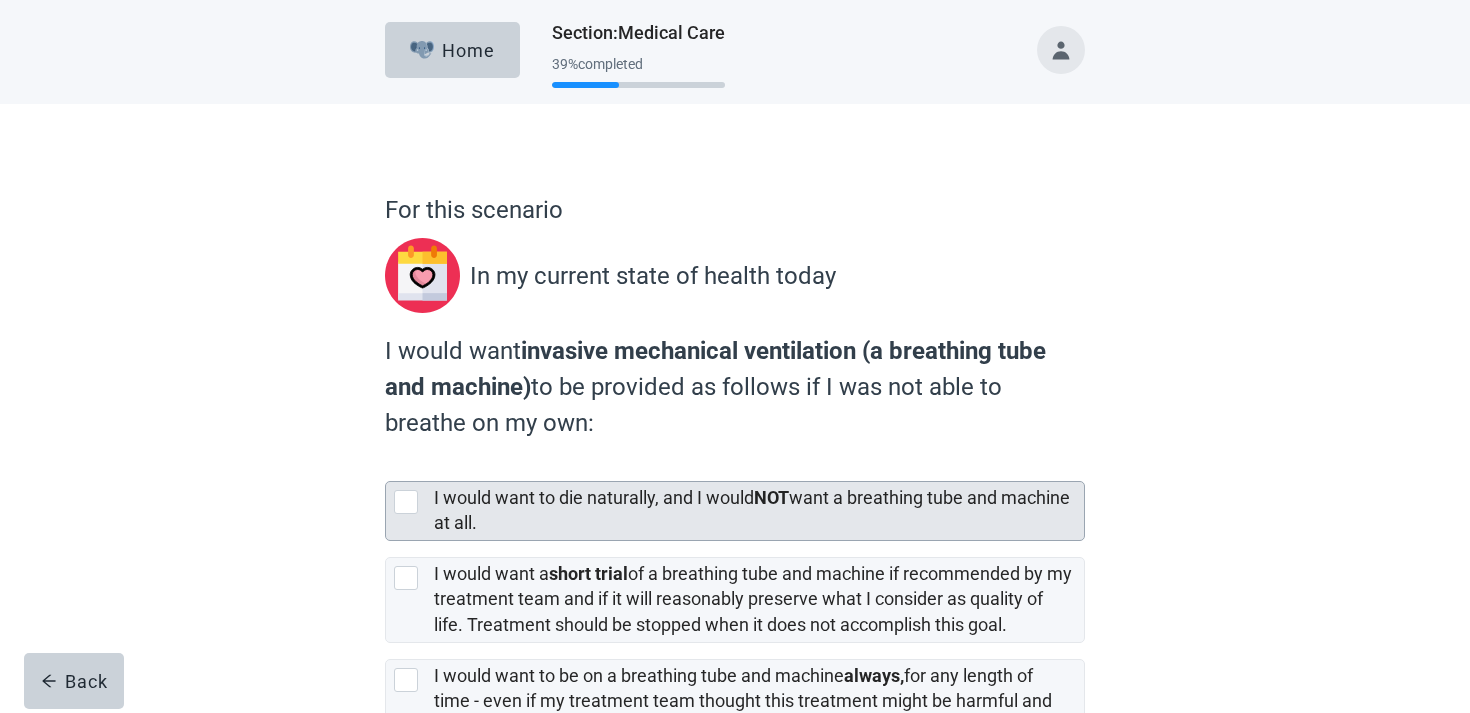 click on "I would want to die naturally, and I would  NOT  want a breathing tube and machine at all." at bounding box center (752, 510) 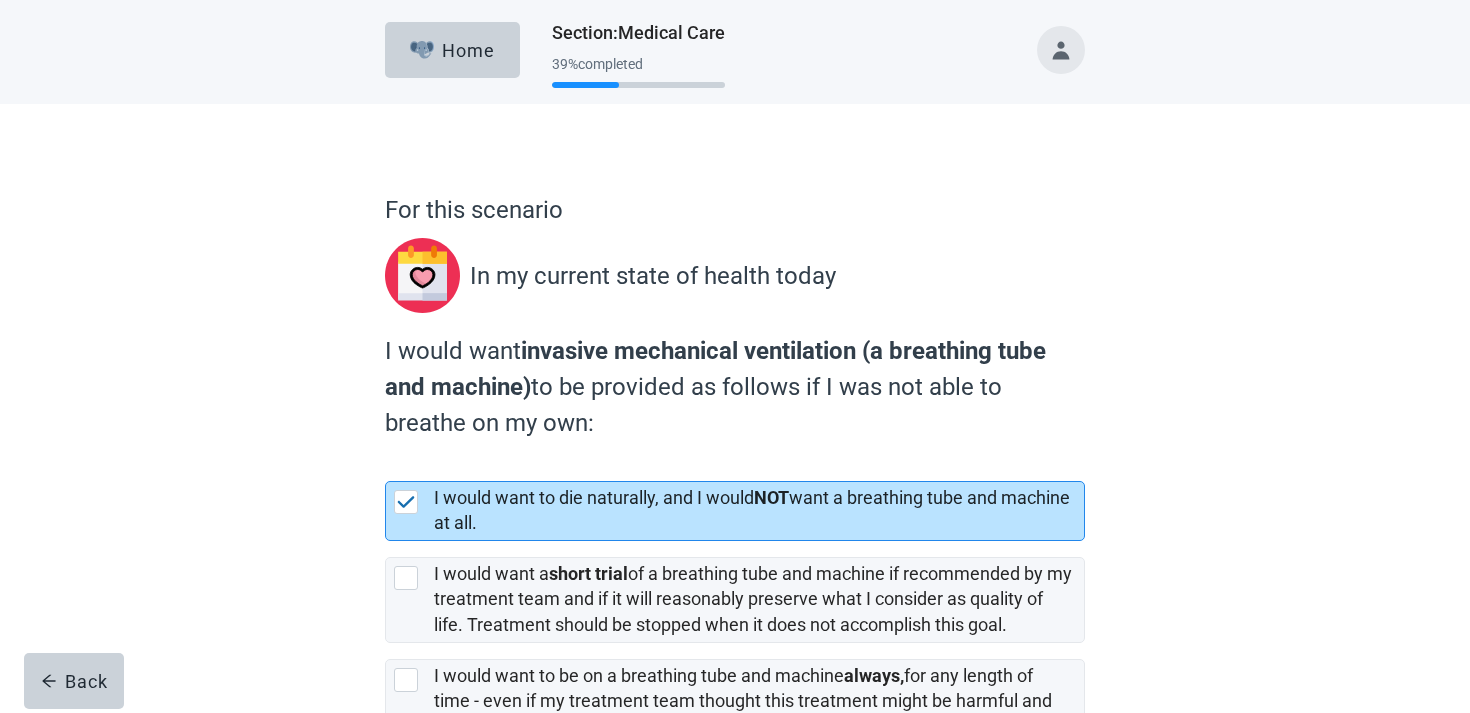 scroll, scrollTop: 205, scrollLeft: 0, axis: vertical 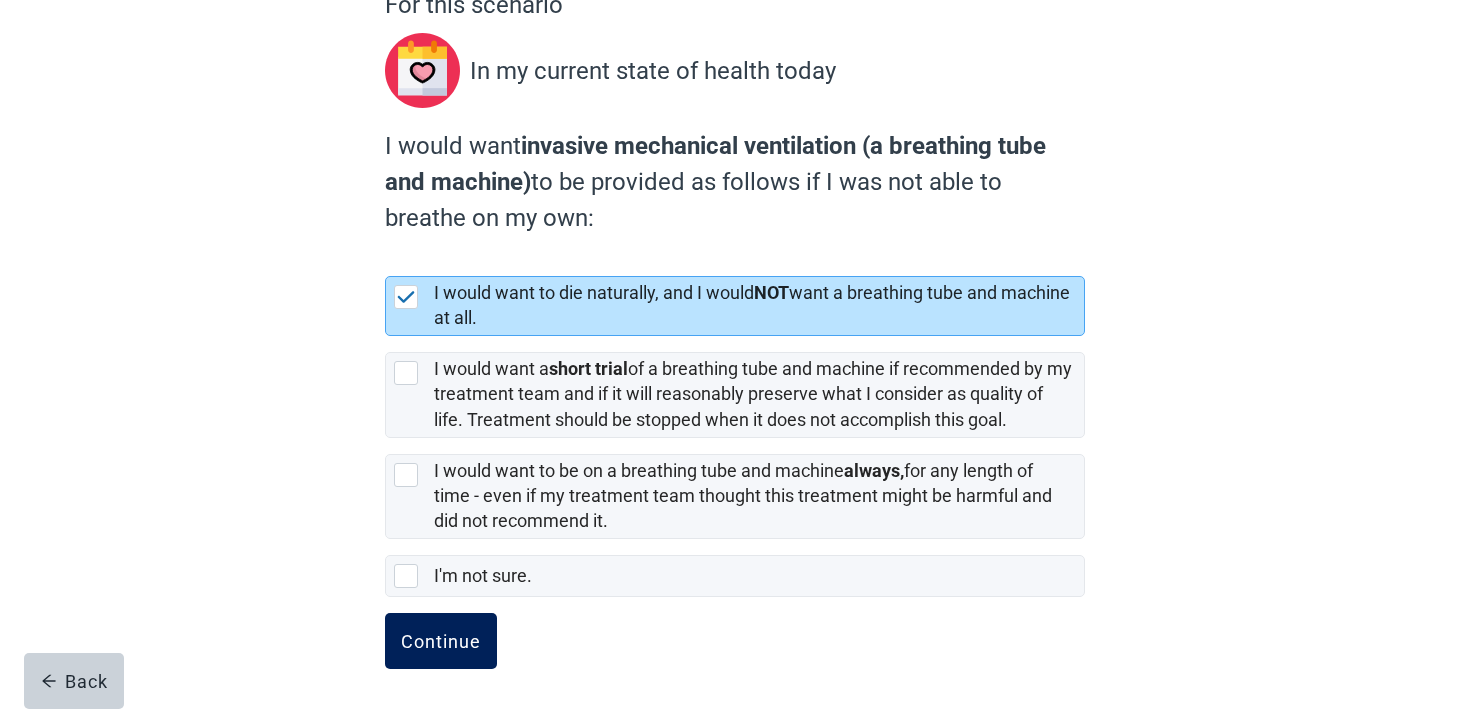 click on "Continue" at bounding box center [441, 641] 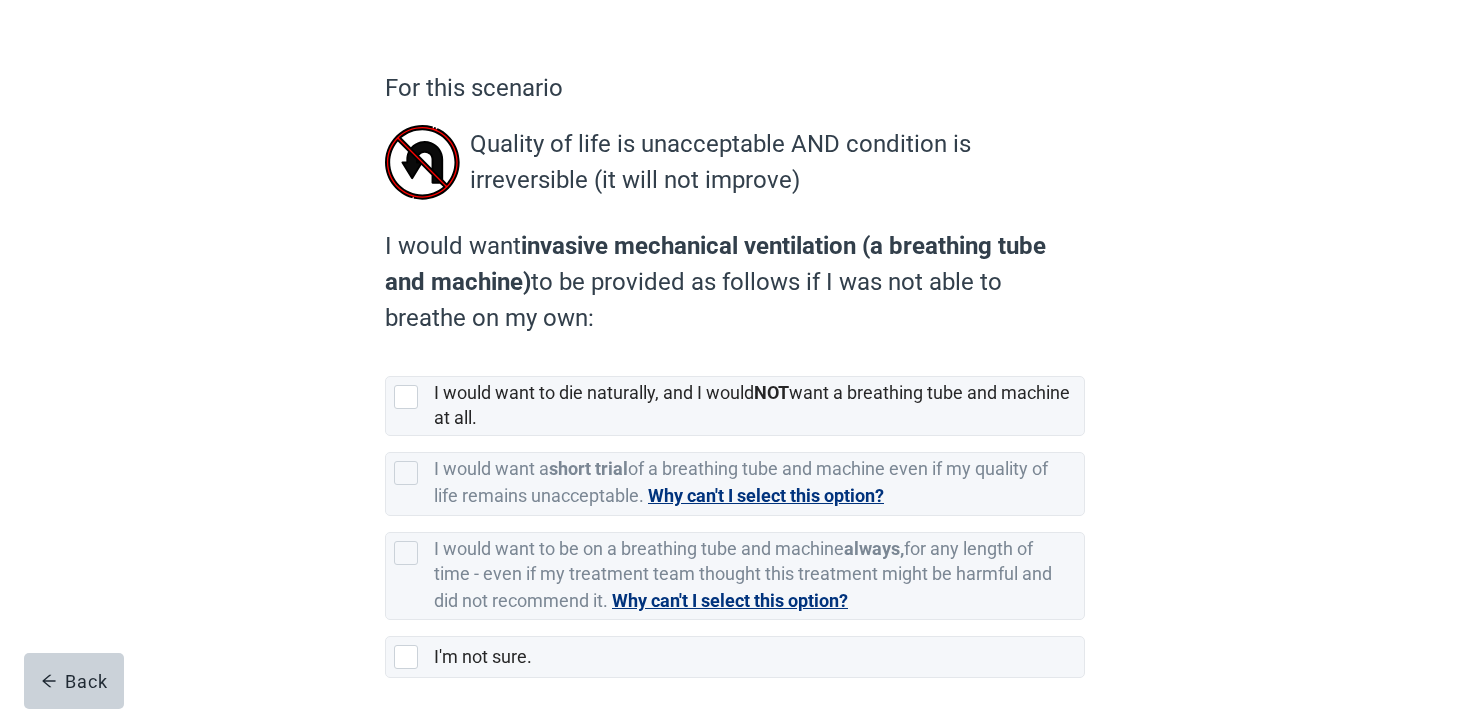 scroll, scrollTop: 203, scrollLeft: 0, axis: vertical 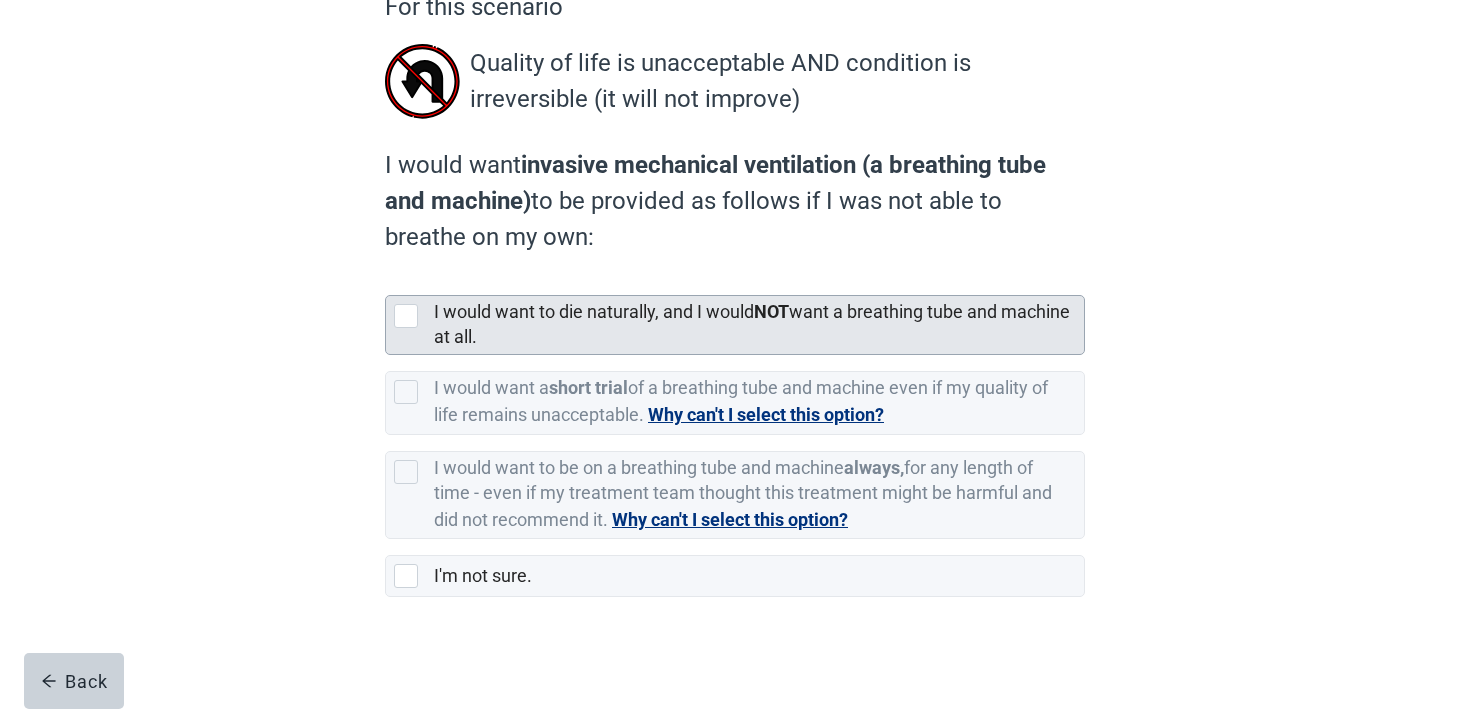 click on "I would want to die naturally, and I would  NOT  want a breathing tube and machine at all." at bounding box center [759, 325] 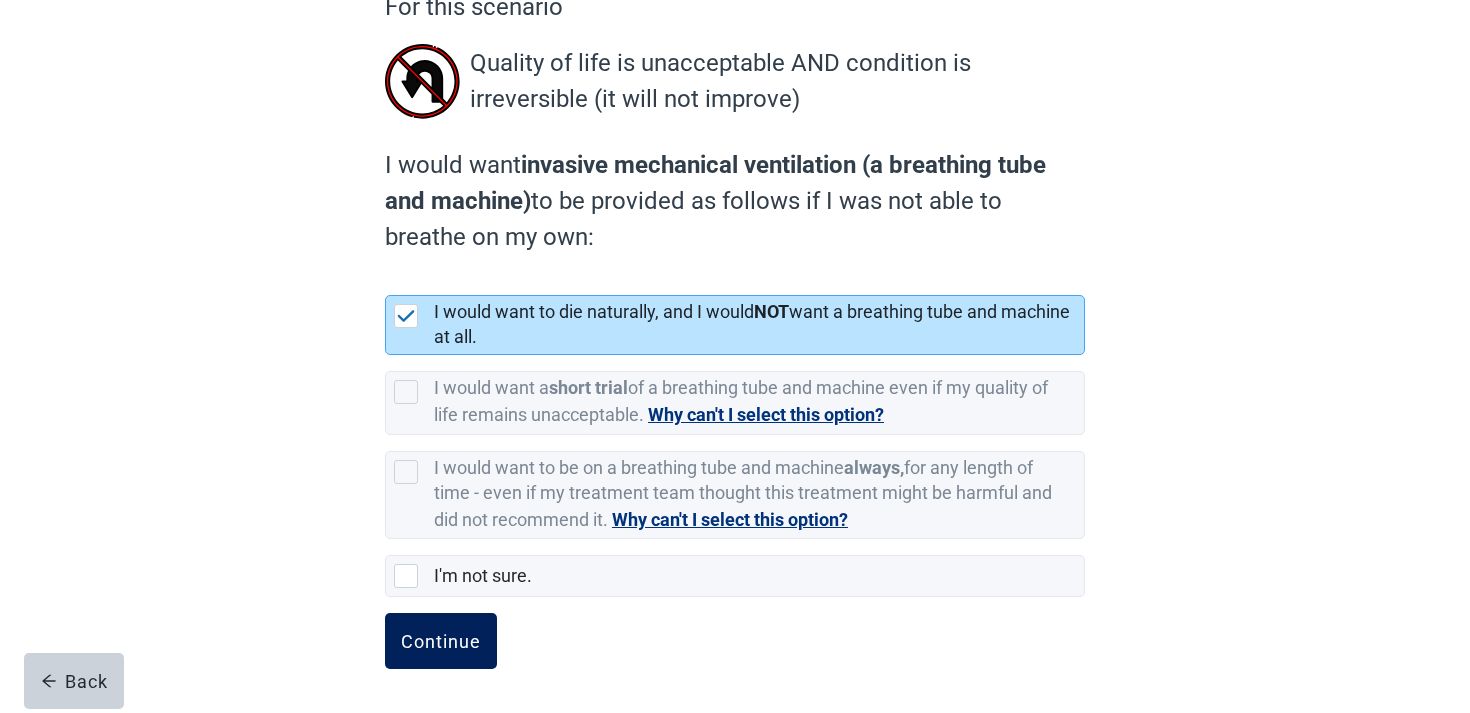click on "Continue" at bounding box center (441, 641) 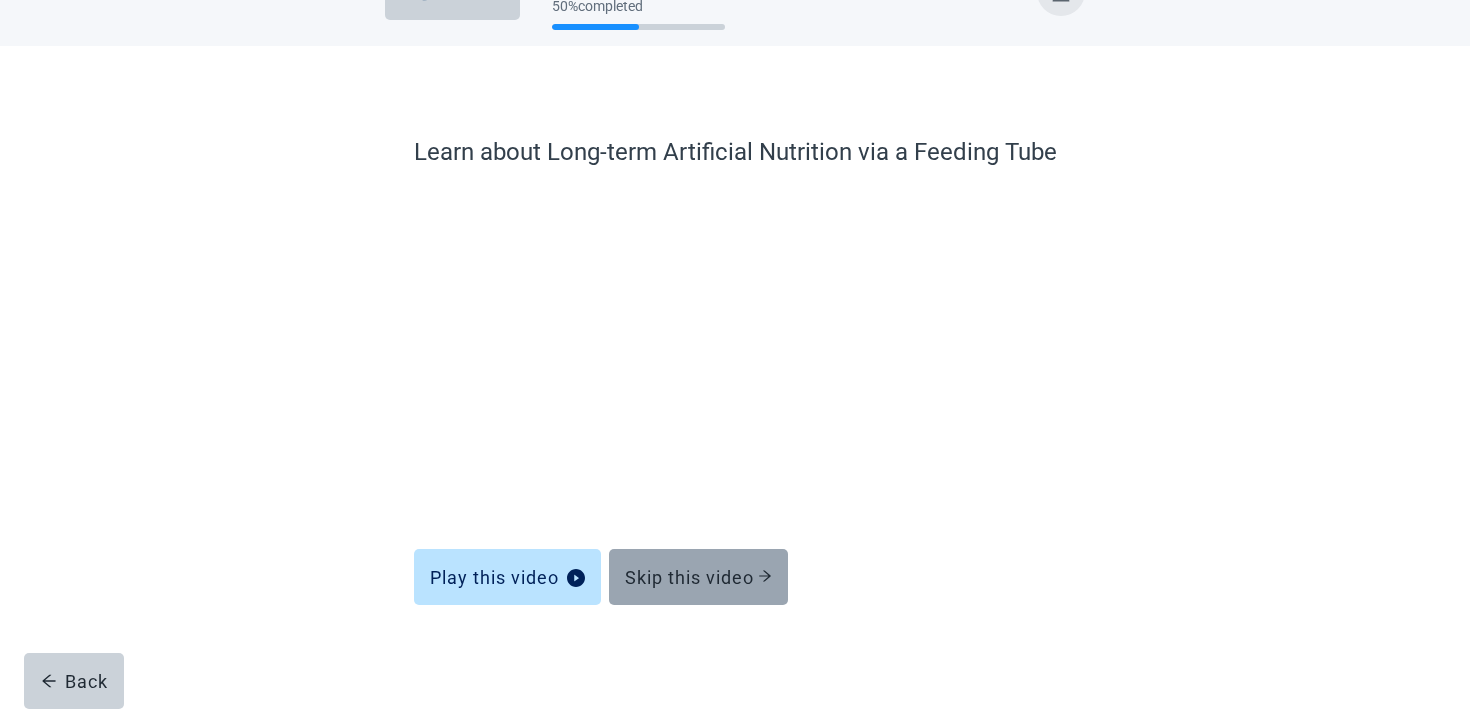 scroll, scrollTop: 58, scrollLeft: 0, axis: vertical 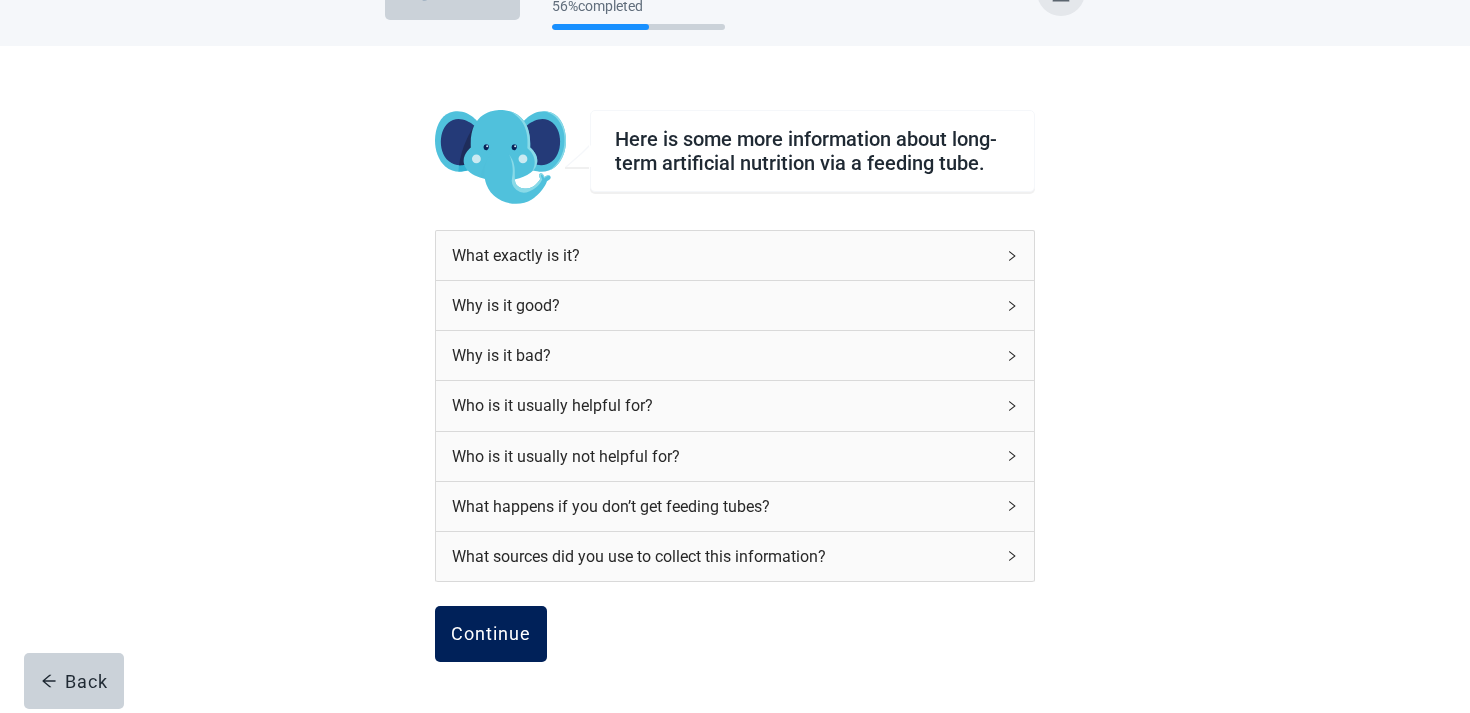 click on "Continue" at bounding box center [491, 634] 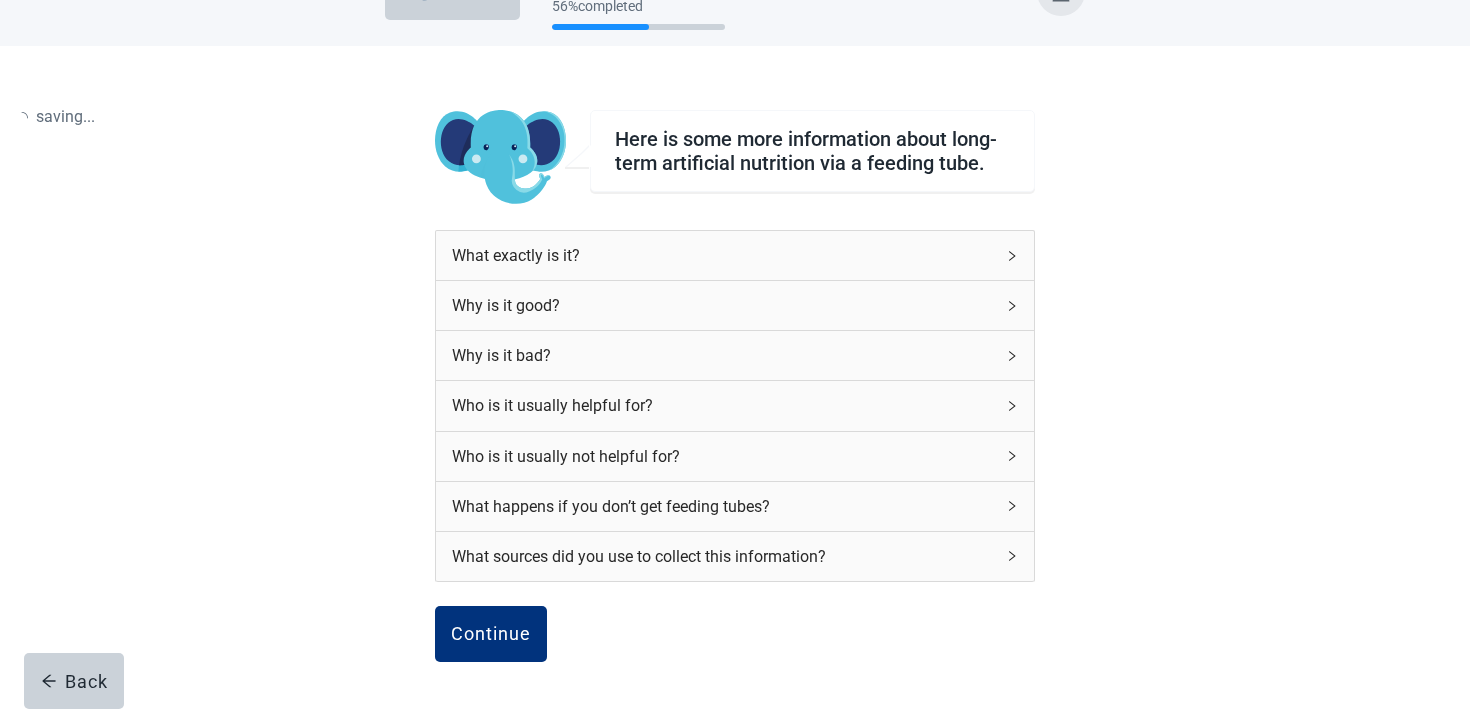 scroll, scrollTop: 0, scrollLeft: 0, axis: both 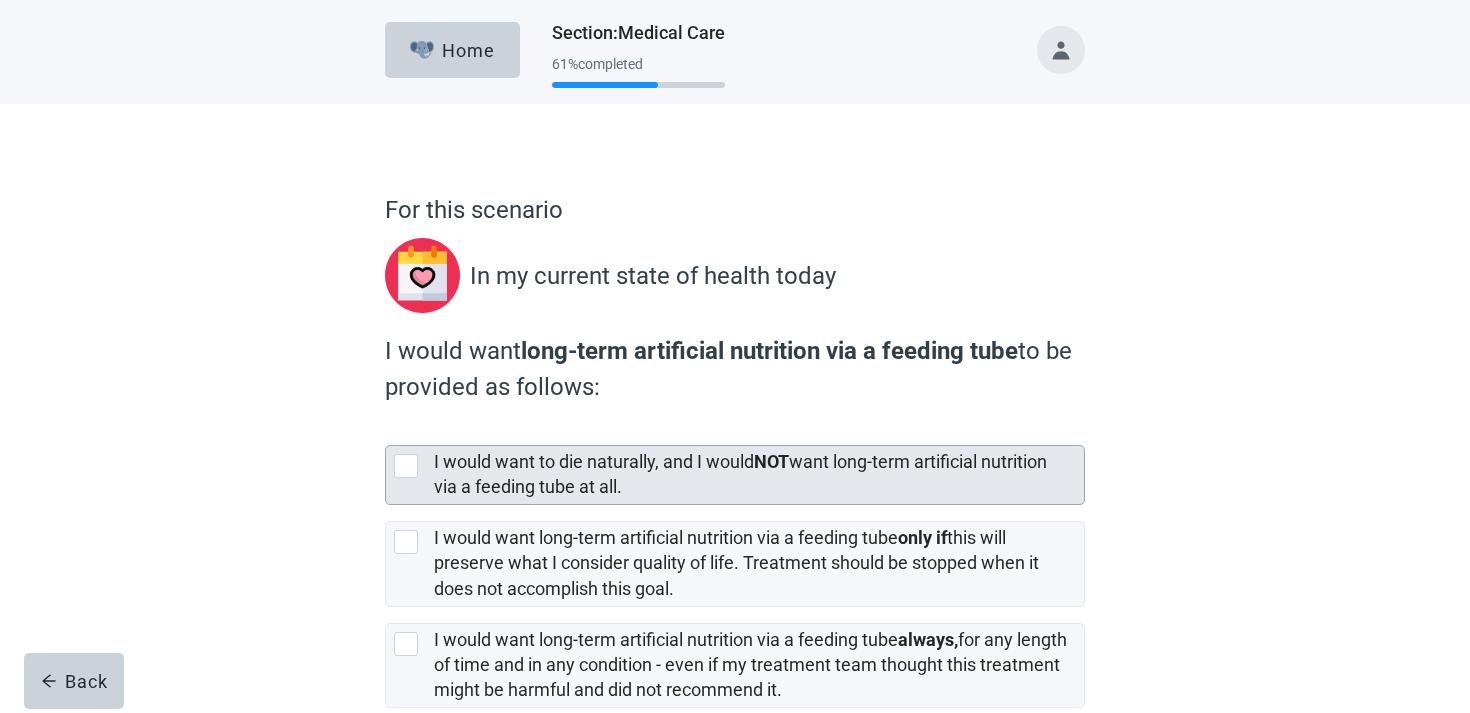 click on "I would want to die naturally, and I would  NOT  want long-term artificial nutrition via a feeding tube at all." at bounding box center [753, 475] 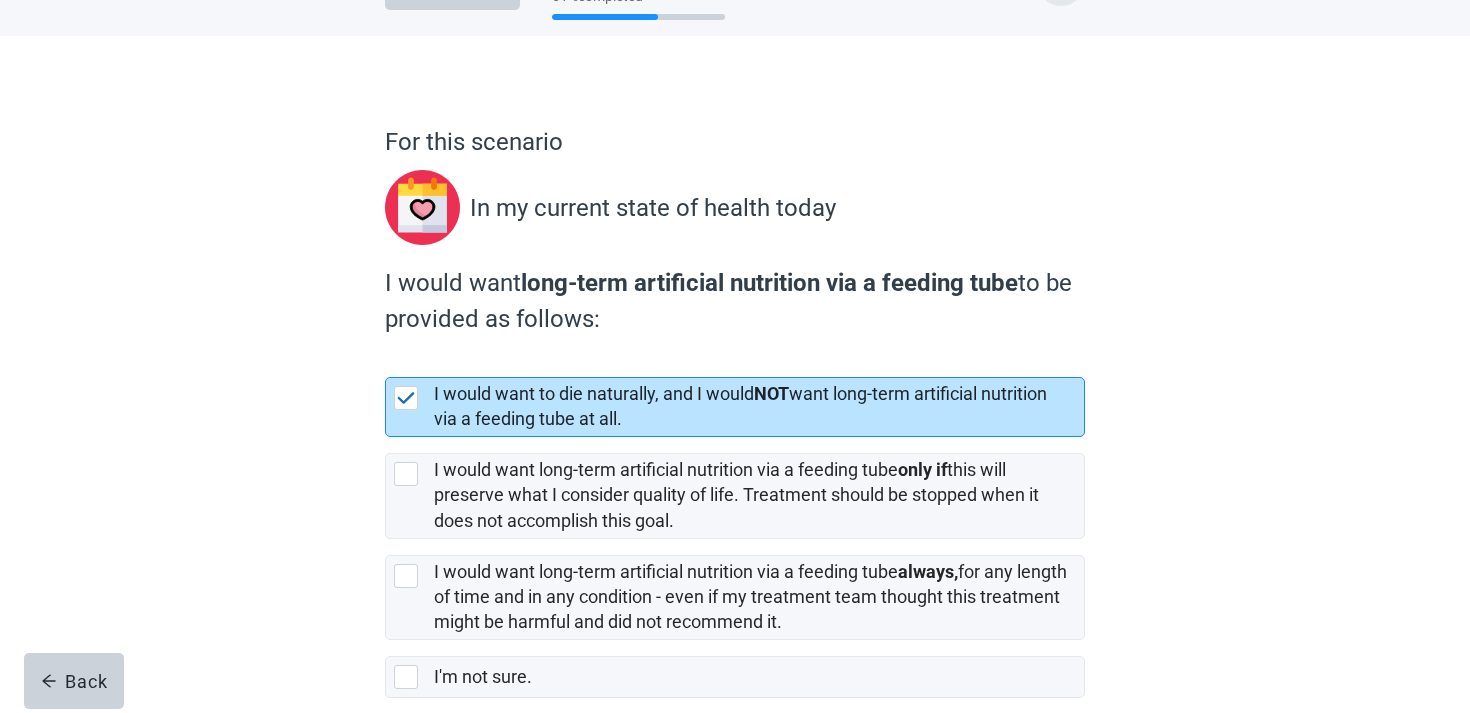 scroll, scrollTop: 169, scrollLeft: 0, axis: vertical 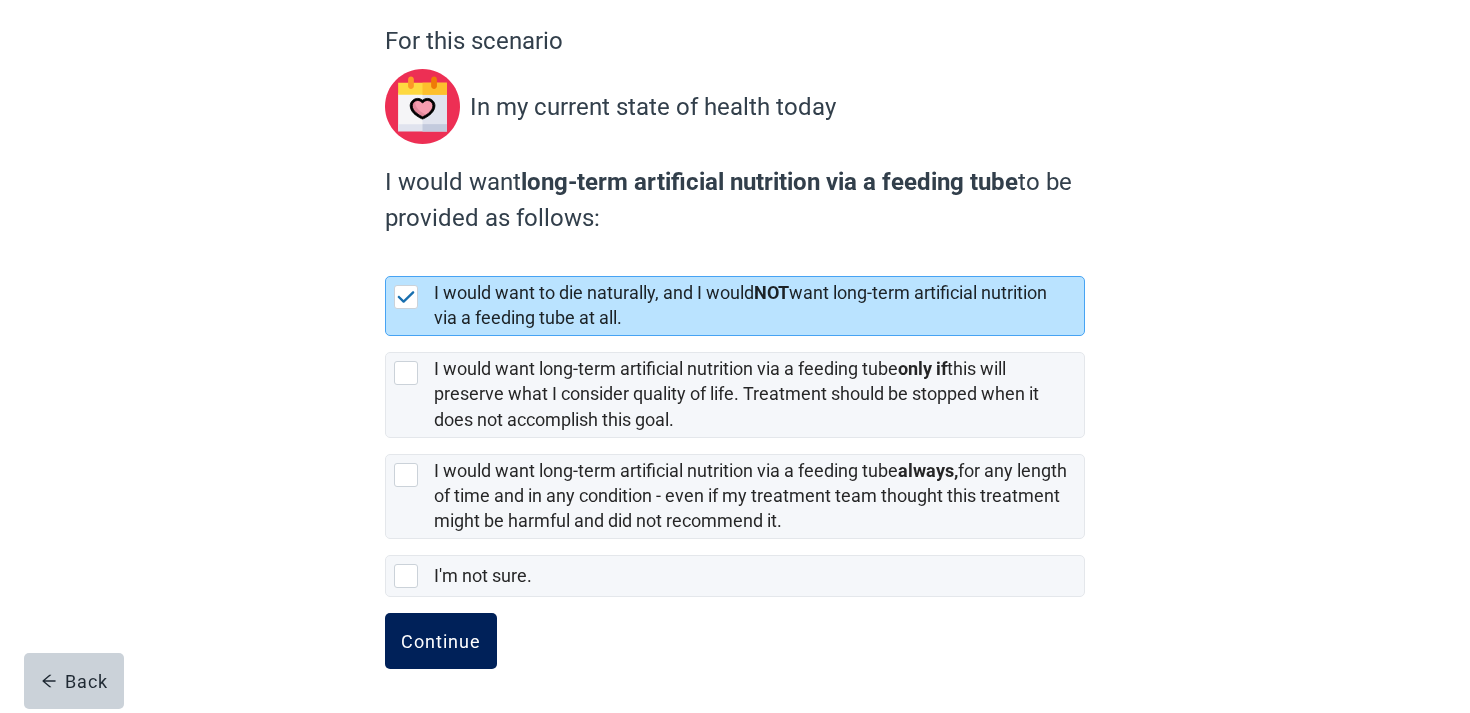 click on "Continue" at bounding box center (441, 641) 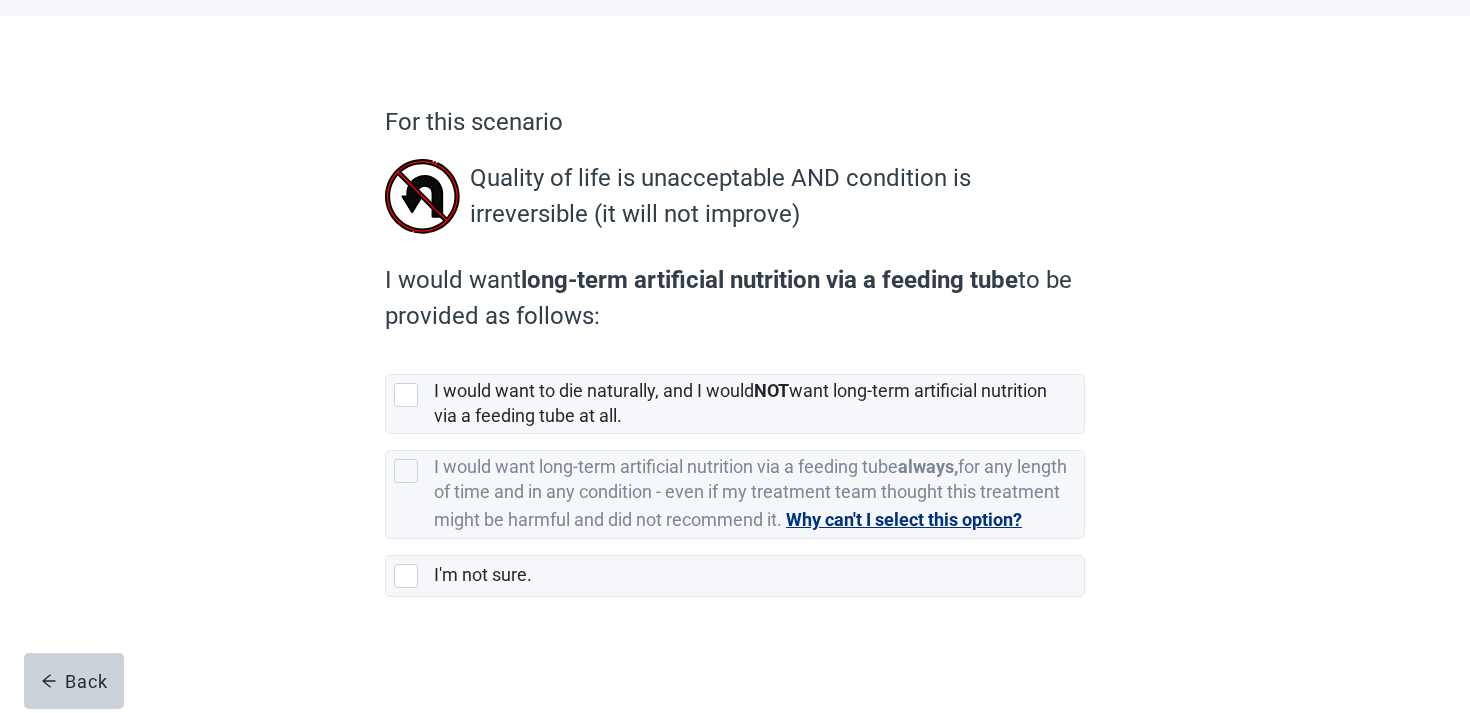 scroll, scrollTop: 113, scrollLeft: 0, axis: vertical 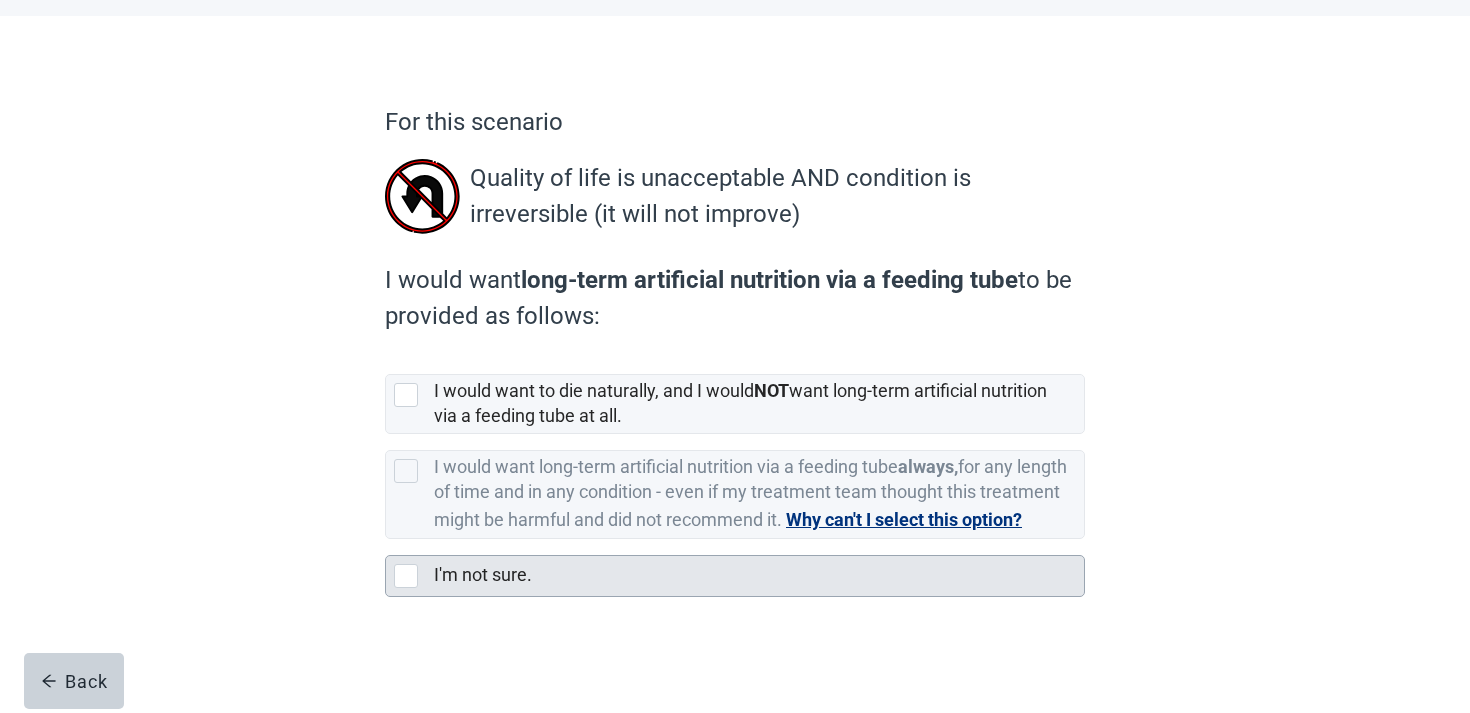 click on "I'm not sure." at bounding box center [759, 576] 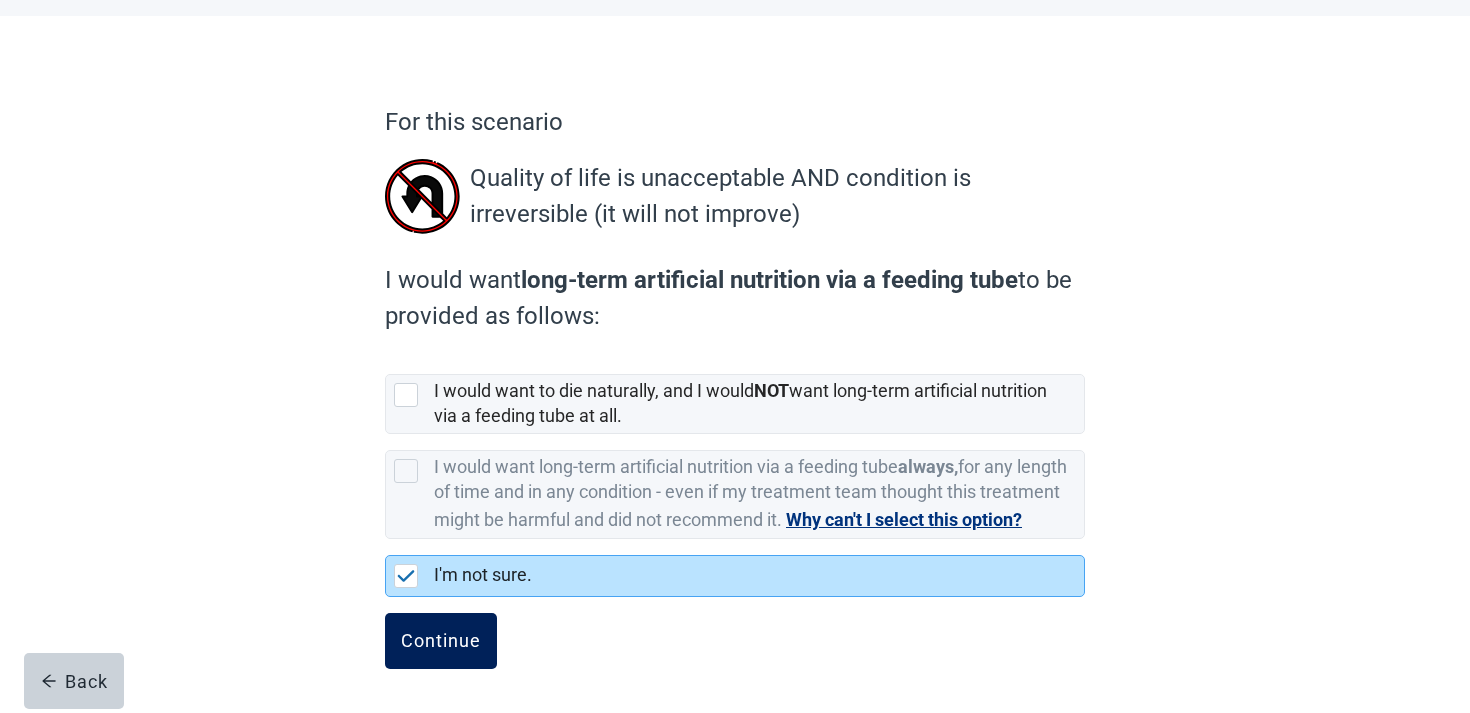 click on "Continue" at bounding box center [441, 641] 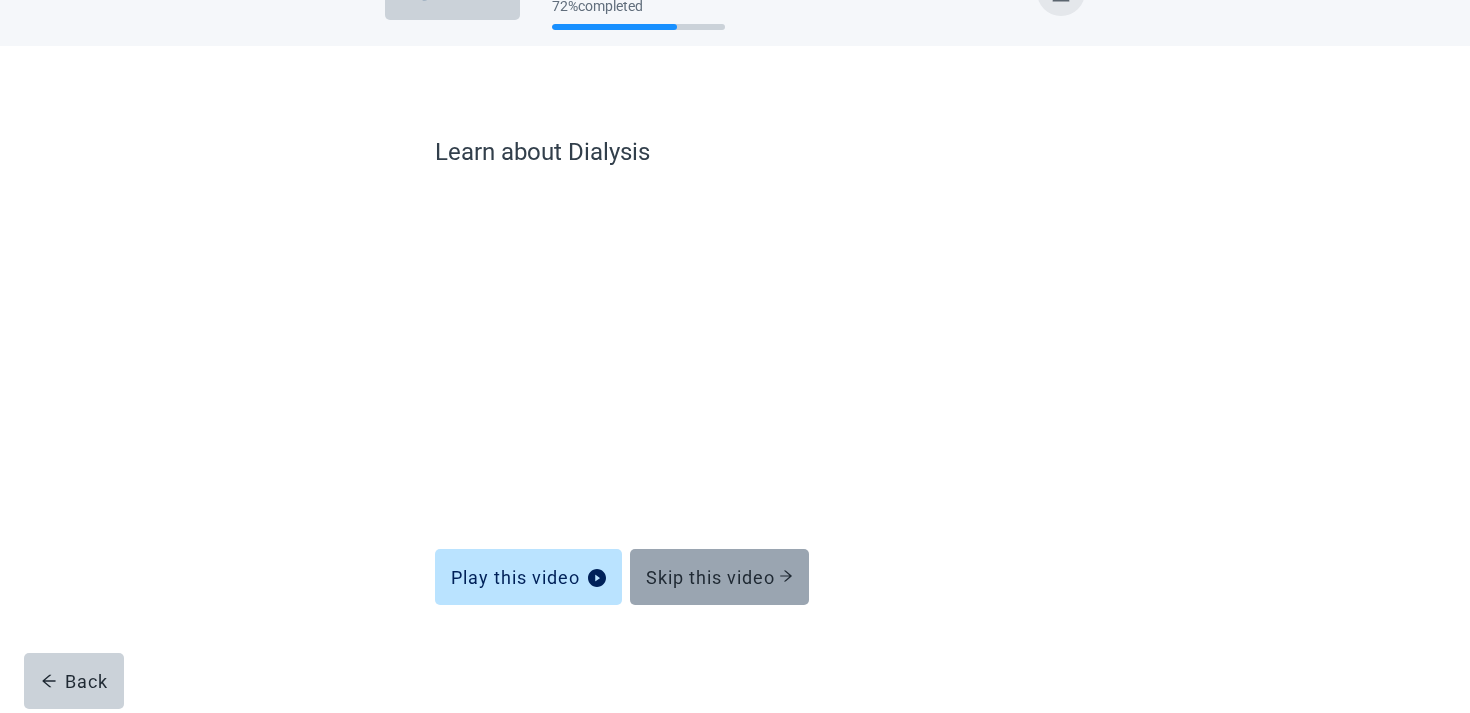 scroll, scrollTop: 58, scrollLeft: 0, axis: vertical 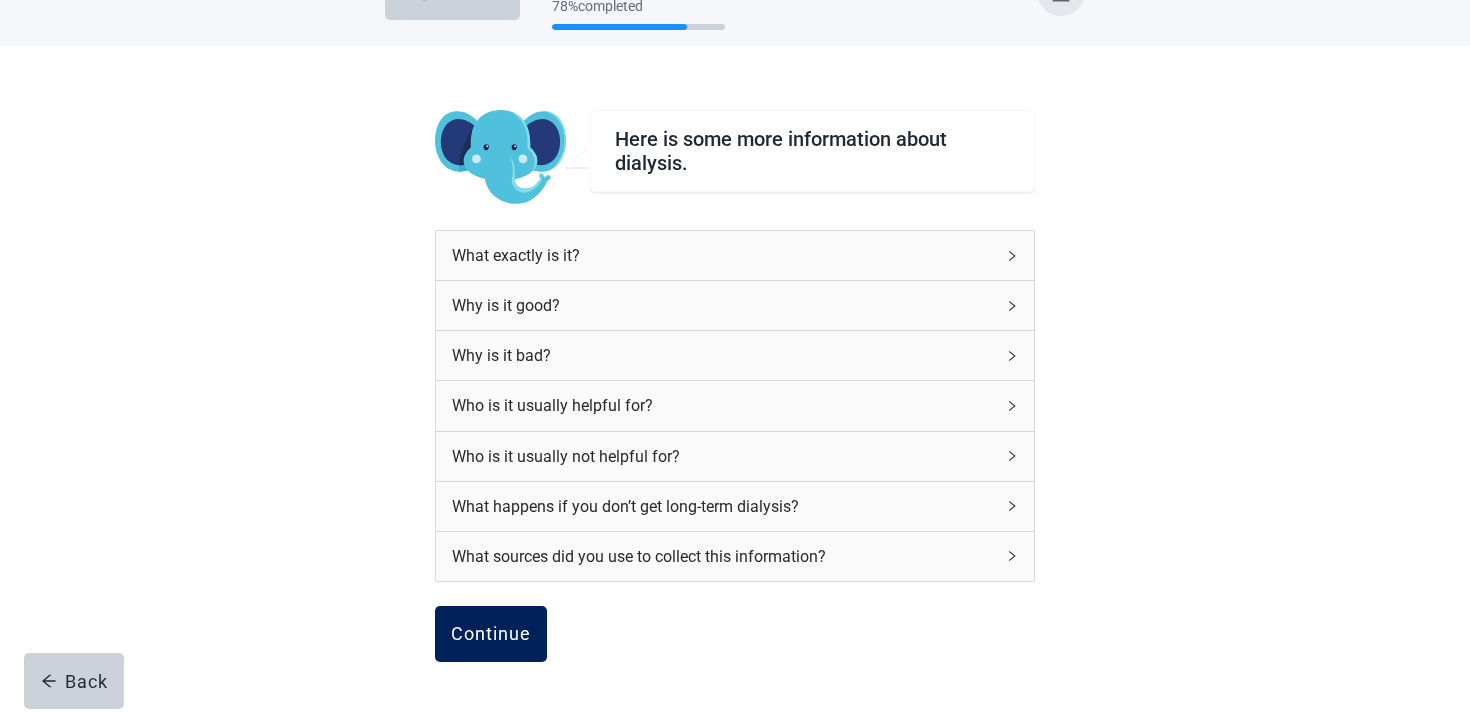 click on "Continue" at bounding box center [491, 634] 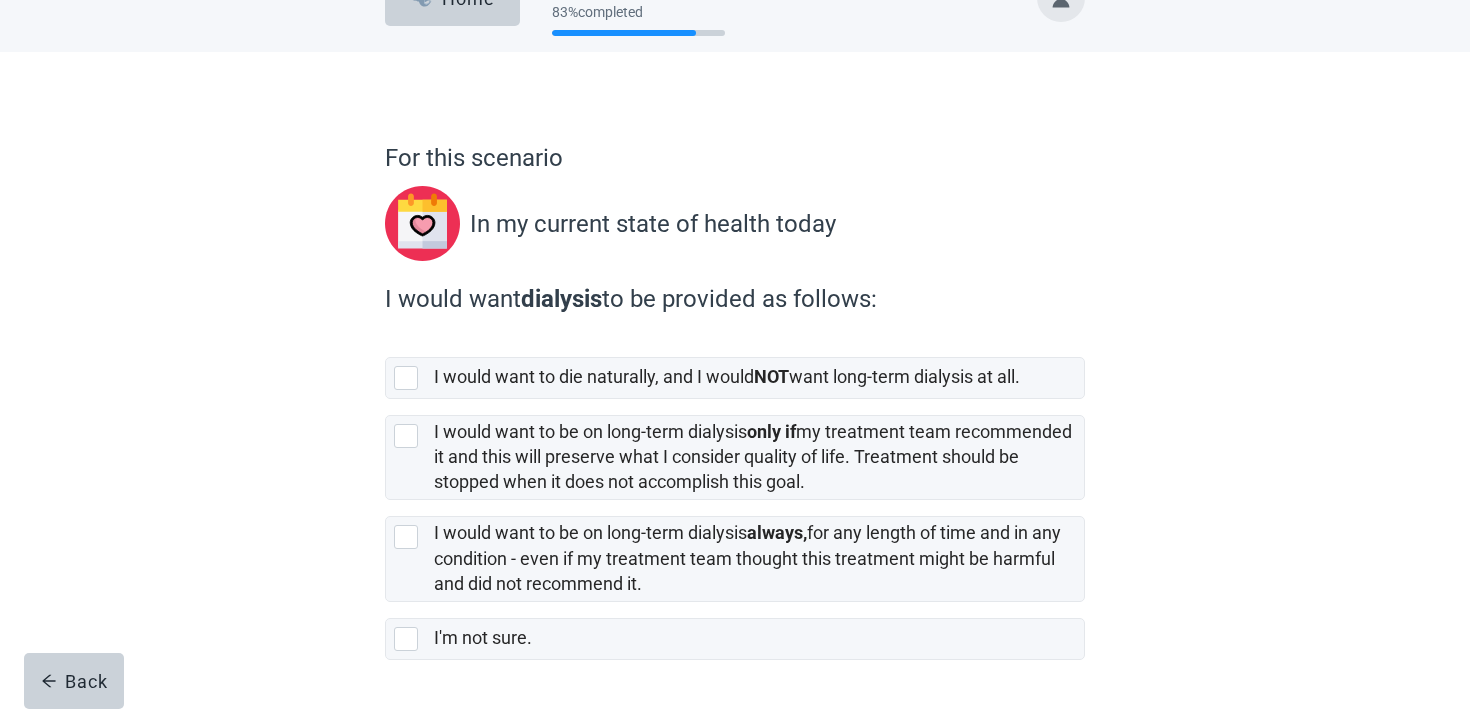 scroll, scrollTop: 115, scrollLeft: 0, axis: vertical 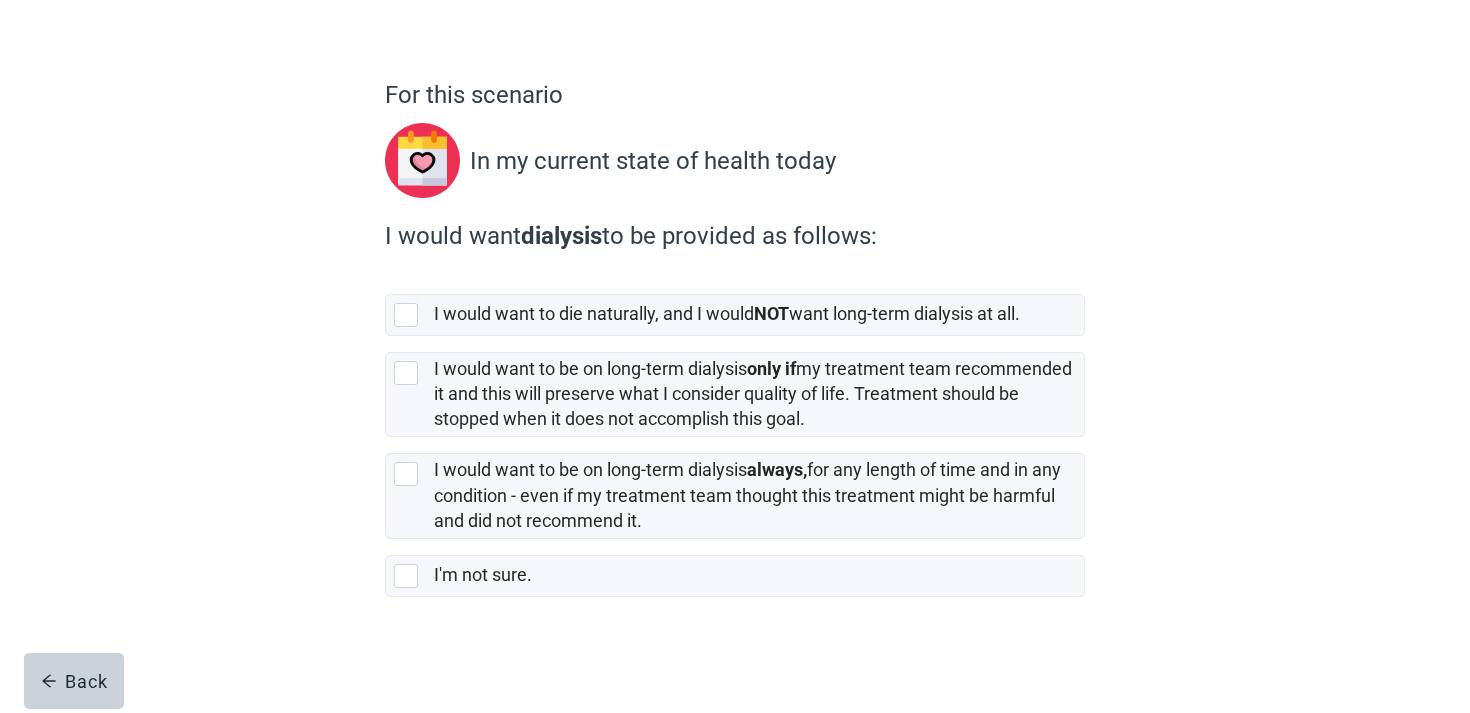 click on "I would want to die naturally, and I would  NOT  want long-term dialysis at all.   I would want to be on long-term dialysis  only if  my treatment team recommended it and this will preserve what I consider quality of life. Treatment should be stopped when it does not accomplish this goal.   I would want to be on long-term dialysis  always,  for any length of time and in any condition - even if my treatment team thought this treatment might be harmful and did not recommend it.   I'm not sure." at bounding box center (735, 437) 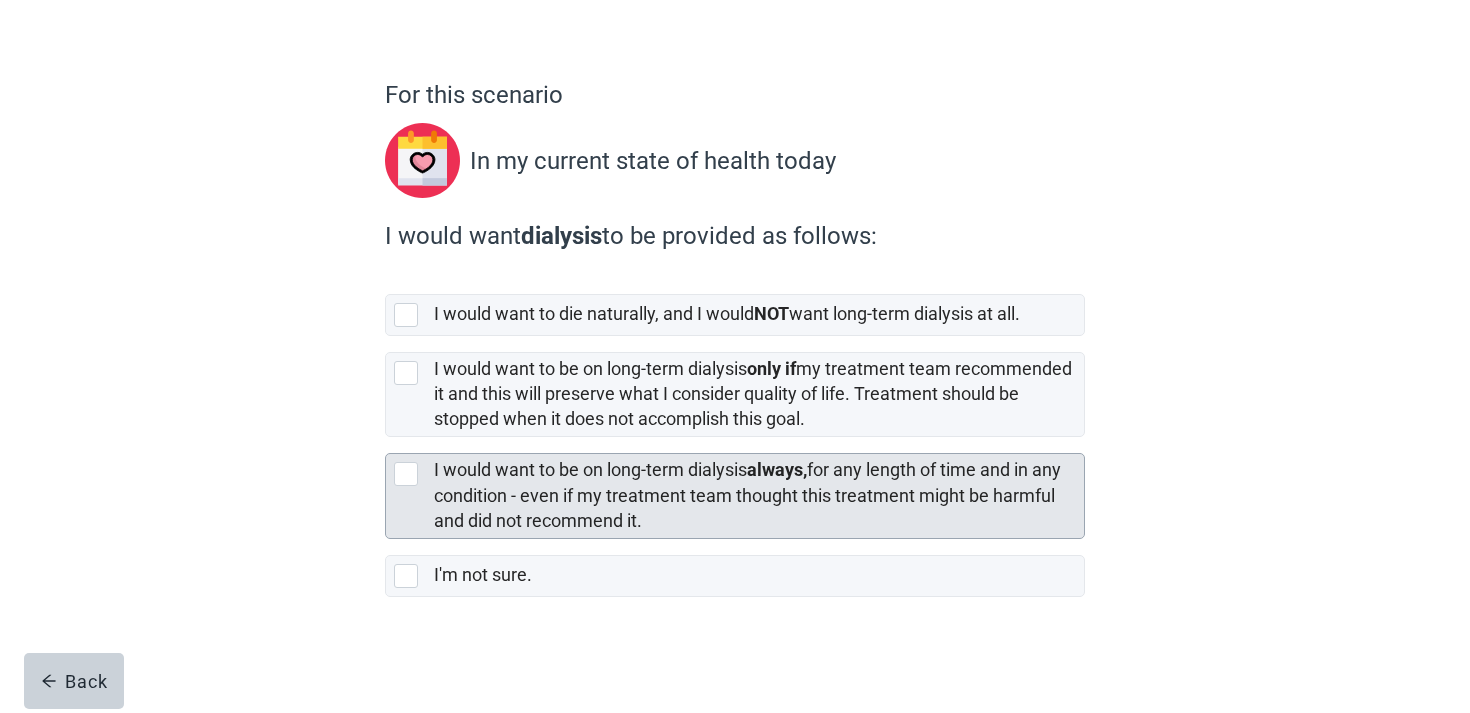 click on "I would want to be on long-term dialysis  always,  for any length of time and in any condition - even if my treatment team thought this treatment might be harmful and did not recommend it." at bounding box center (747, 494) 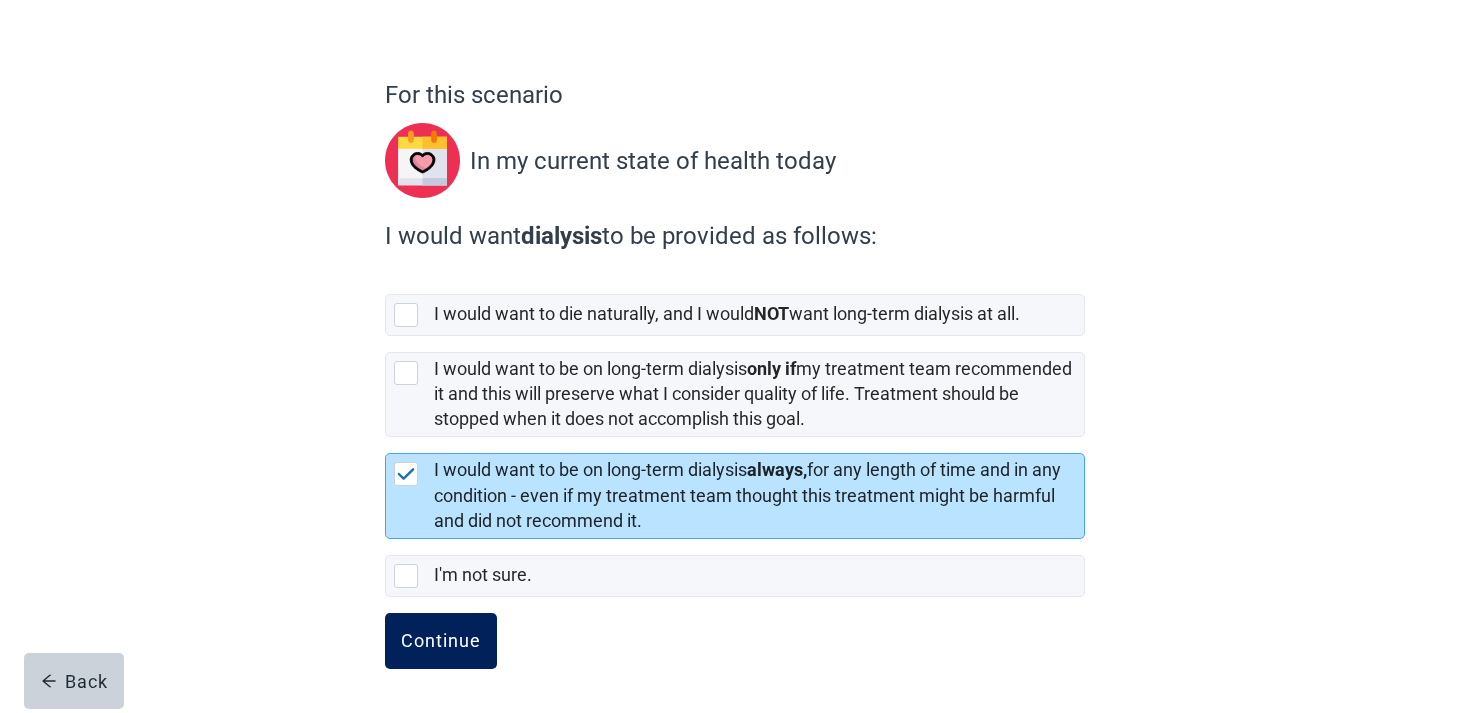 click on "Continue" at bounding box center (441, 641) 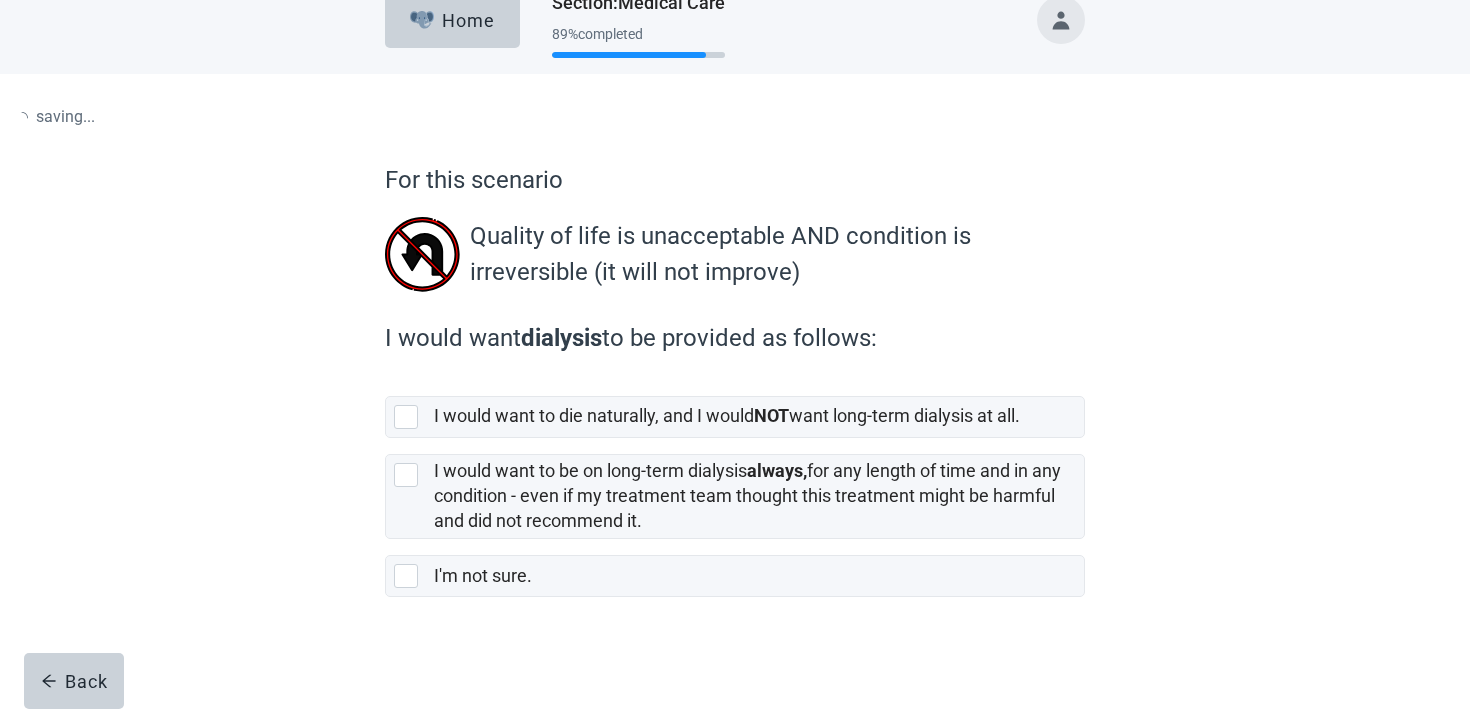 scroll, scrollTop: 0, scrollLeft: 0, axis: both 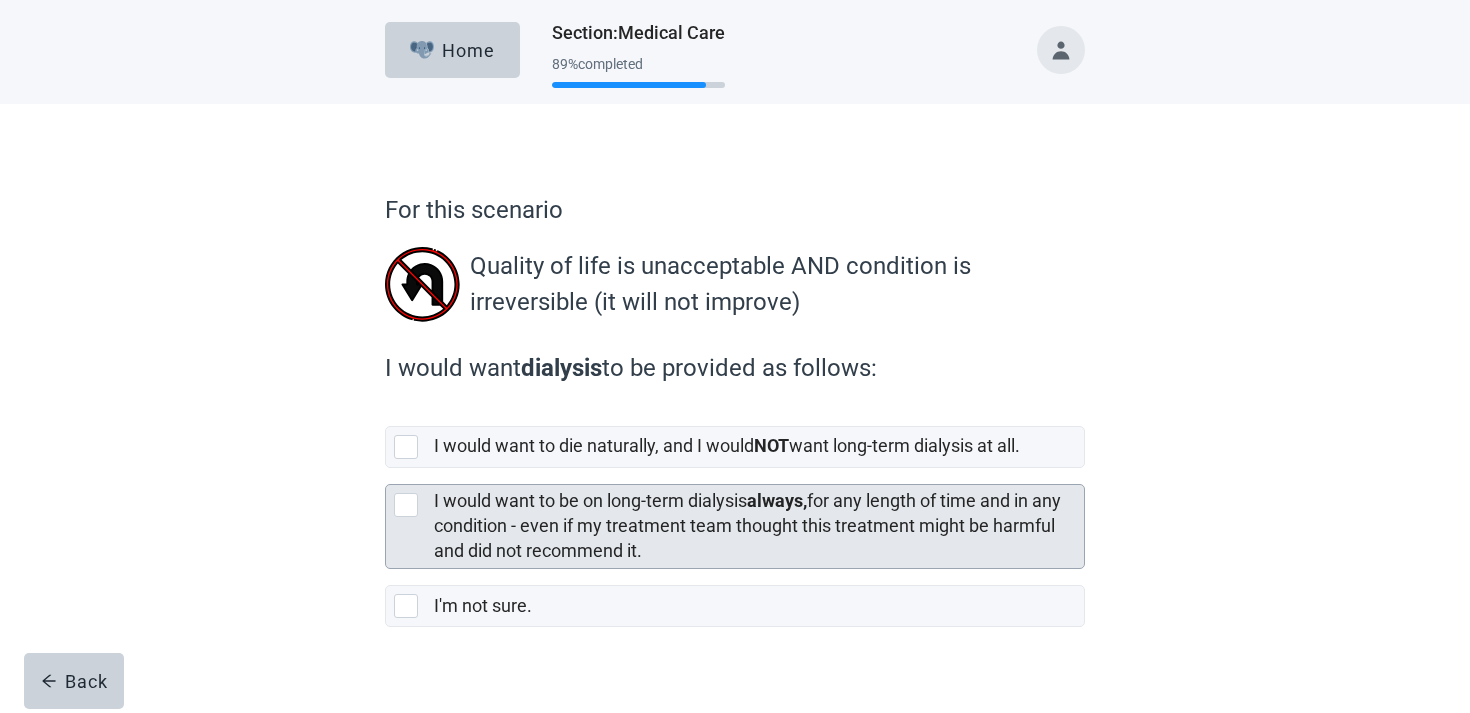 click on "I would want to be on long-term dialysis  always,  for any length of time and in any condition - even if my treatment team thought this treatment might be harmful and did not recommend it." at bounding box center (753, 526) 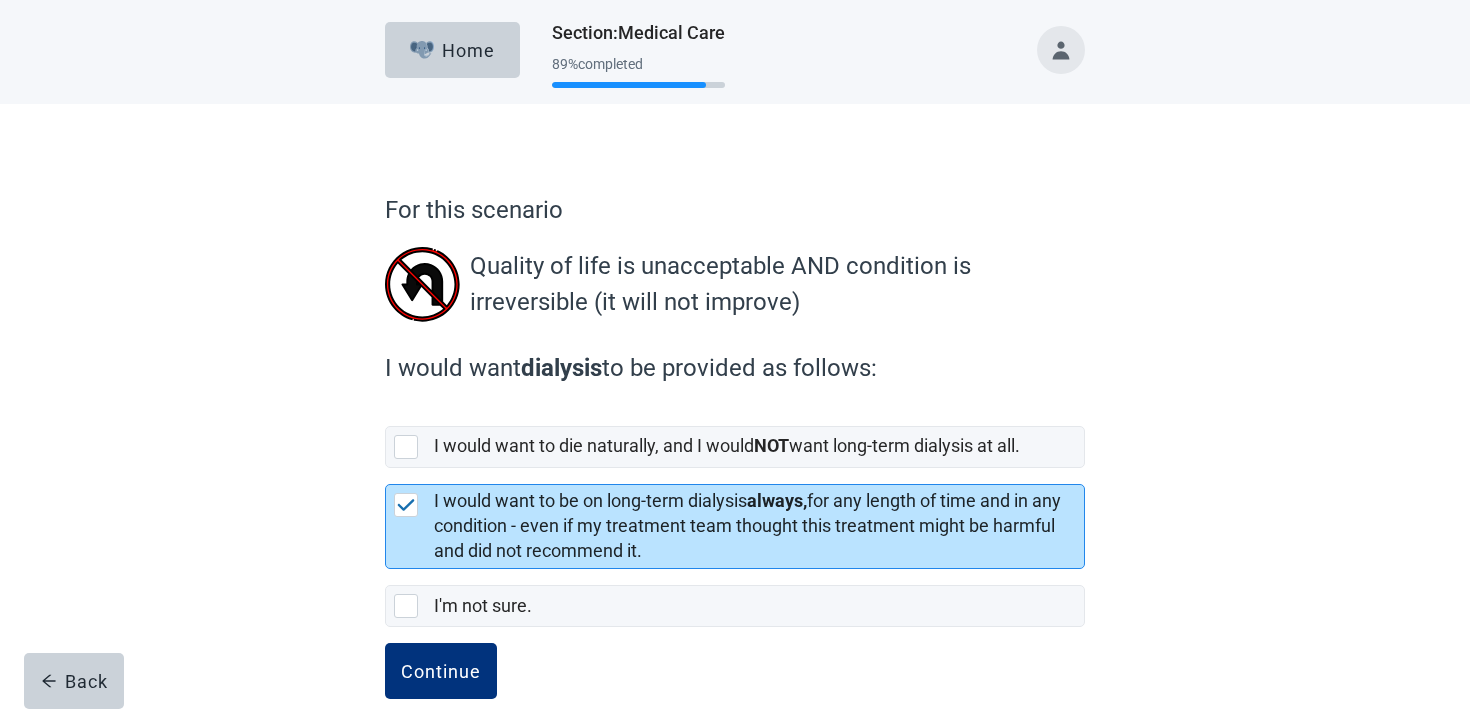 scroll, scrollTop: 30, scrollLeft: 0, axis: vertical 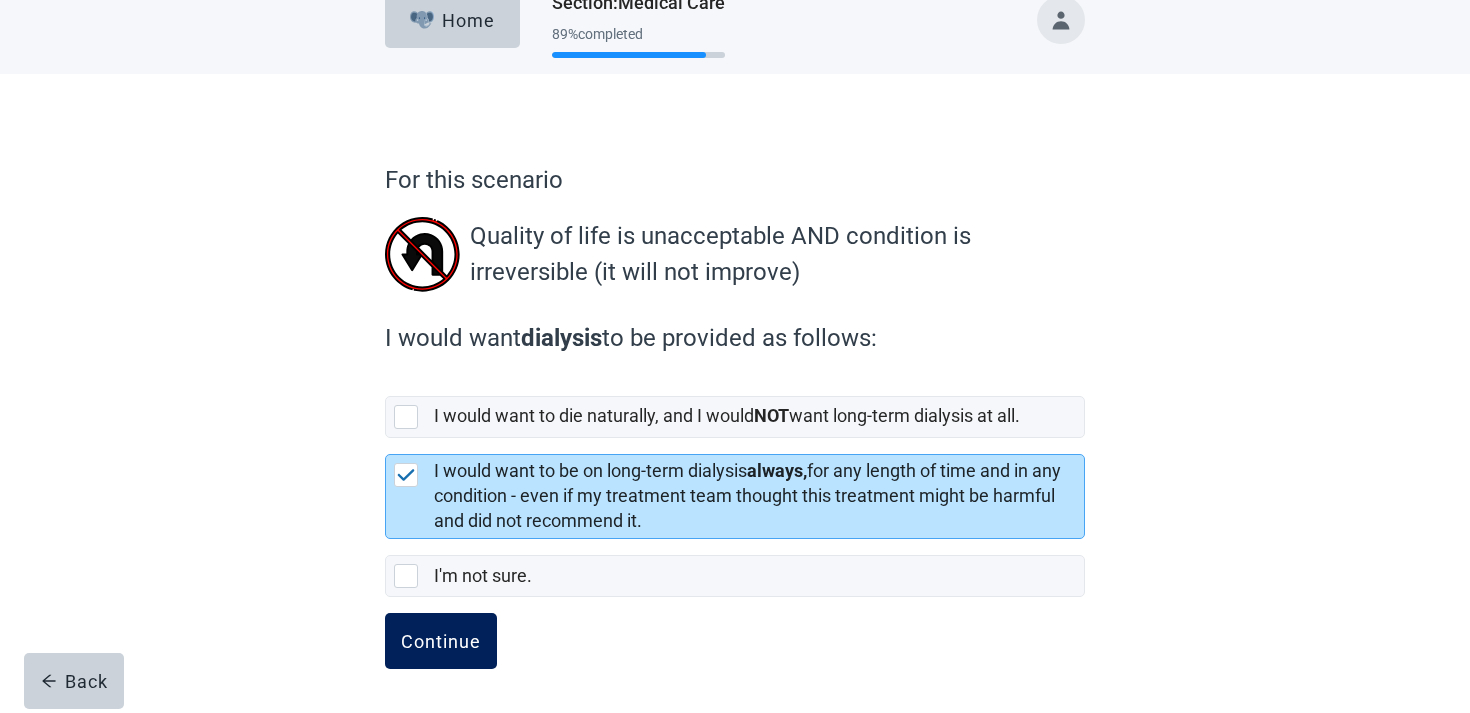 click on "Continue" at bounding box center (441, 641) 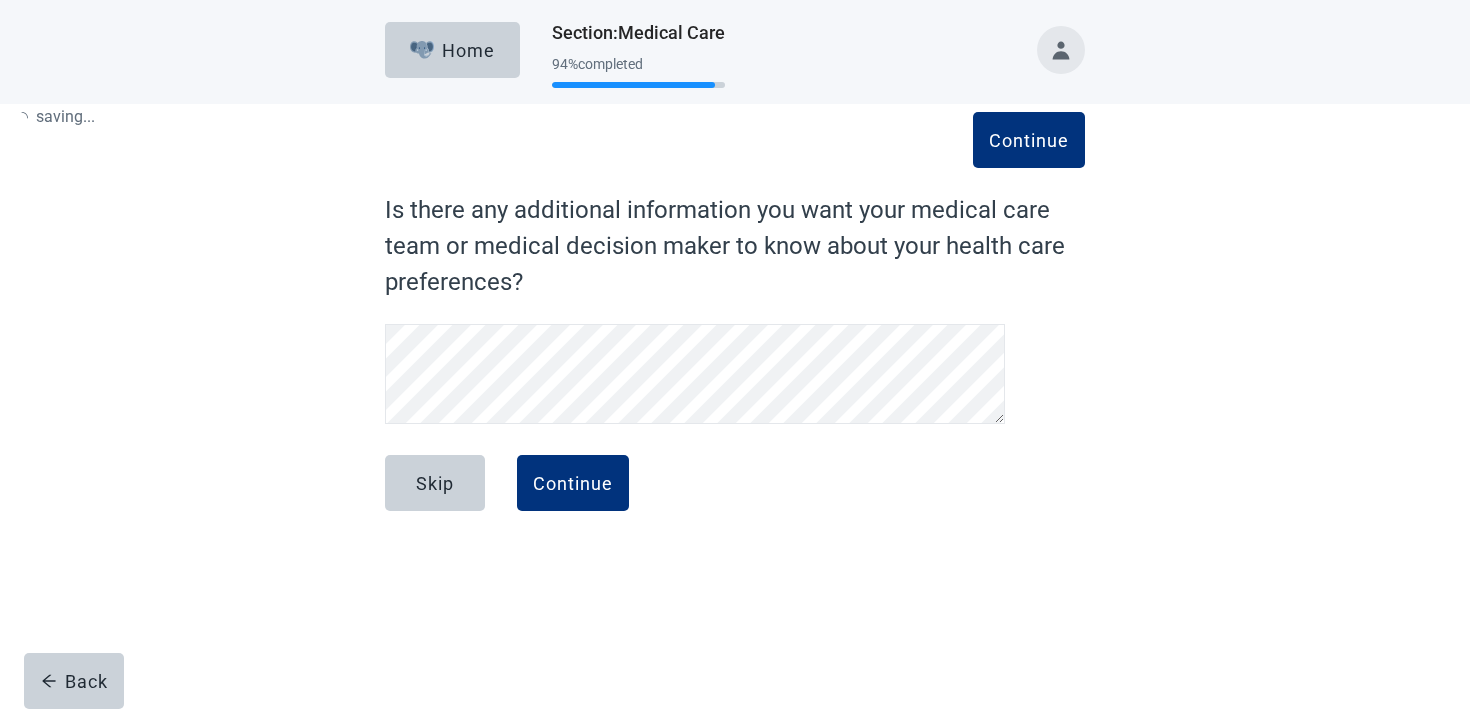 scroll, scrollTop: 0, scrollLeft: 0, axis: both 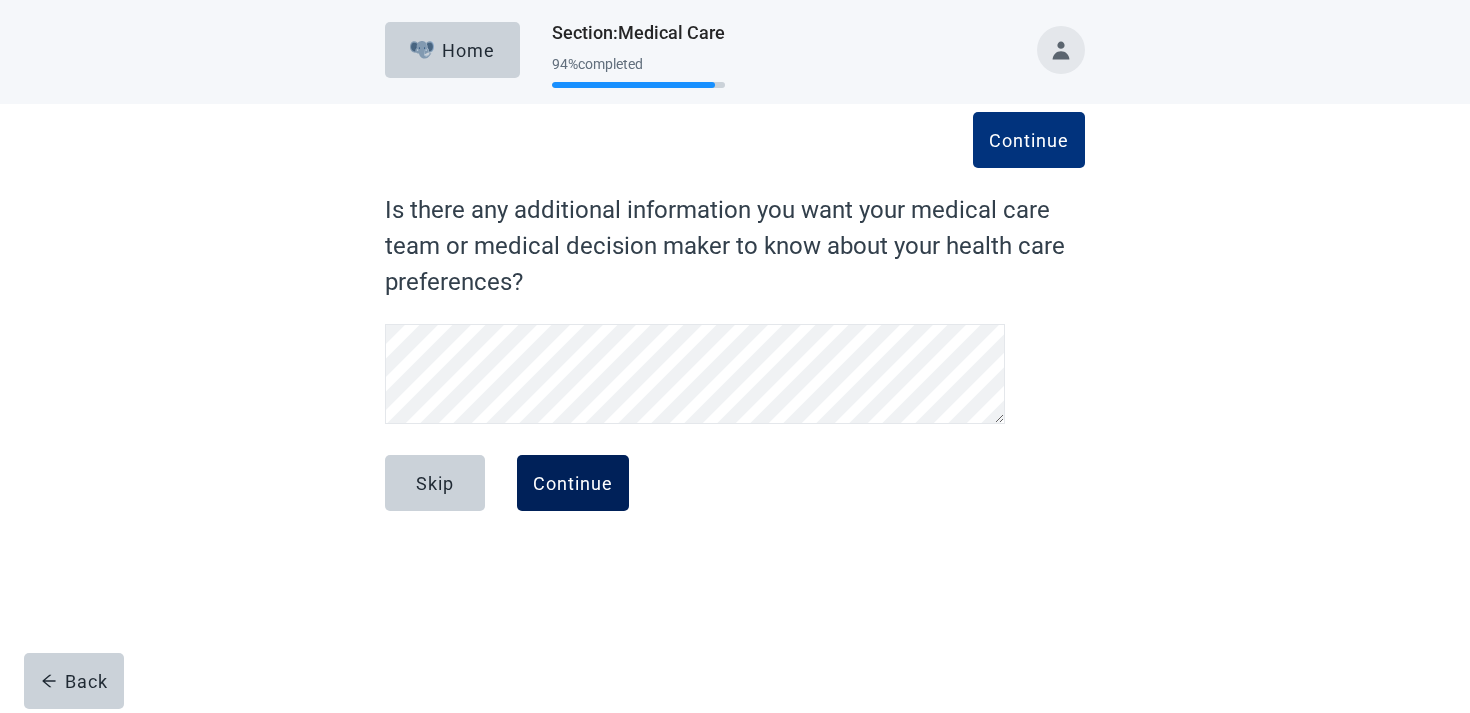 click on "Continue" at bounding box center [573, 483] 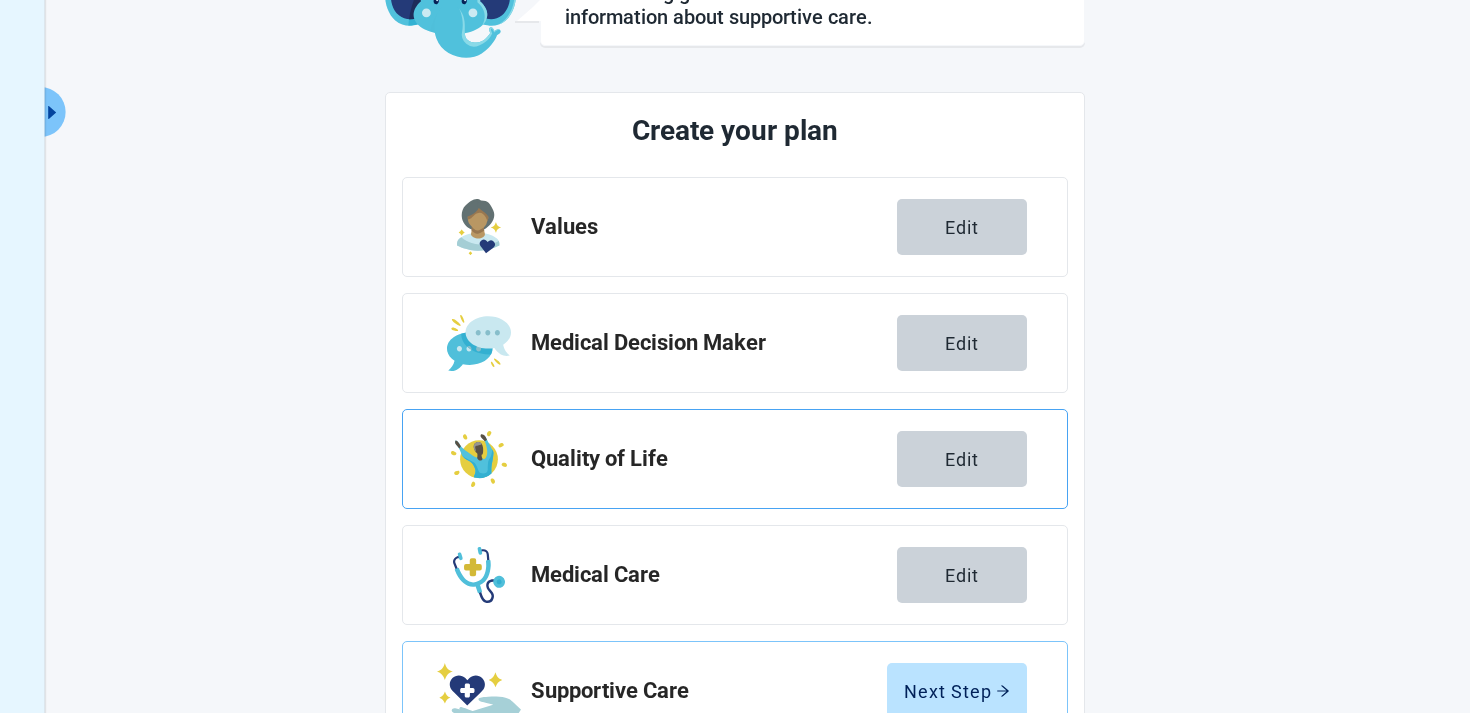 scroll, scrollTop: 350, scrollLeft: 0, axis: vertical 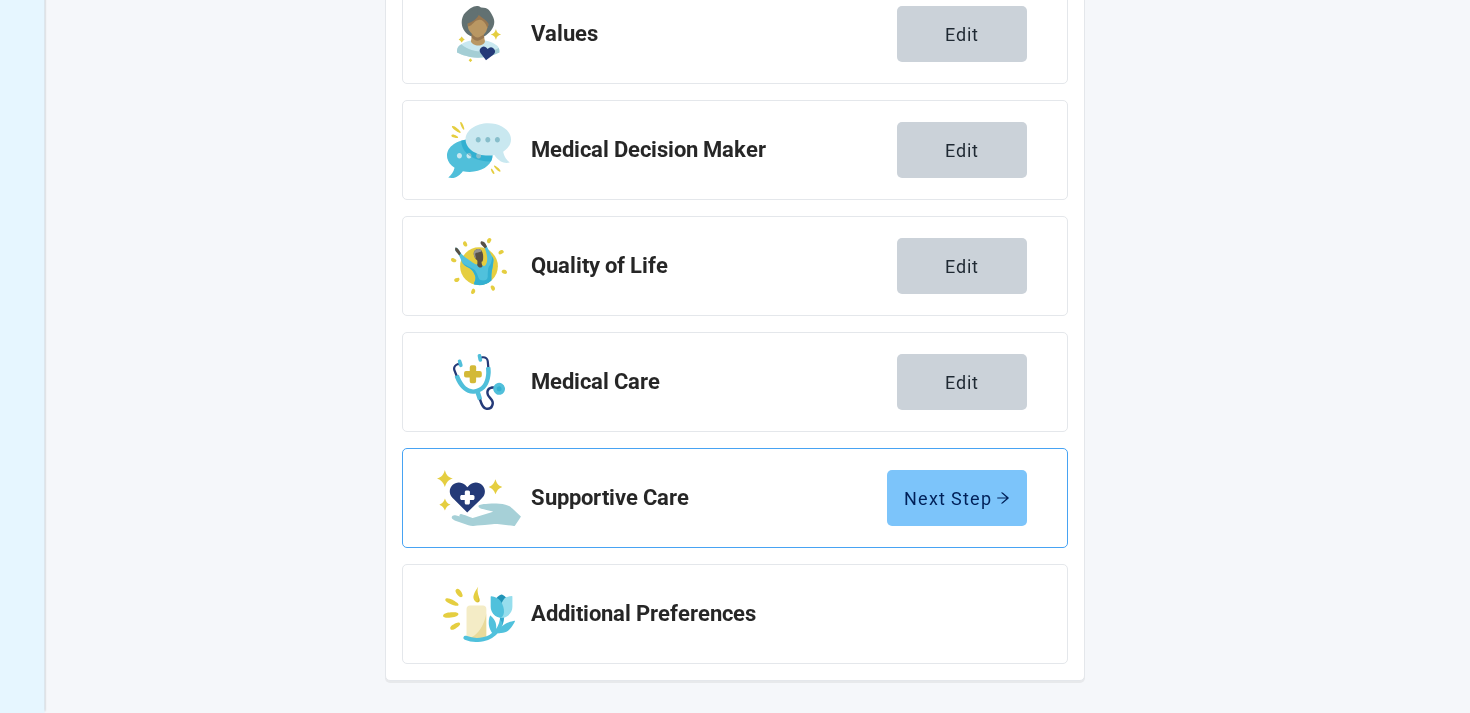 click on "Next Step" at bounding box center [957, 498] 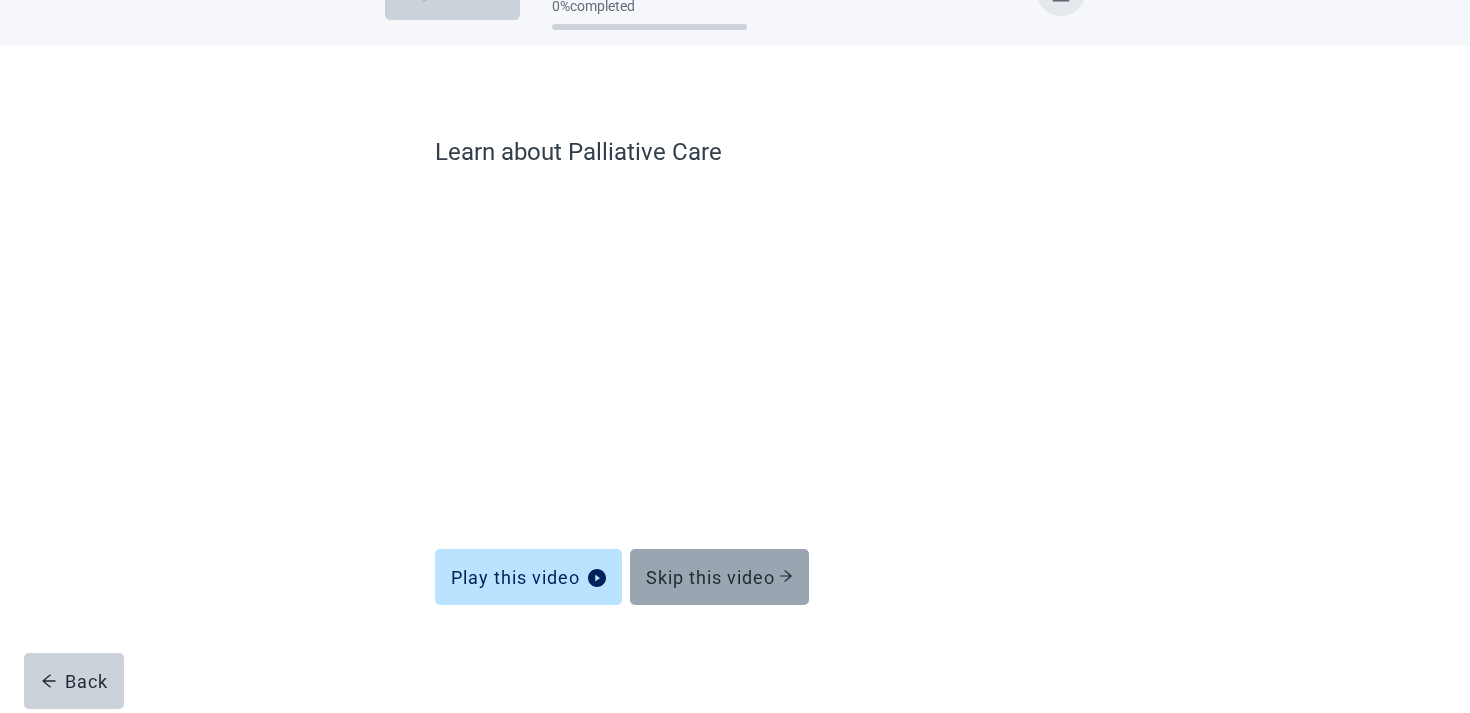 scroll, scrollTop: 58, scrollLeft: 0, axis: vertical 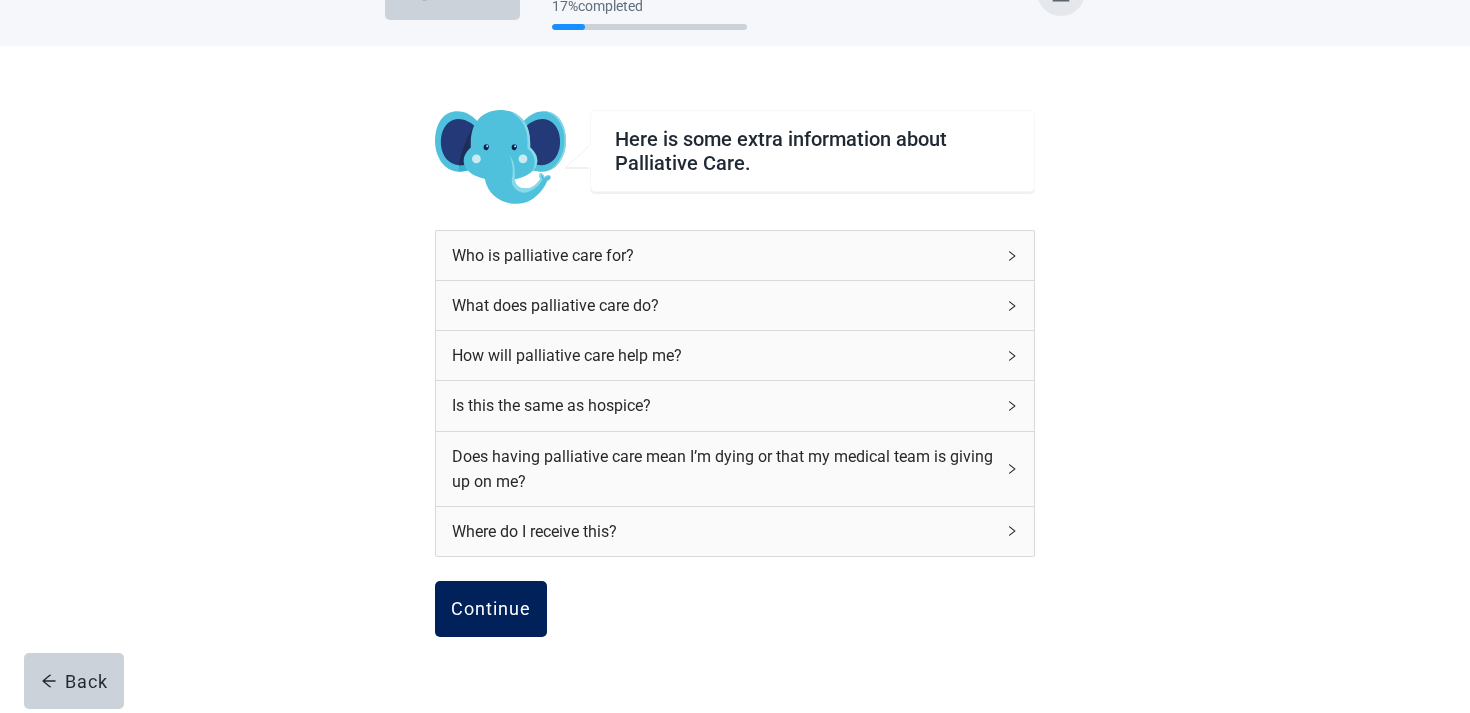 click on "Continue" at bounding box center (491, 609) 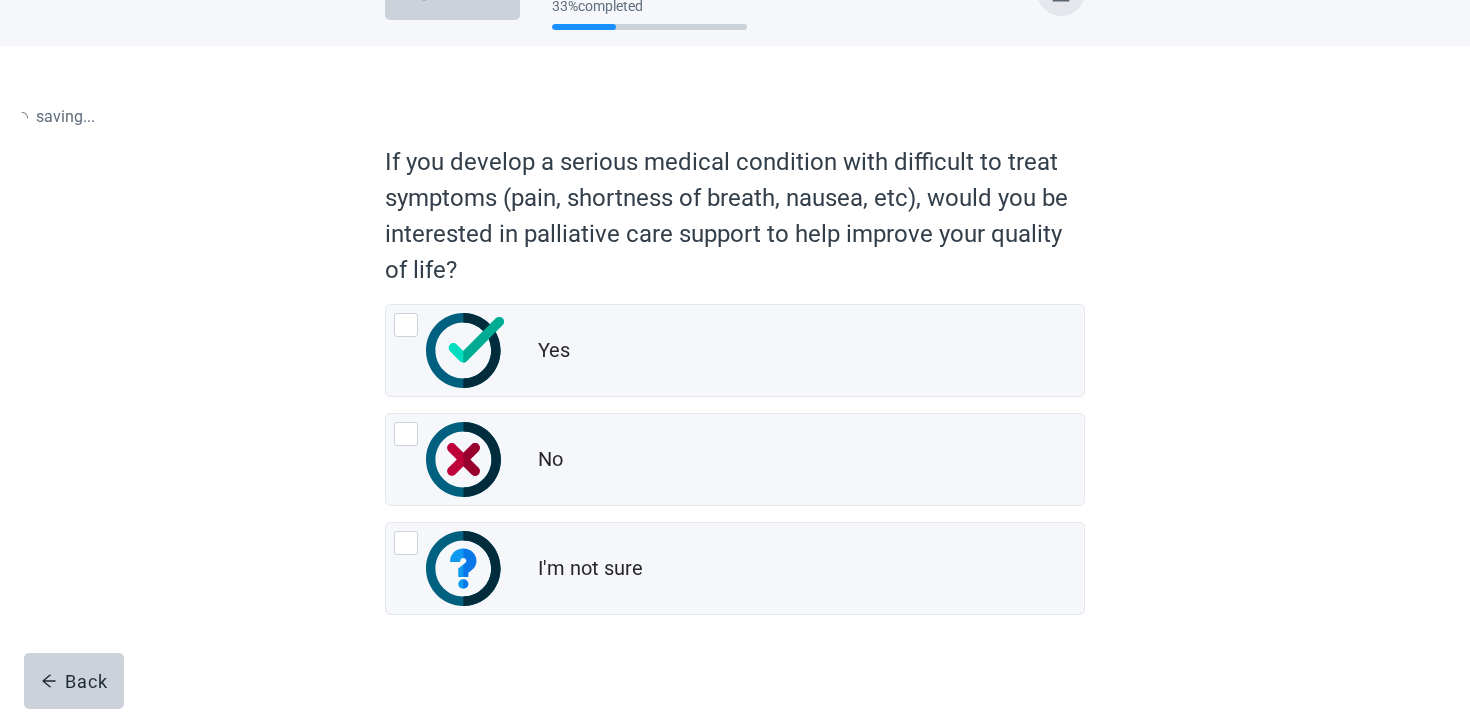 scroll, scrollTop: 0, scrollLeft: 0, axis: both 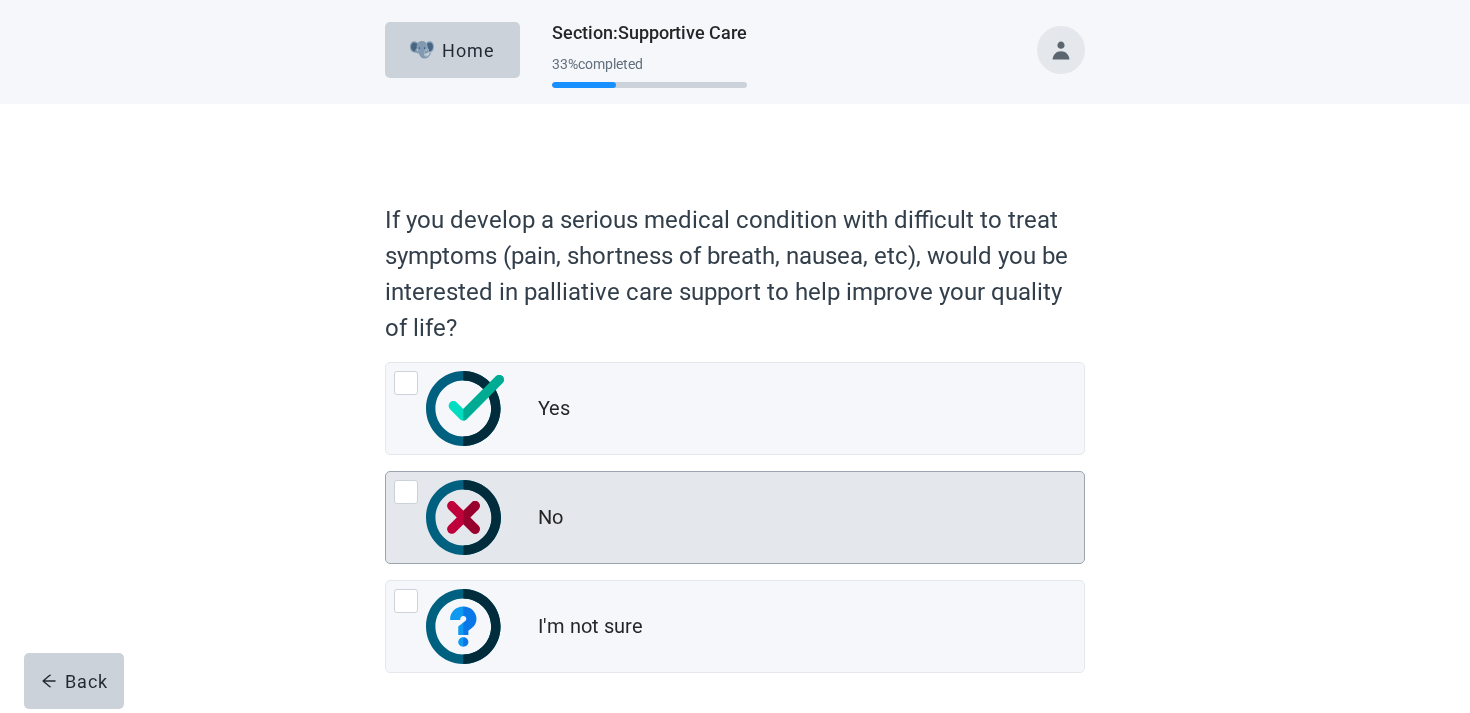 click on "No" at bounding box center [811, 518] 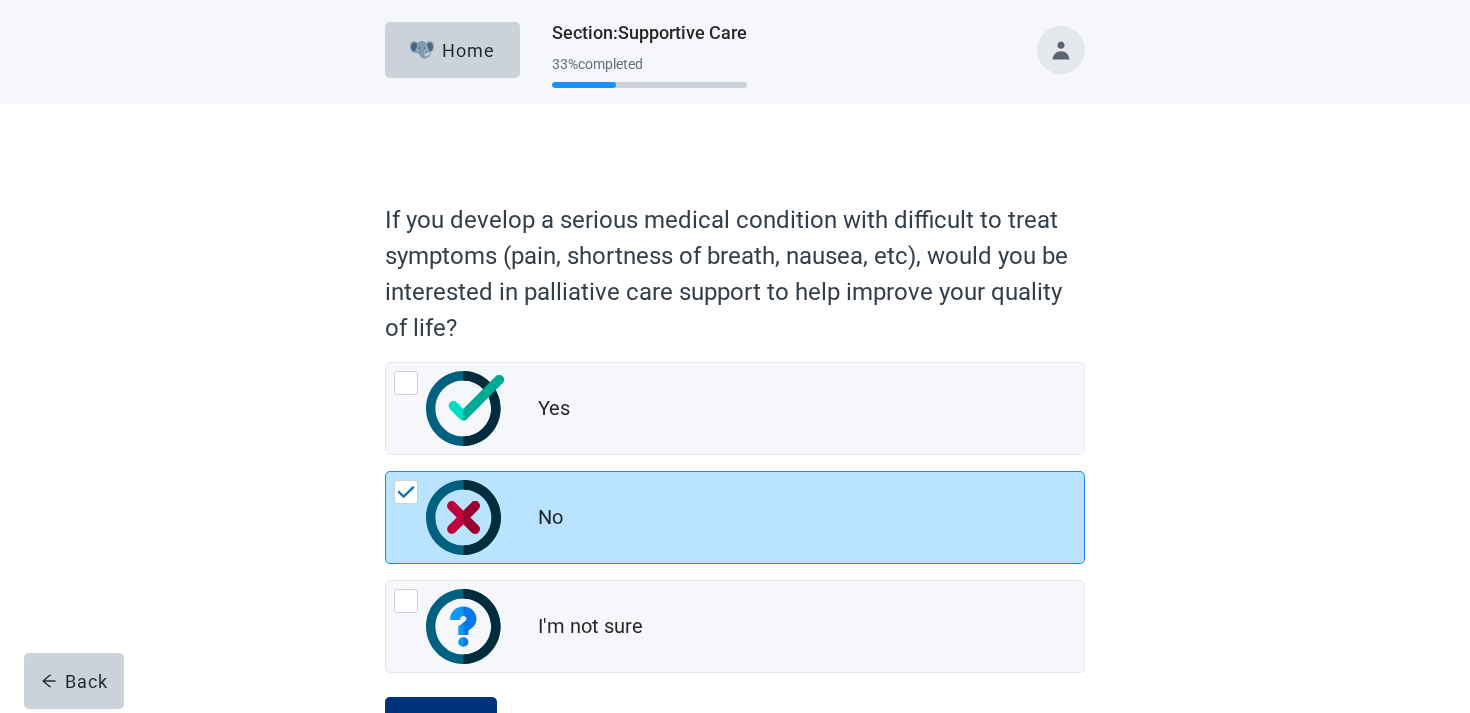 scroll, scrollTop: 84, scrollLeft: 0, axis: vertical 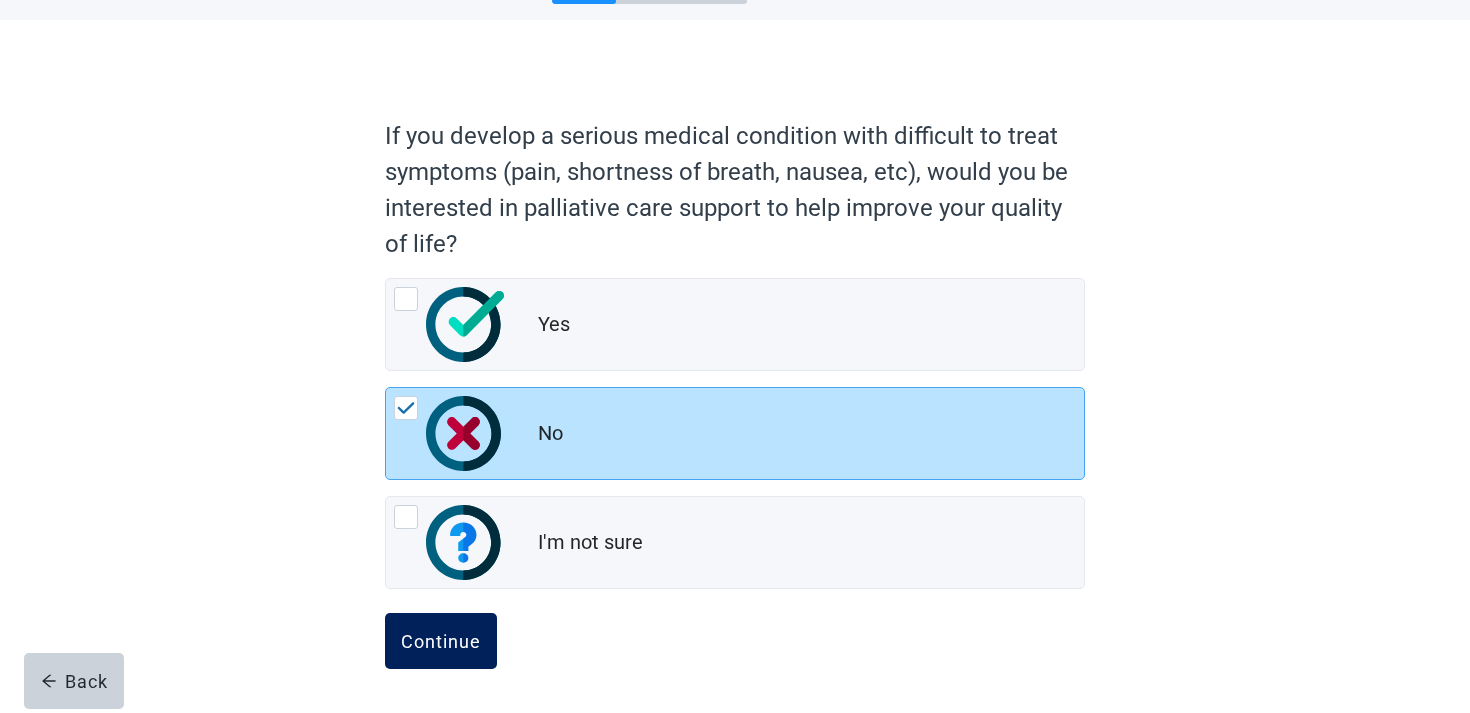 click on "Continue" at bounding box center (441, 641) 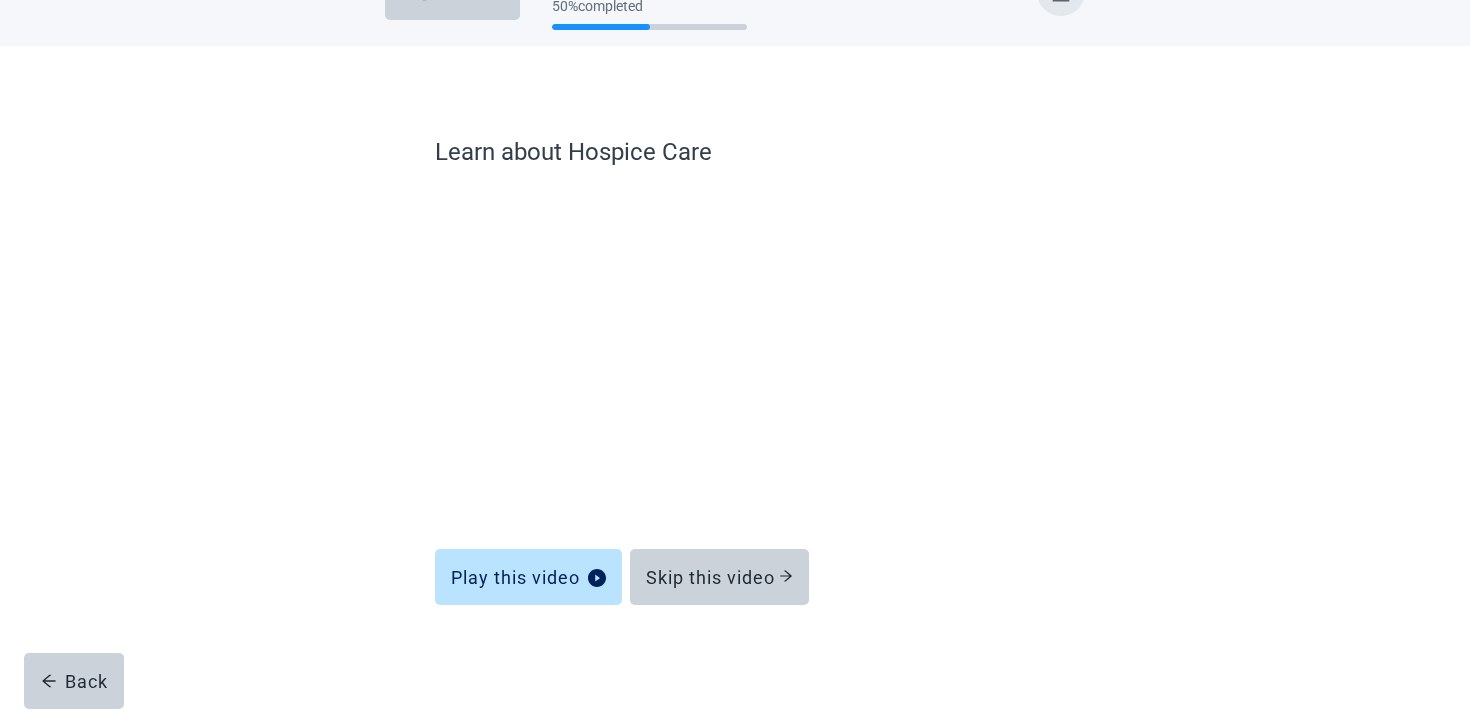 scroll, scrollTop: 58, scrollLeft: 0, axis: vertical 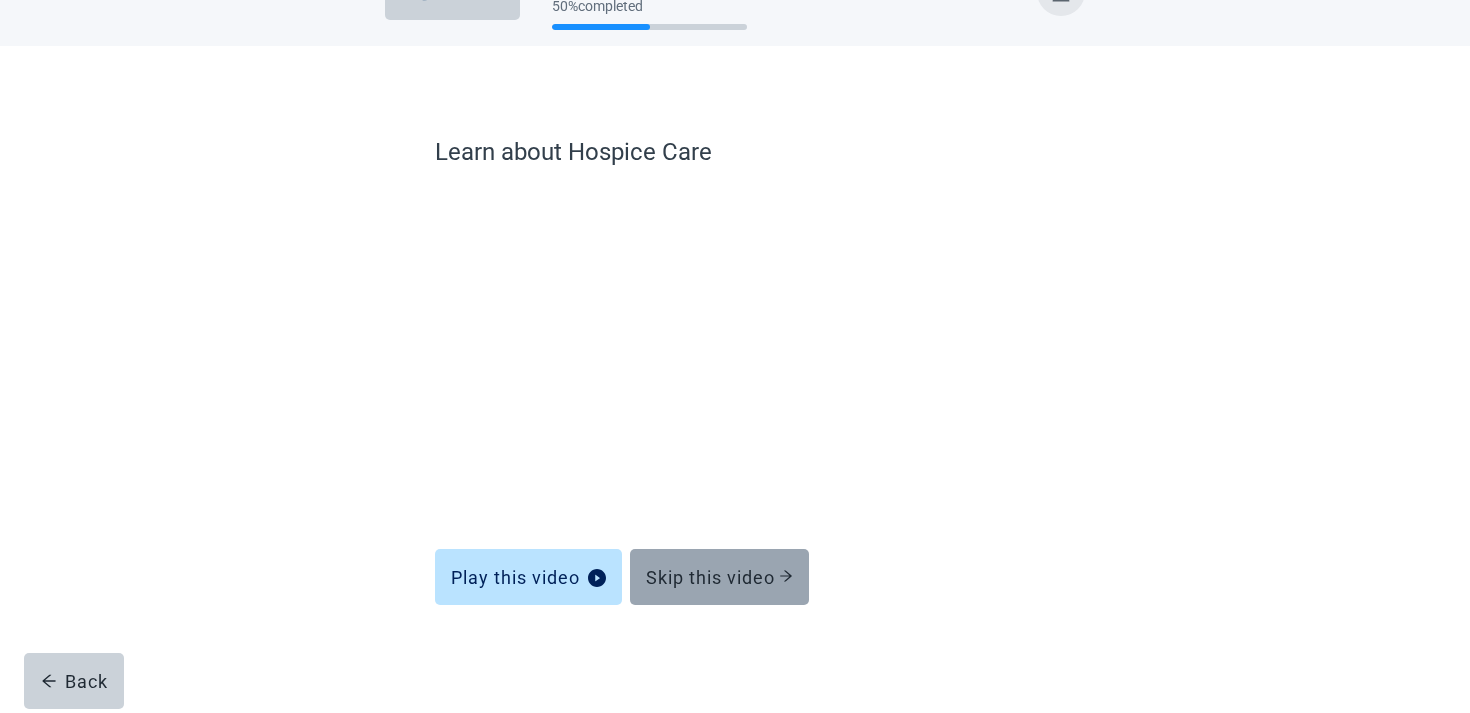click on "Skip this video" at bounding box center (719, 577) 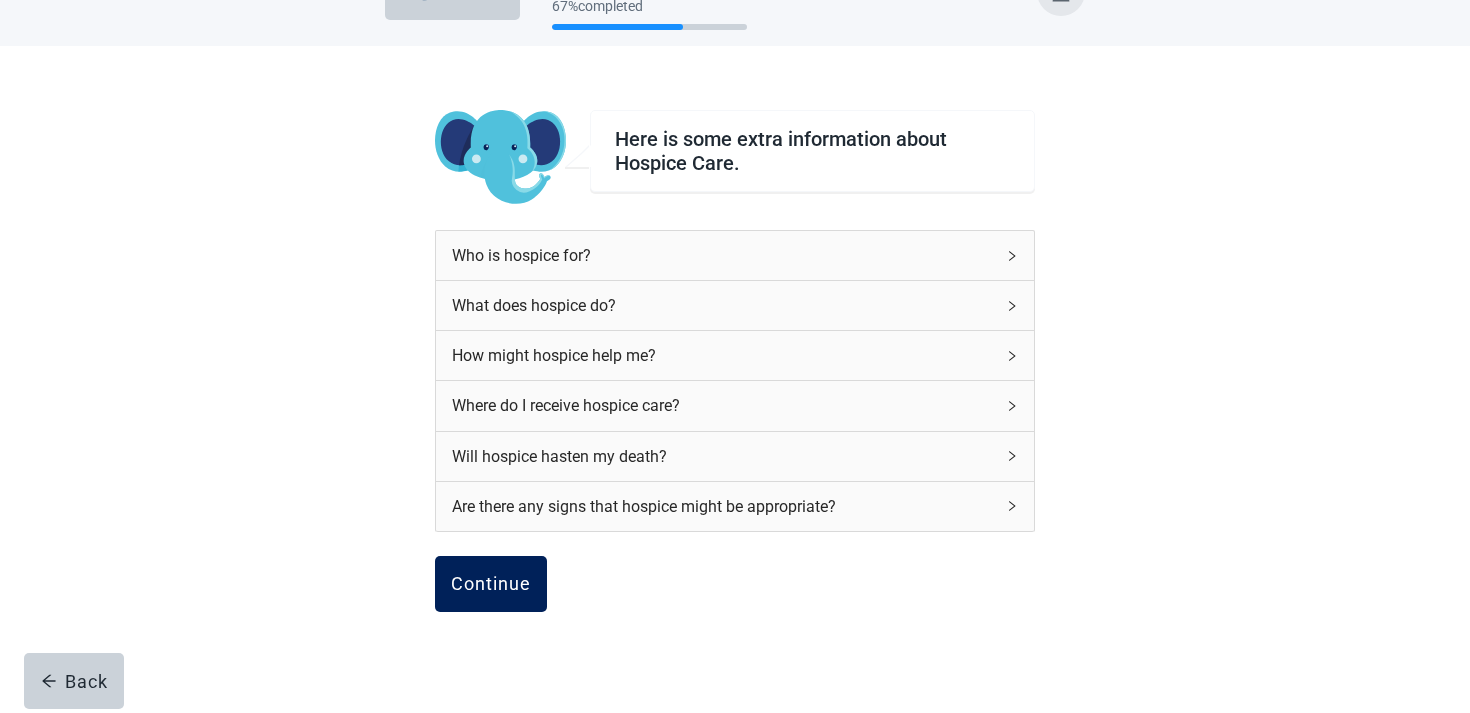 click on "Continue" at bounding box center [491, 584] 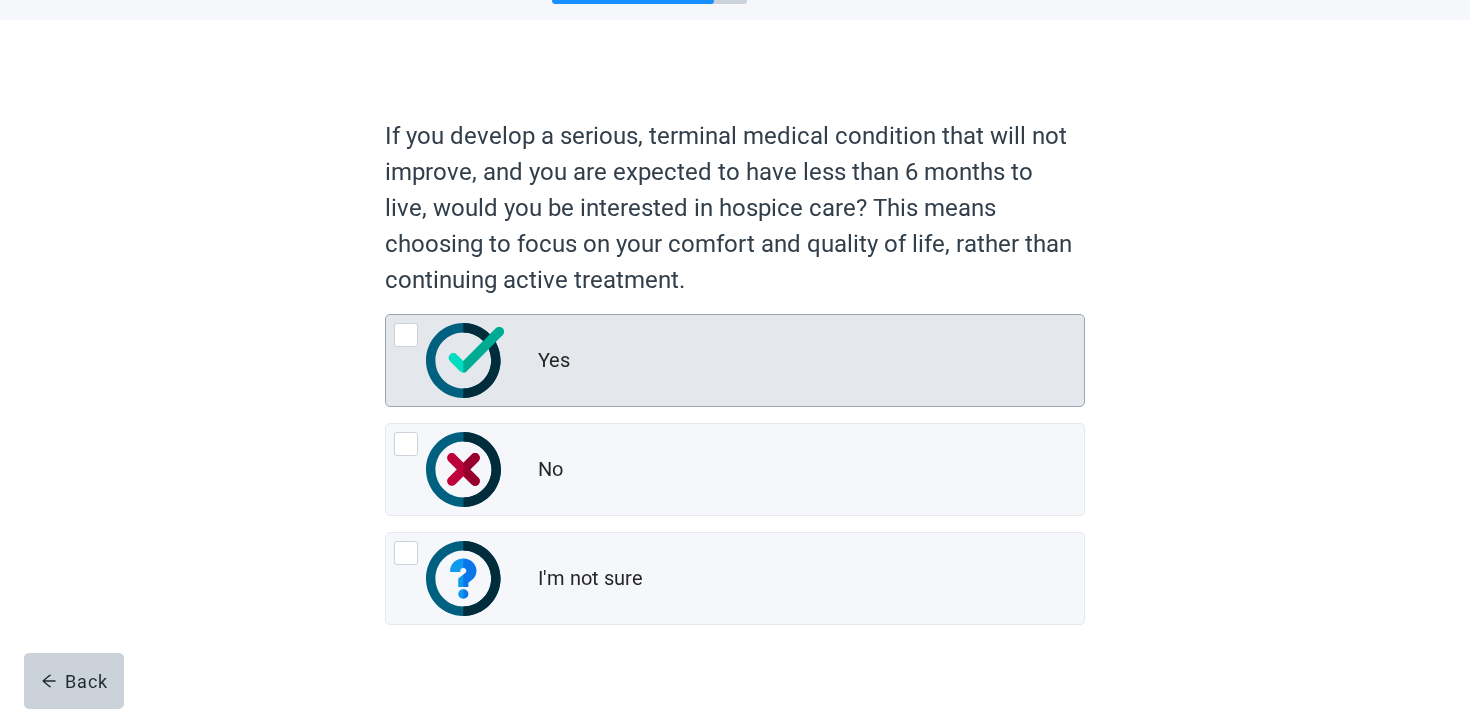 scroll, scrollTop: 120, scrollLeft: 0, axis: vertical 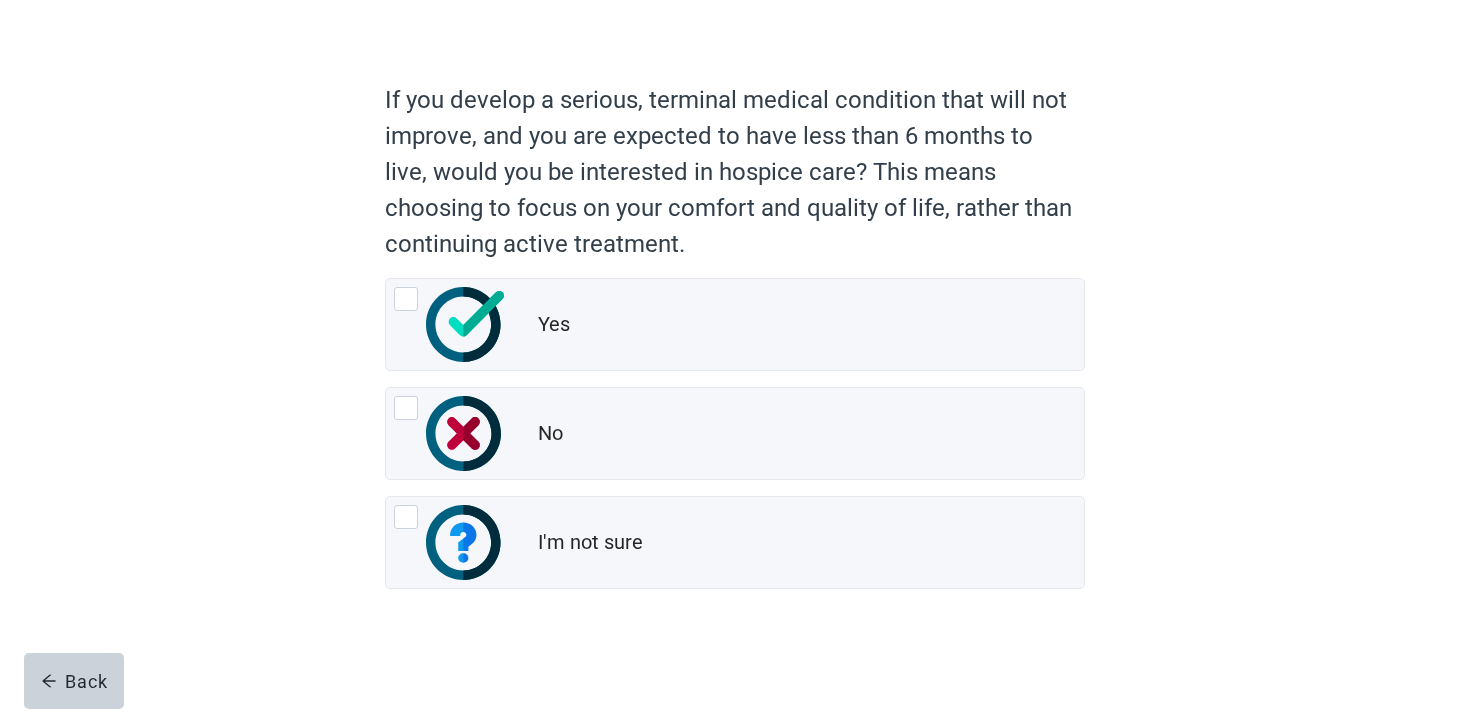 click on "Yes     No     I'm not sure" at bounding box center (735, 433) 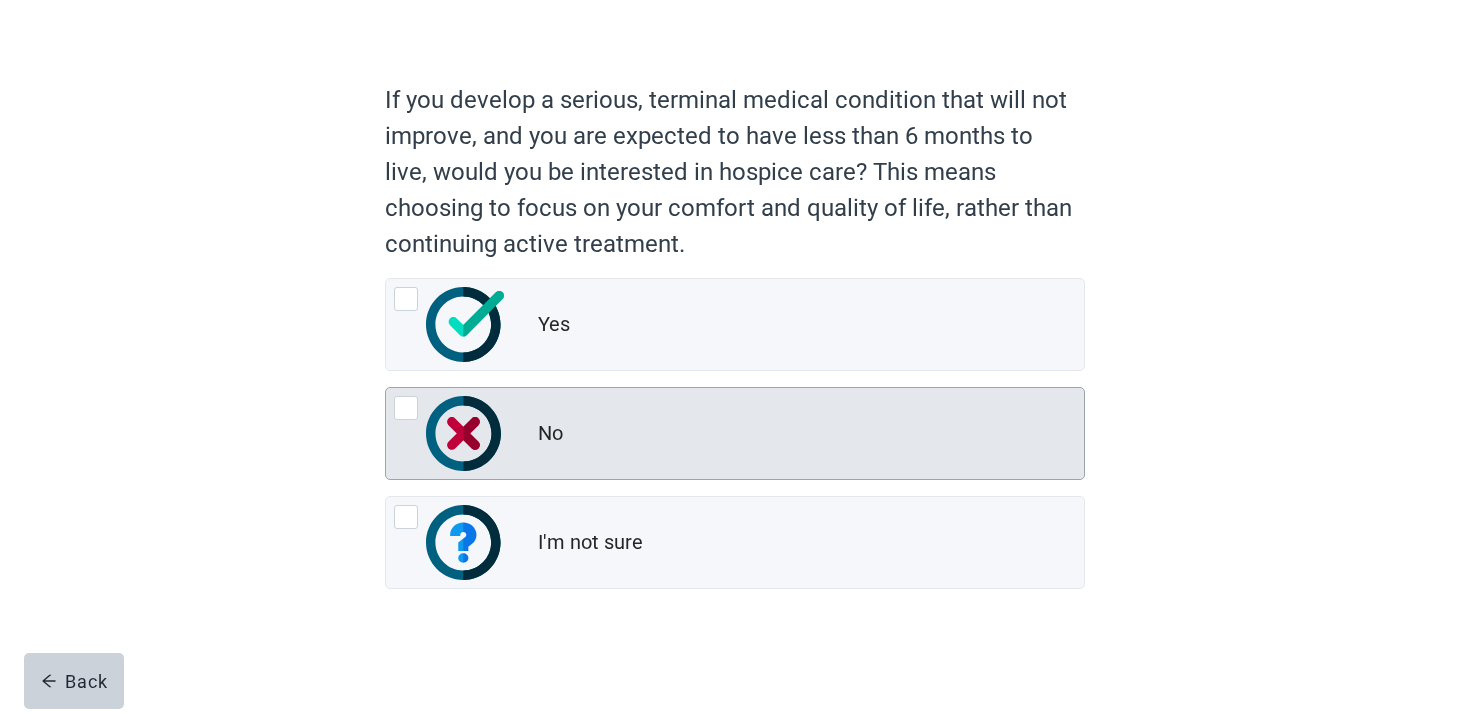 click on "No" at bounding box center (811, 434) 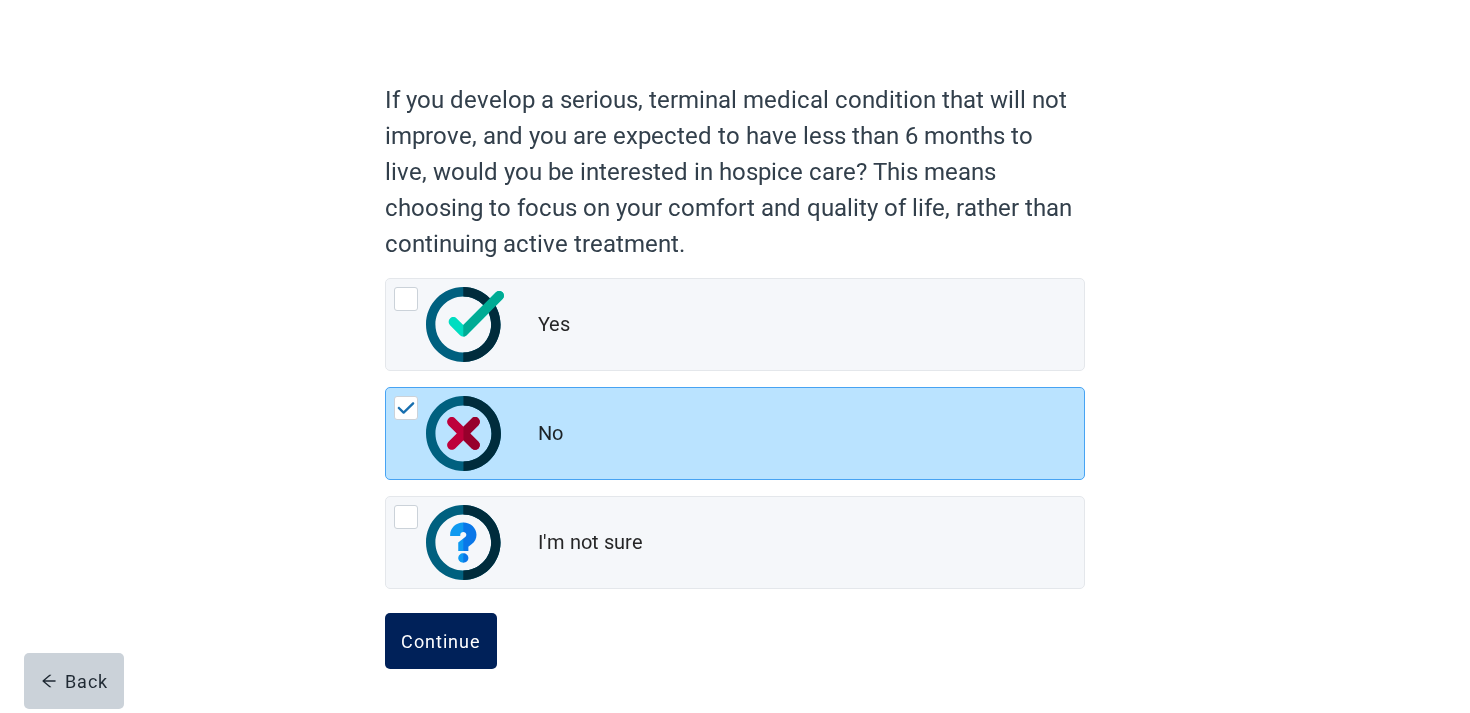 click on "Continue" at bounding box center (441, 641) 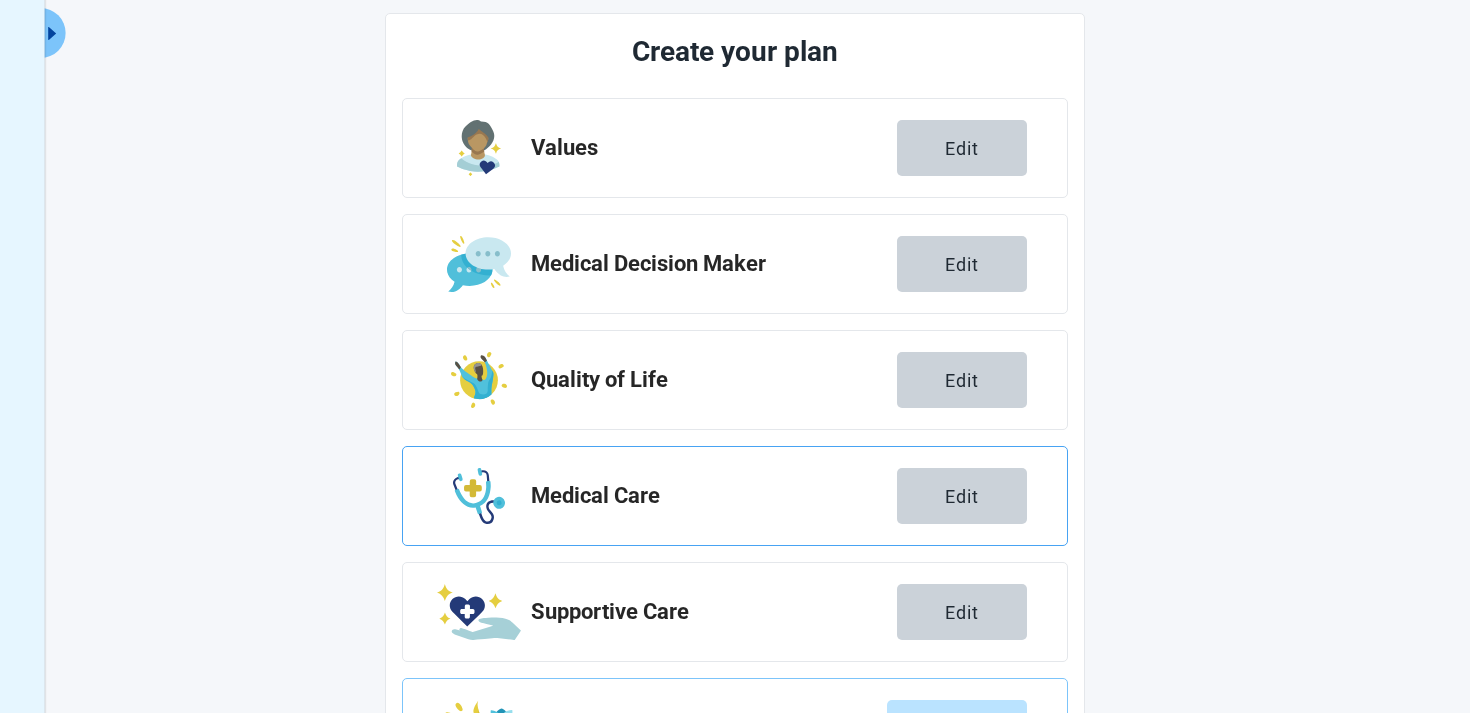 scroll, scrollTop: 333, scrollLeft: 0, axis: vertical 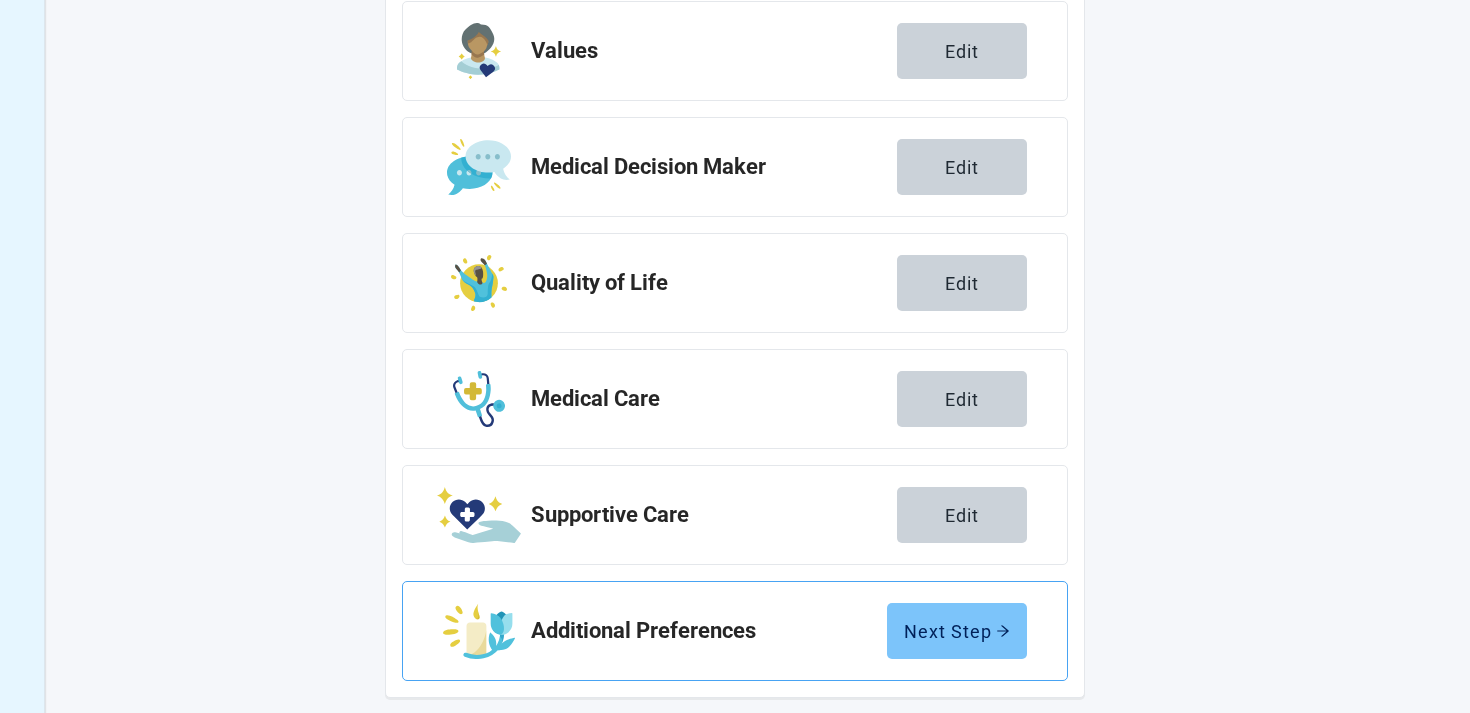 click on "Next Step" at bounding box center (957, 631) 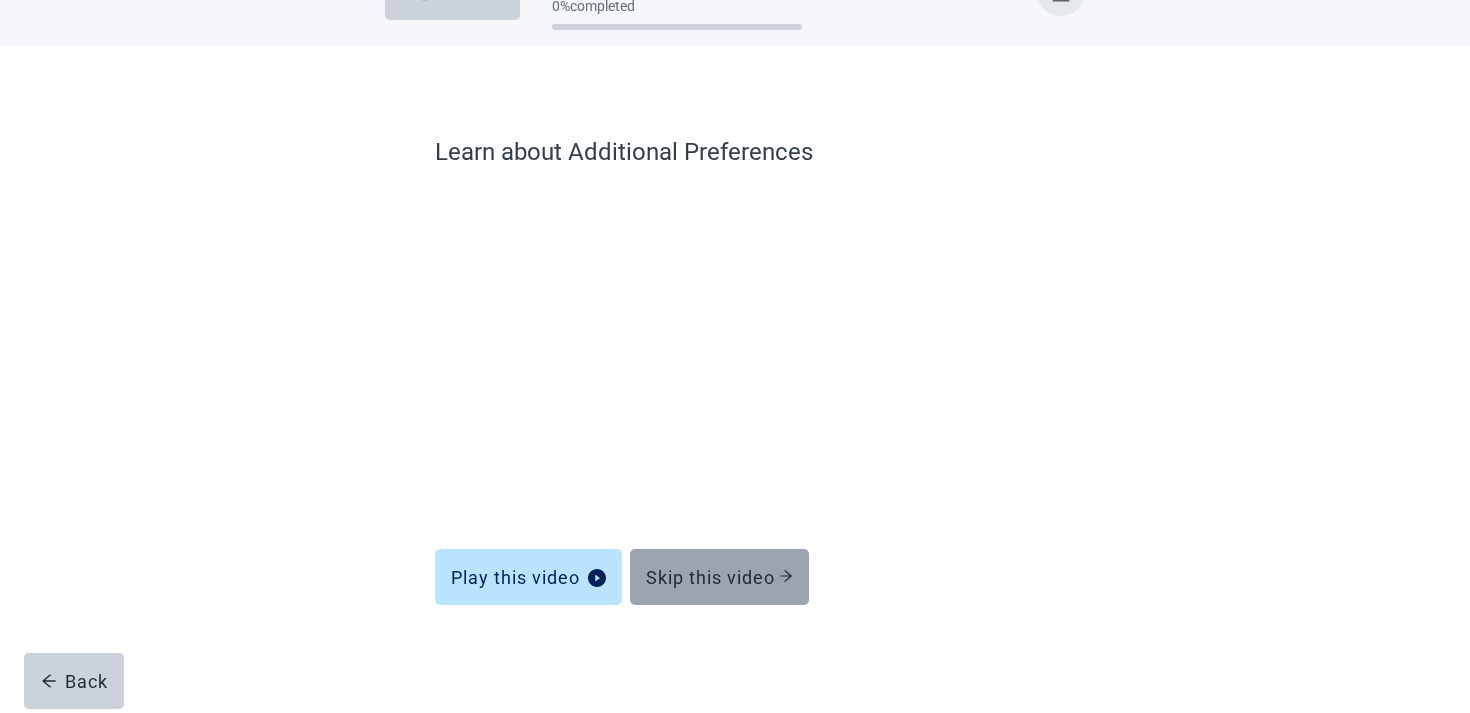 scroll, scrollTop: 58, scrollLeft: 0, axis: vertical 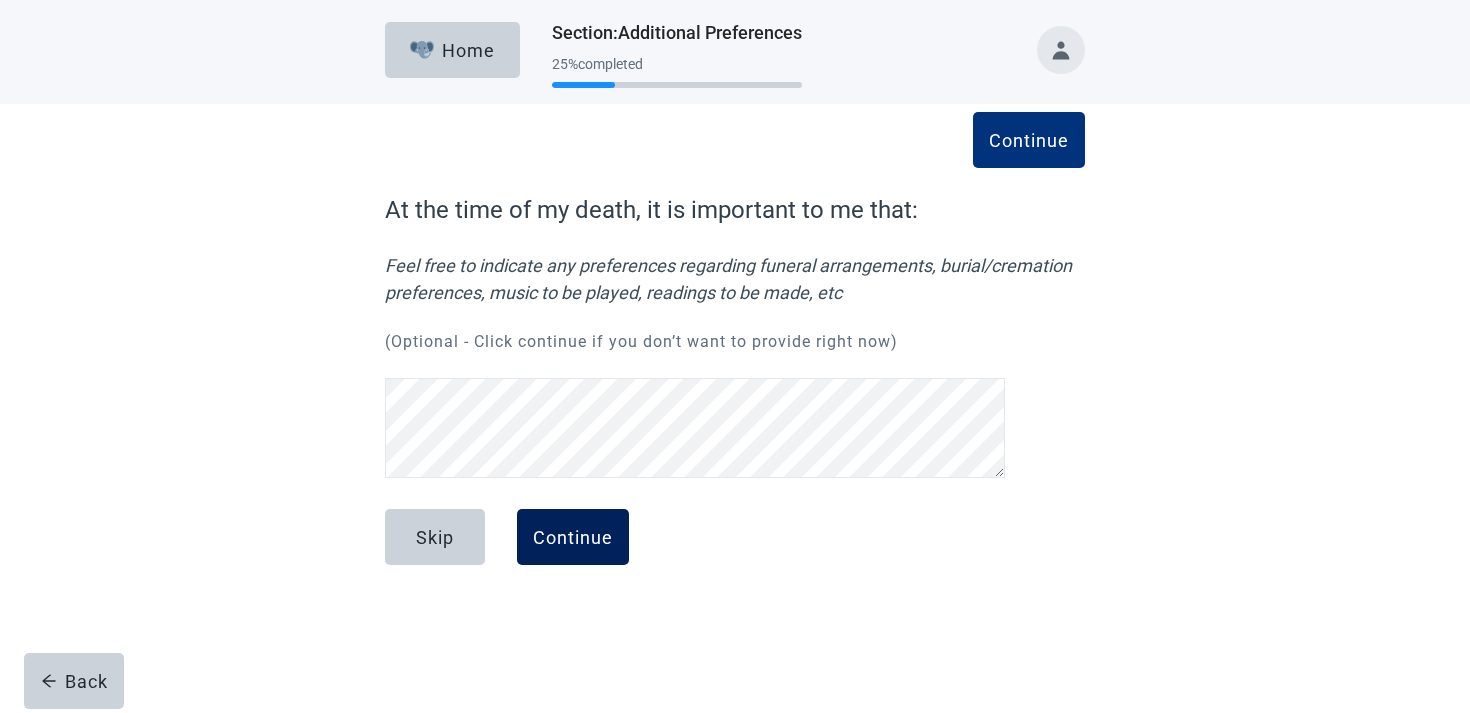 click on "Continue" at bounding box center [573, 537] 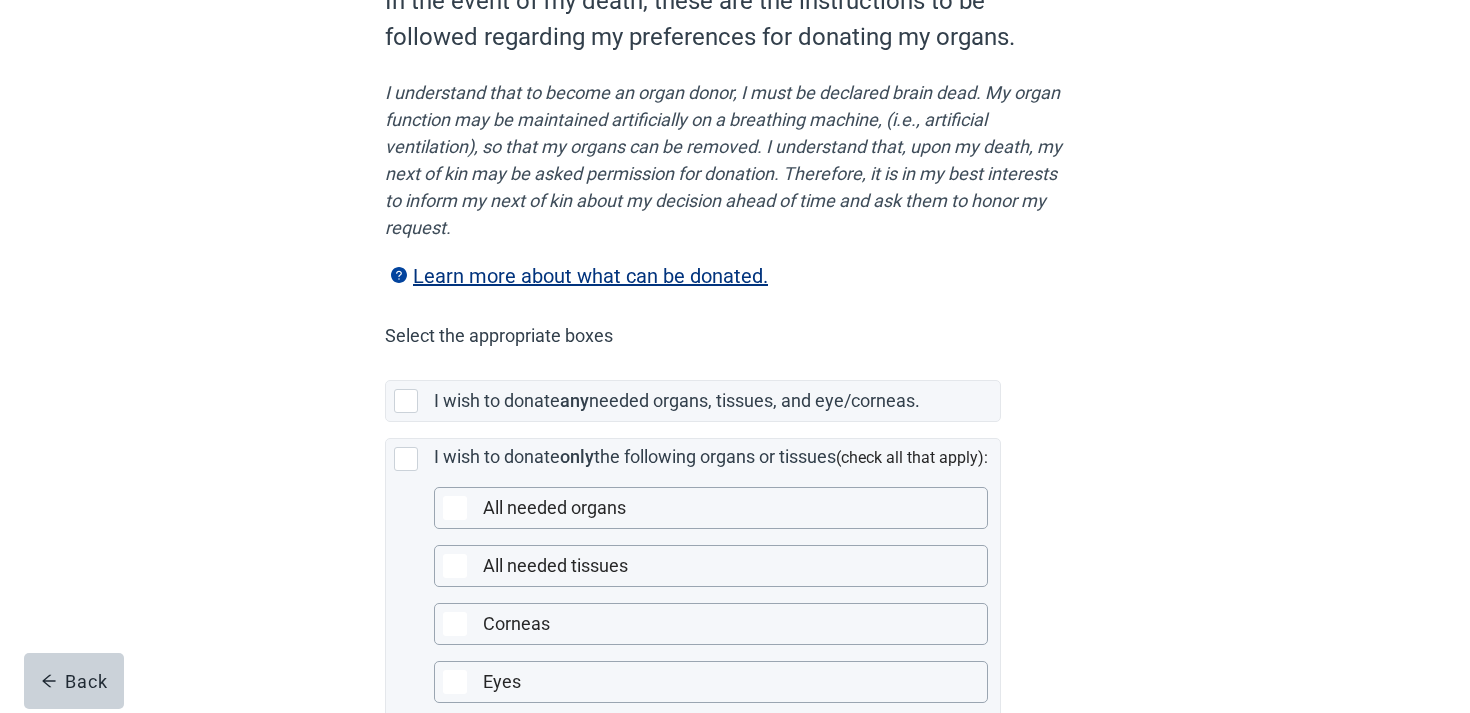 scroll, scrollTop: 342, scrollLeft: 0, axis: vertical 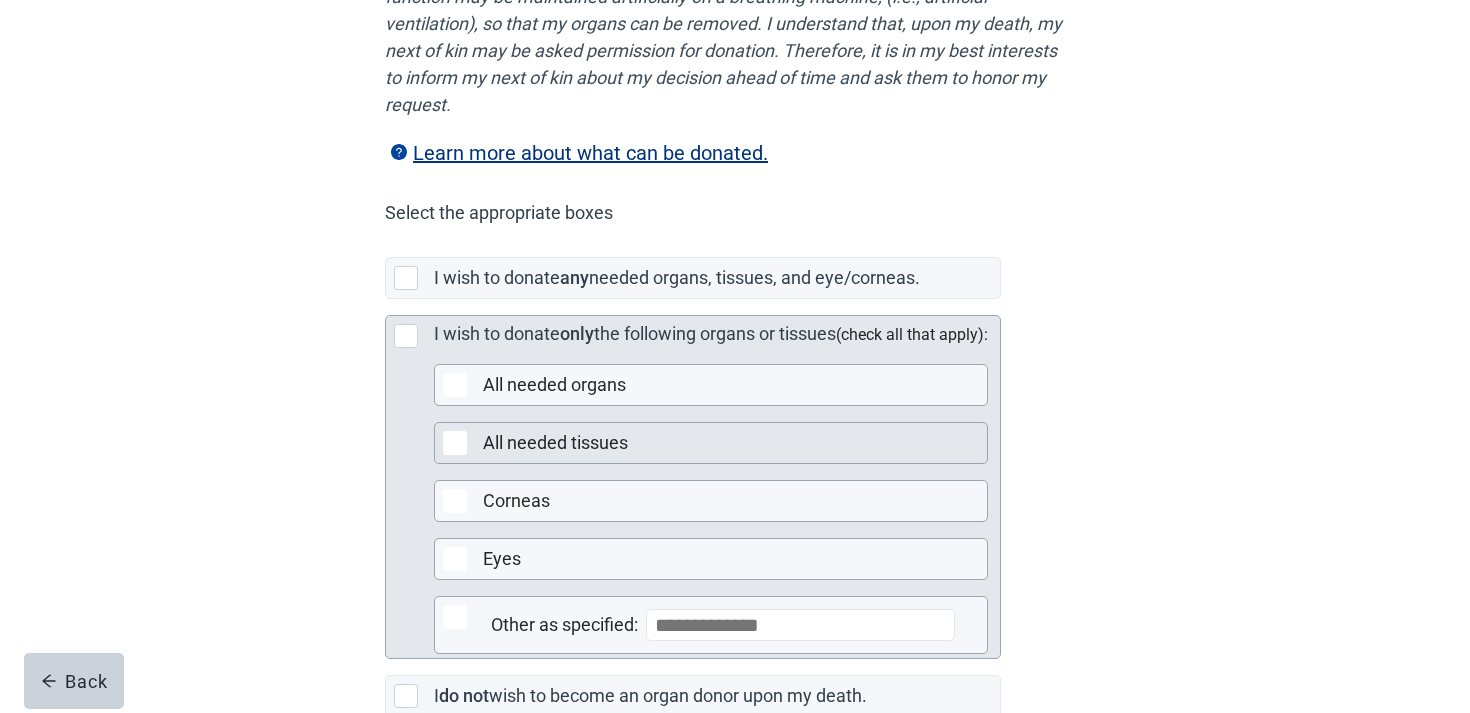 click on "All needed tissues" at bounding box center [735, 443] 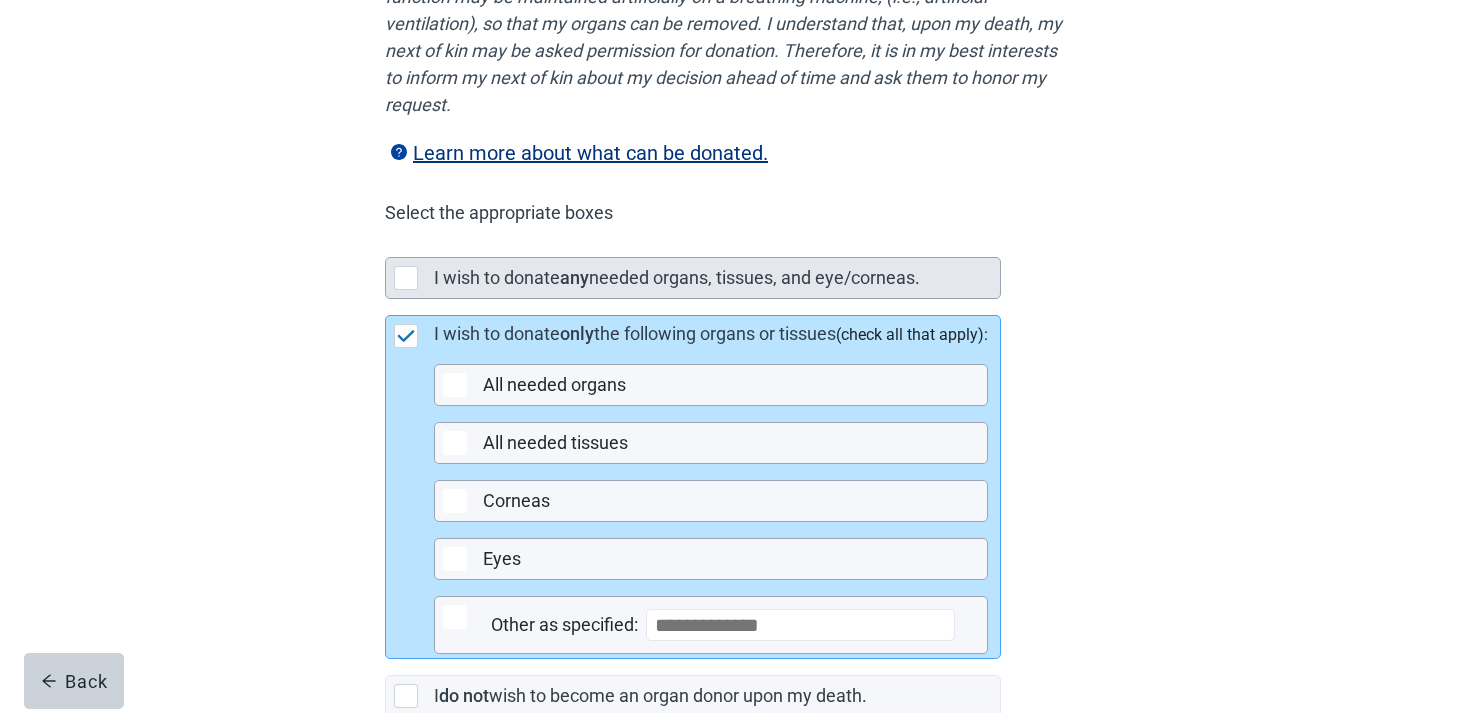 click on "I wish to donate" at bounding box center [497, 277] 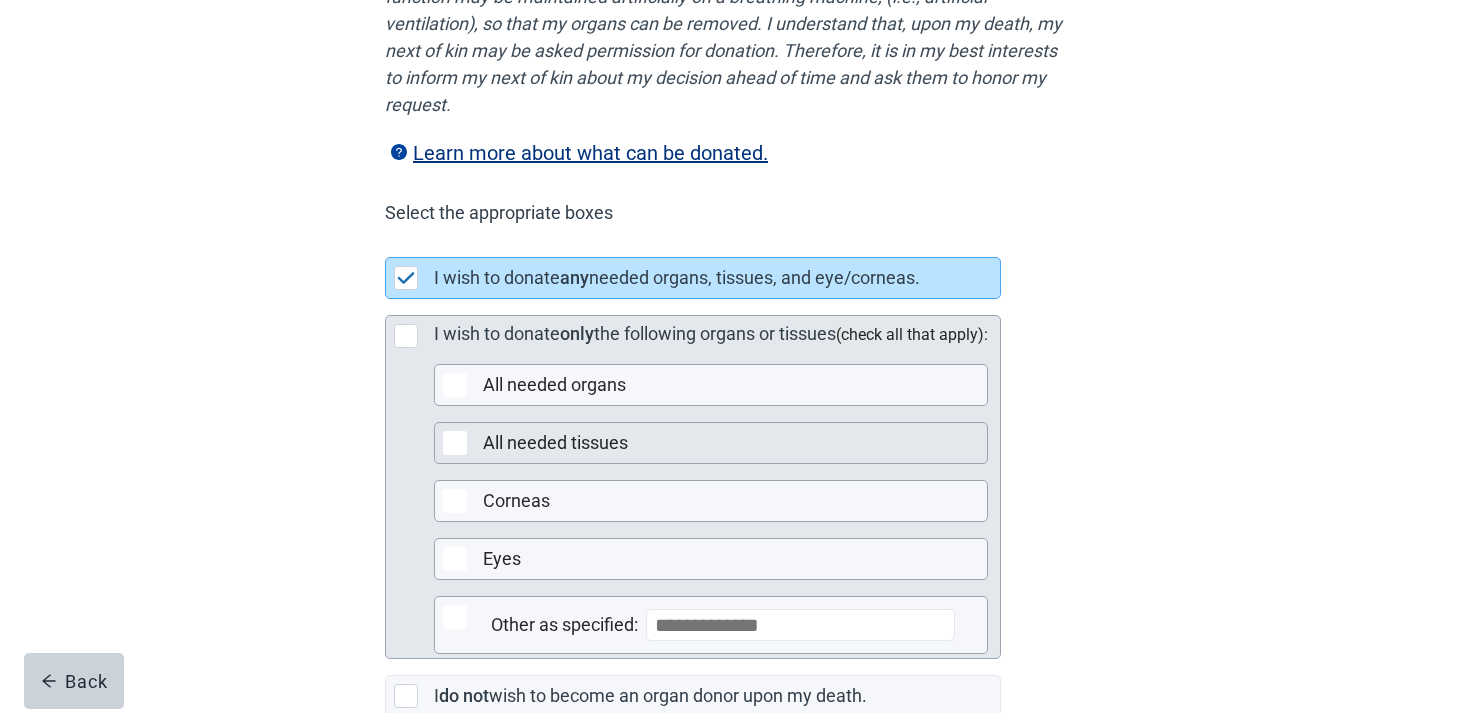 scroll, scrollTop: 521, scrollLeft: 0, axis: vertical 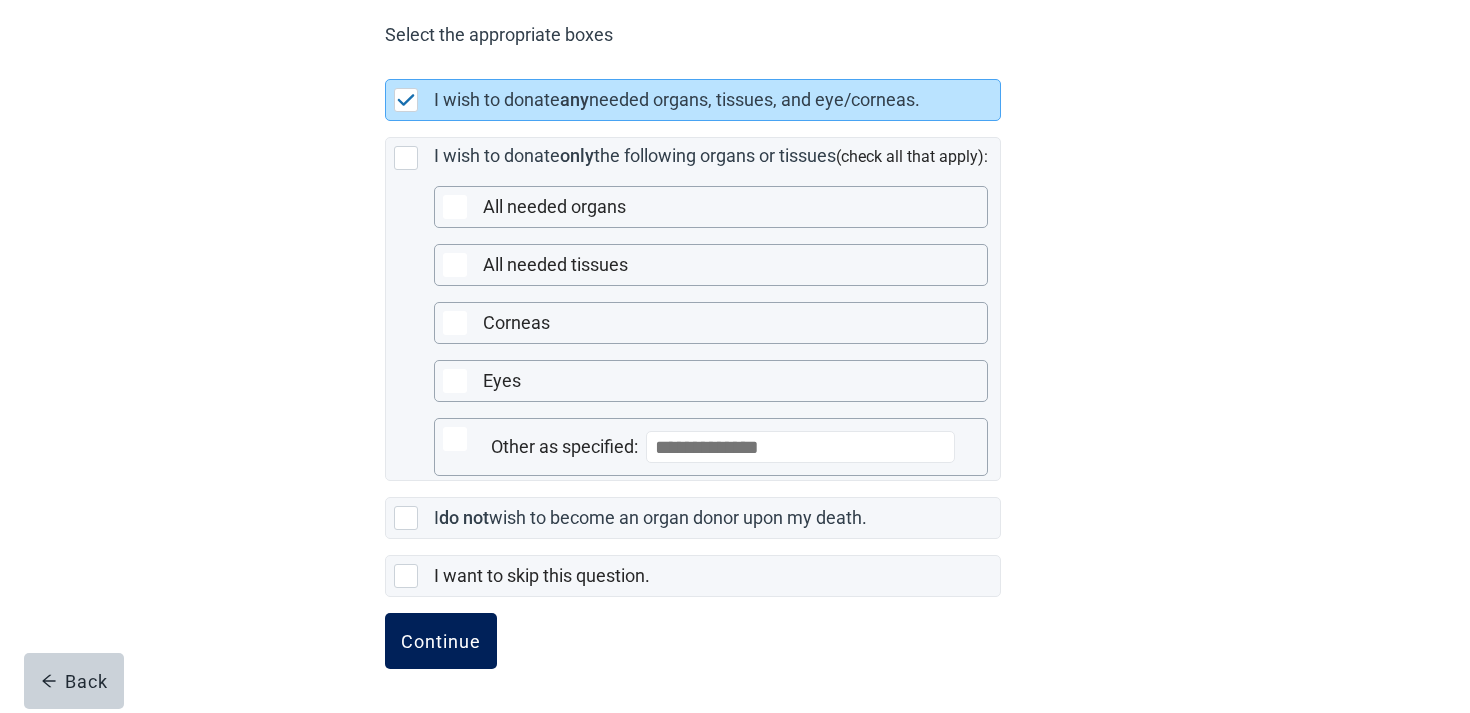 click on "Continue" at bounding box center [441, 641] 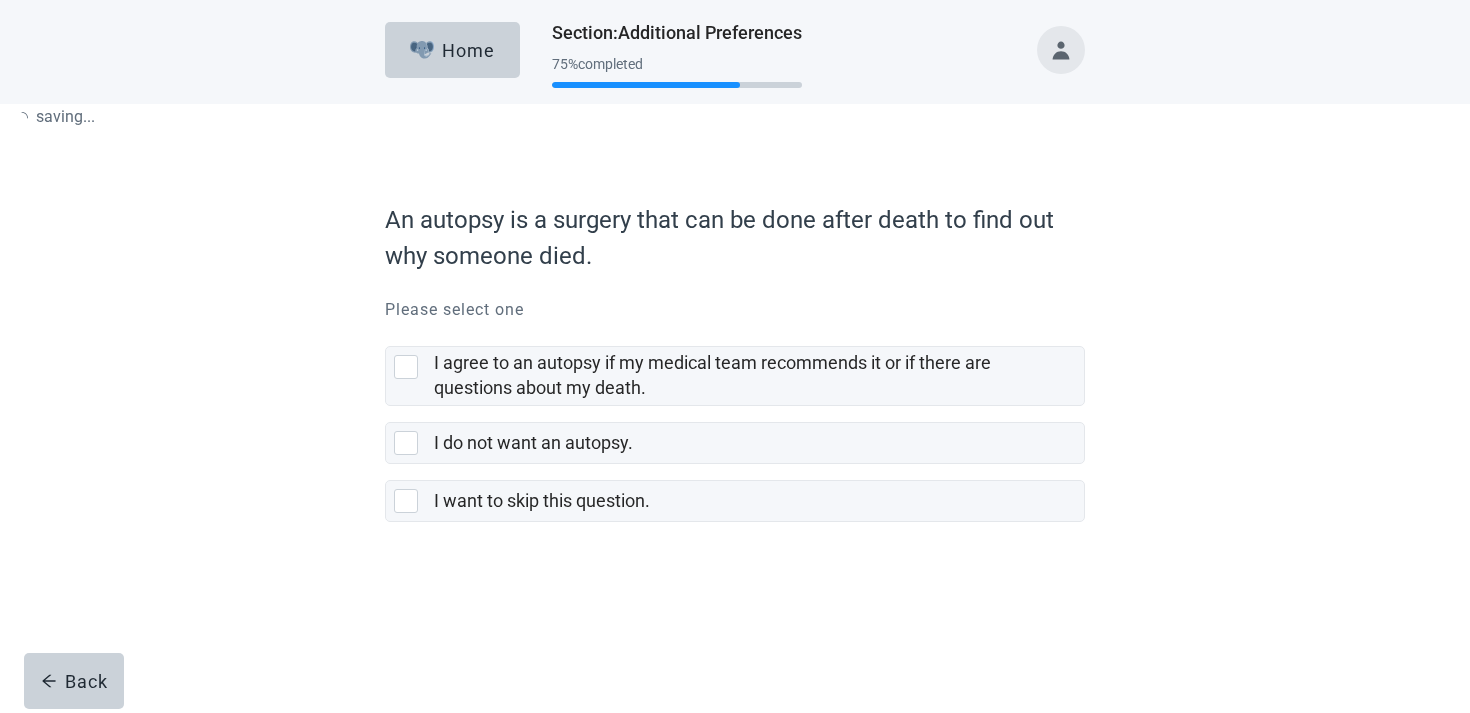 scroll, scrollTop: 0, scrollLeft: 0, axis: both 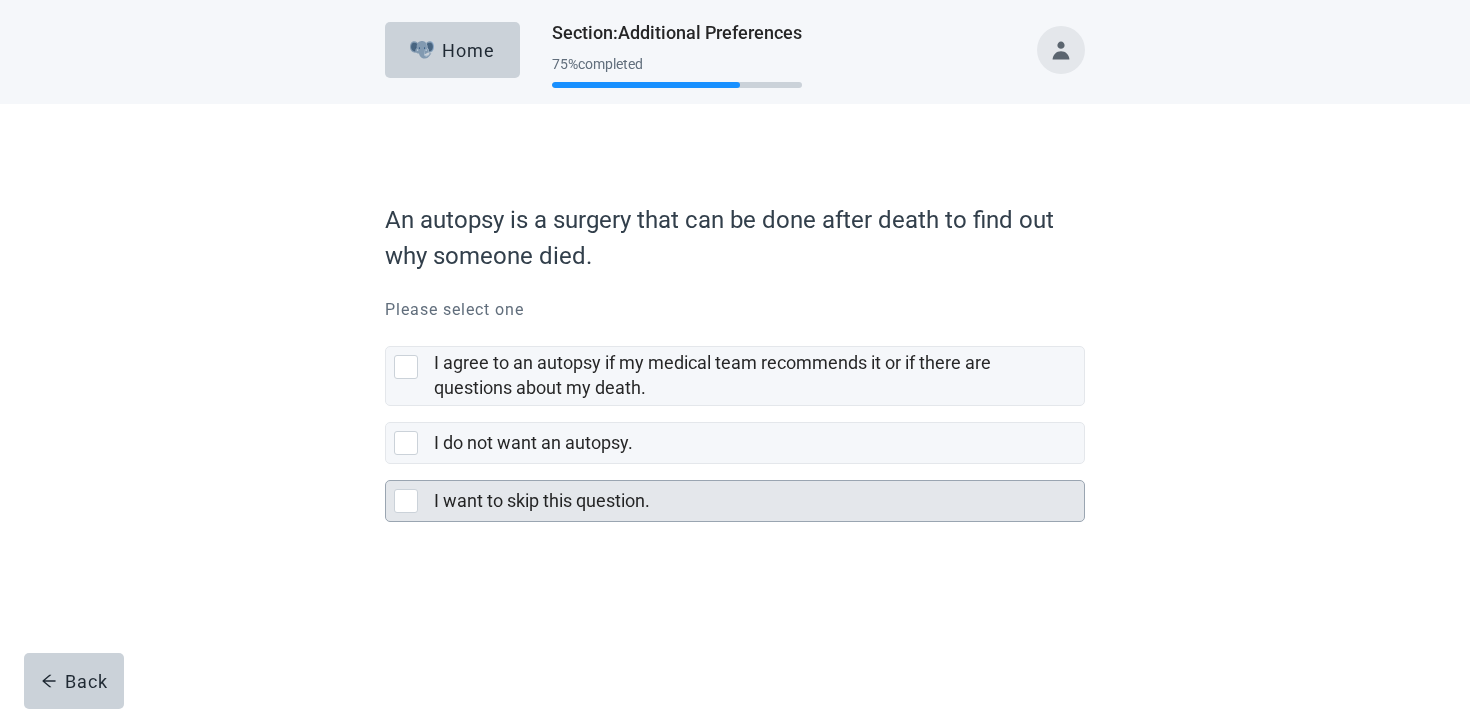 click on "I want to skip this question." at bounding box center (753, 501) 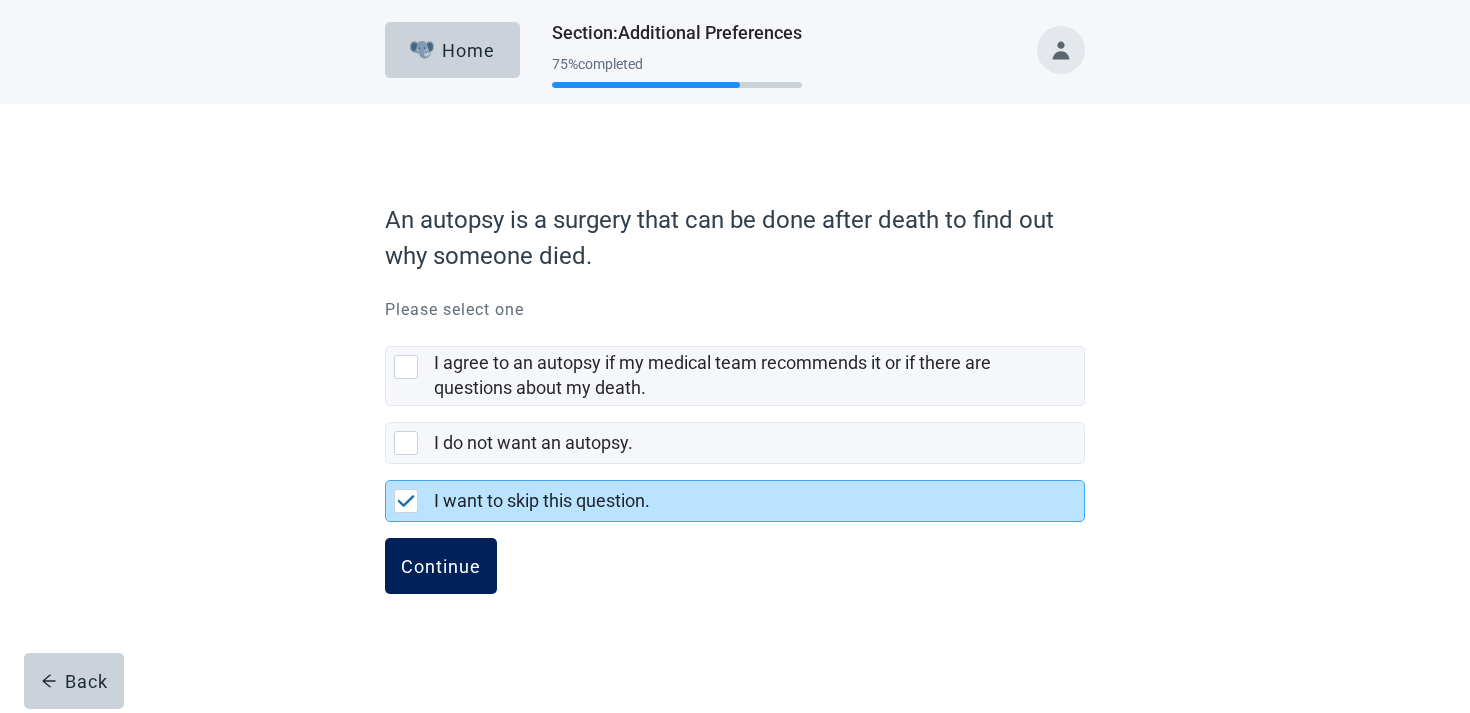 click on "Continue" at bounding box center (441, 566) 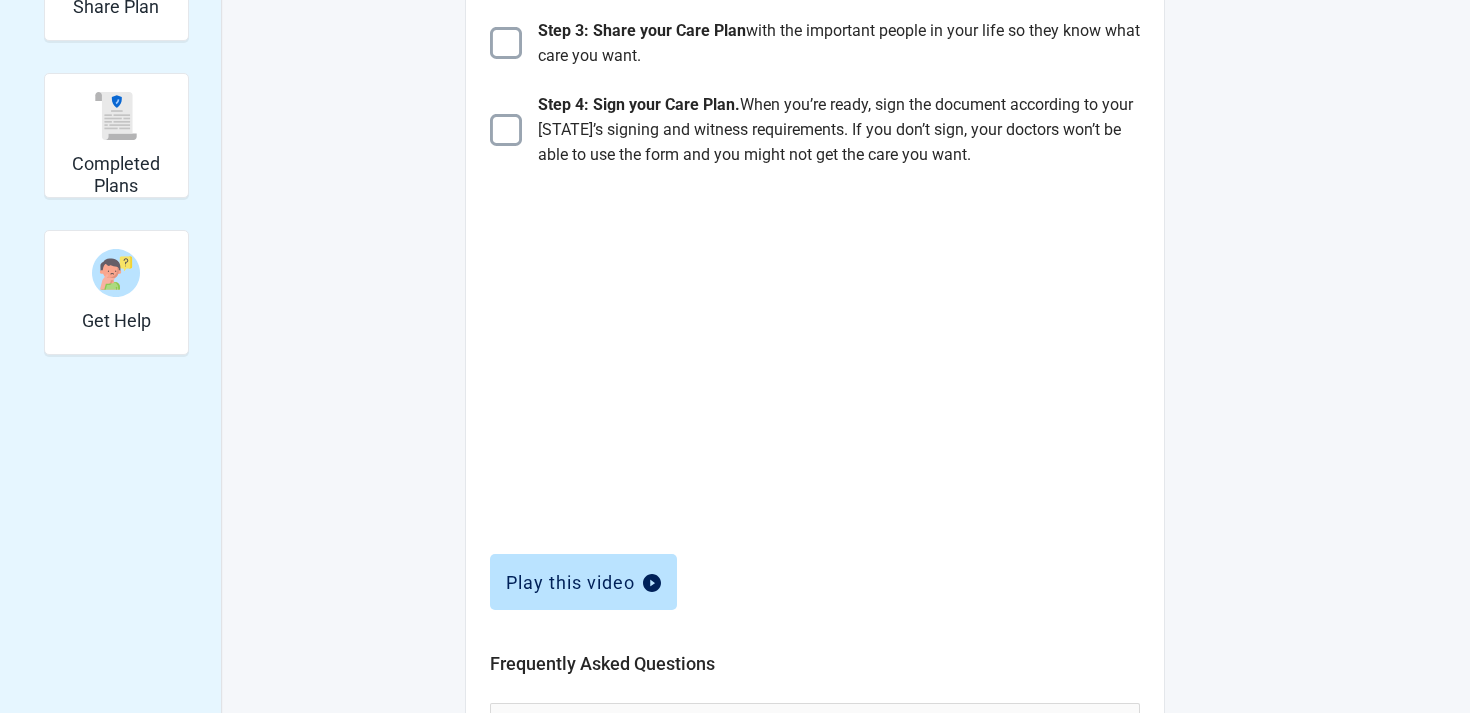 scroll, scrollTop: 8, scrollLeft: 0, axis: vertical 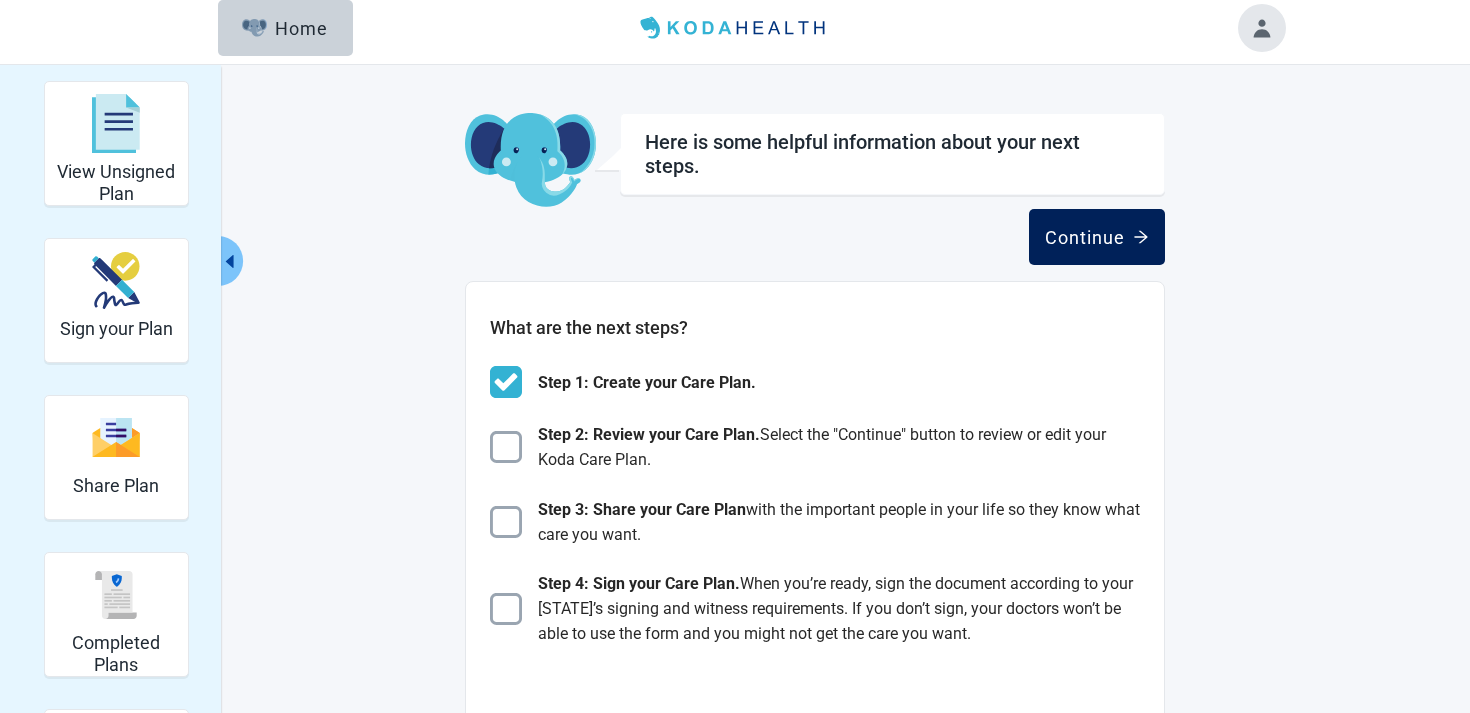 click on "Continue" at bounding box center [1097, 237] 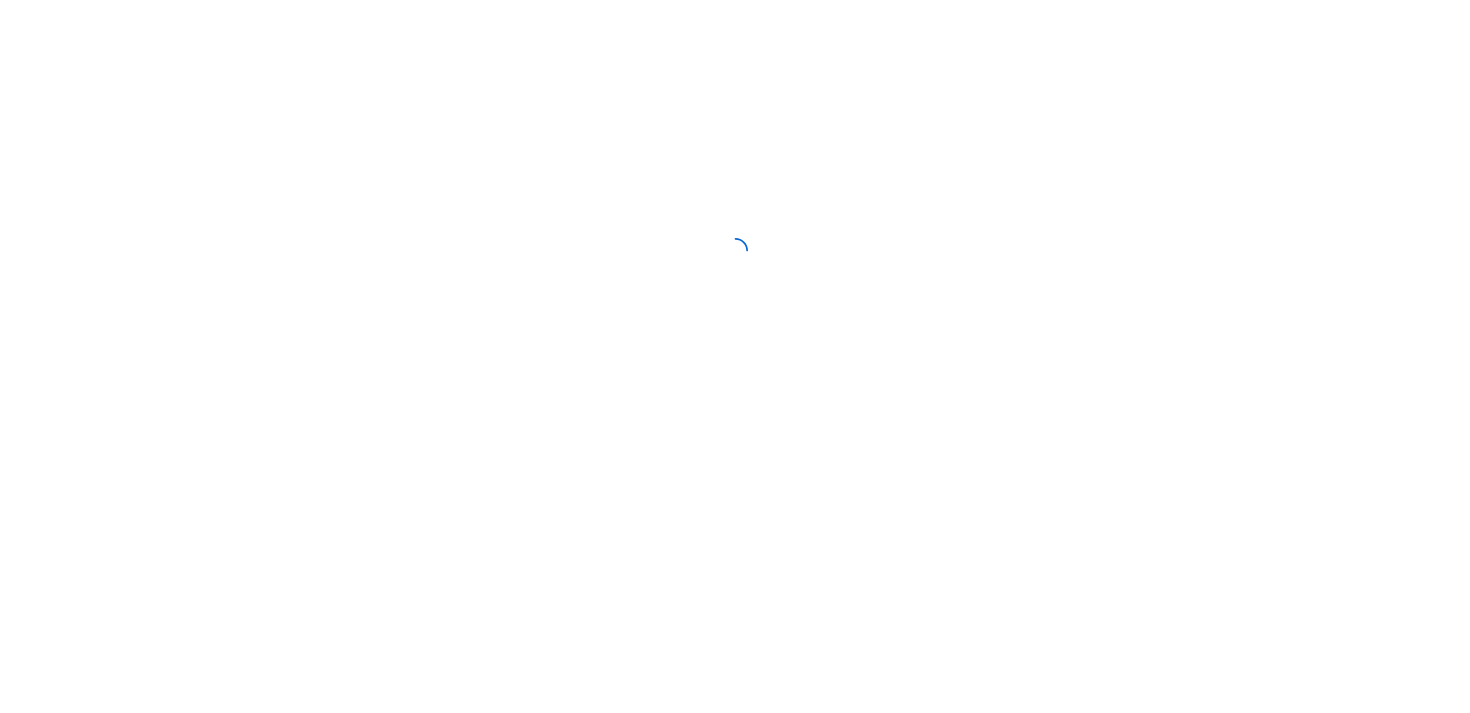 scroll, scrollTop: 0, scrollLeft: 0, axis: both 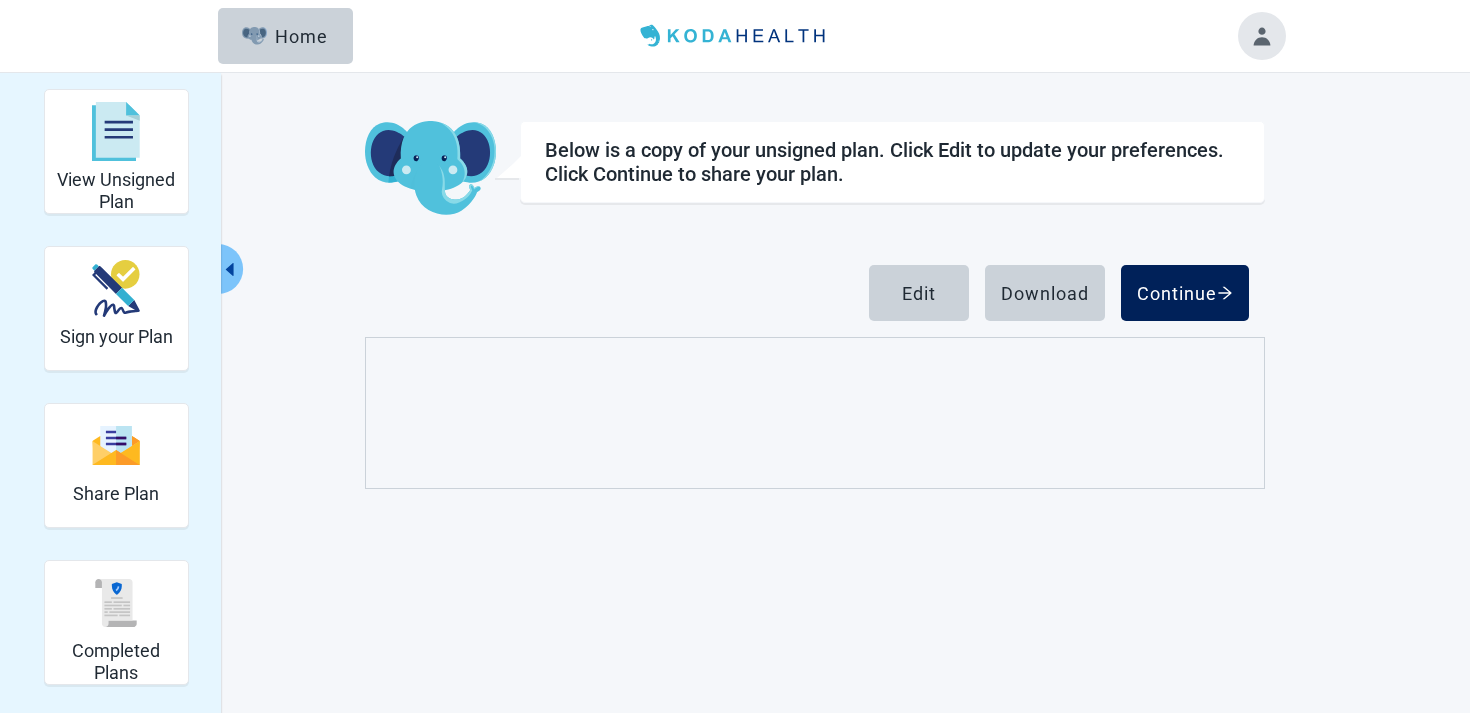 click on "Continue" at bounding box center (1185, 293) 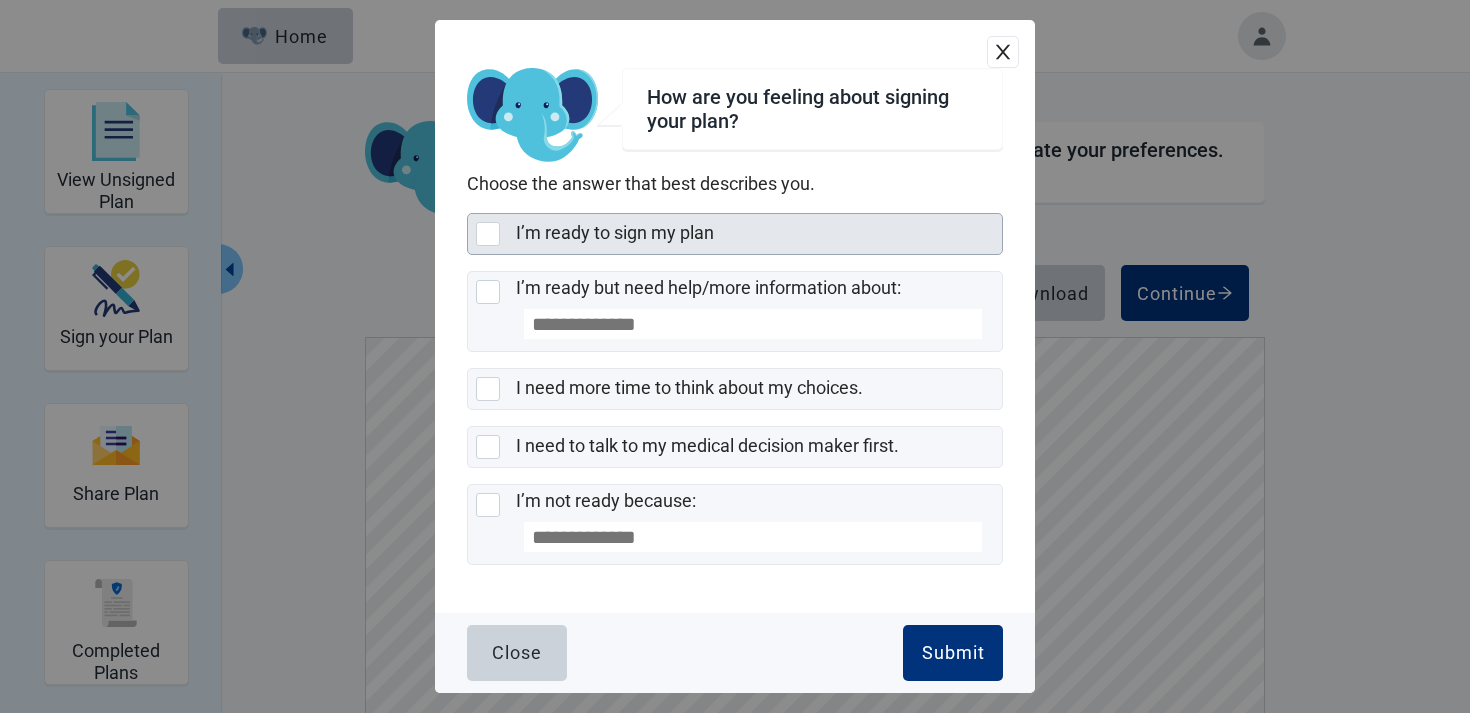 click on "I’m ready to sign my plan" at bounding box center (753, 233) 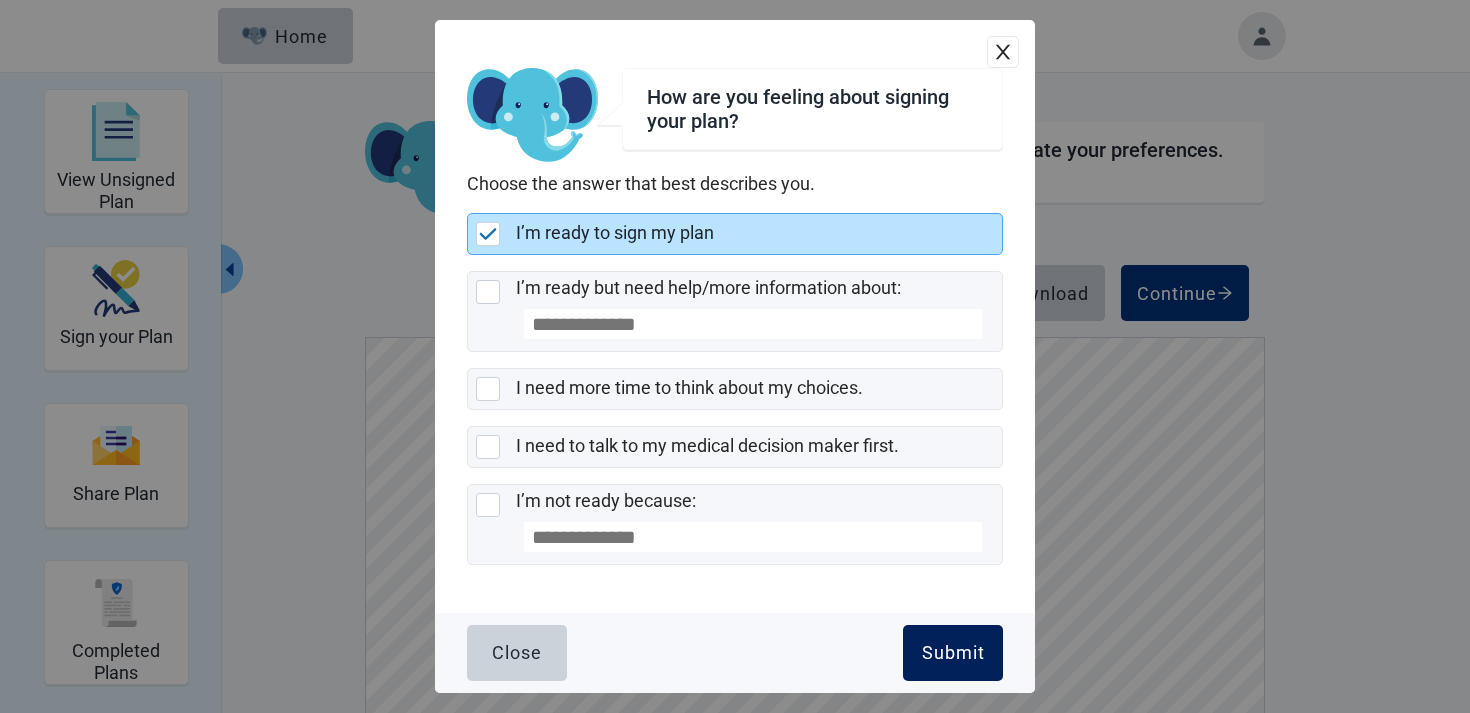 click on "Submit" at bounding box center (953, 653) 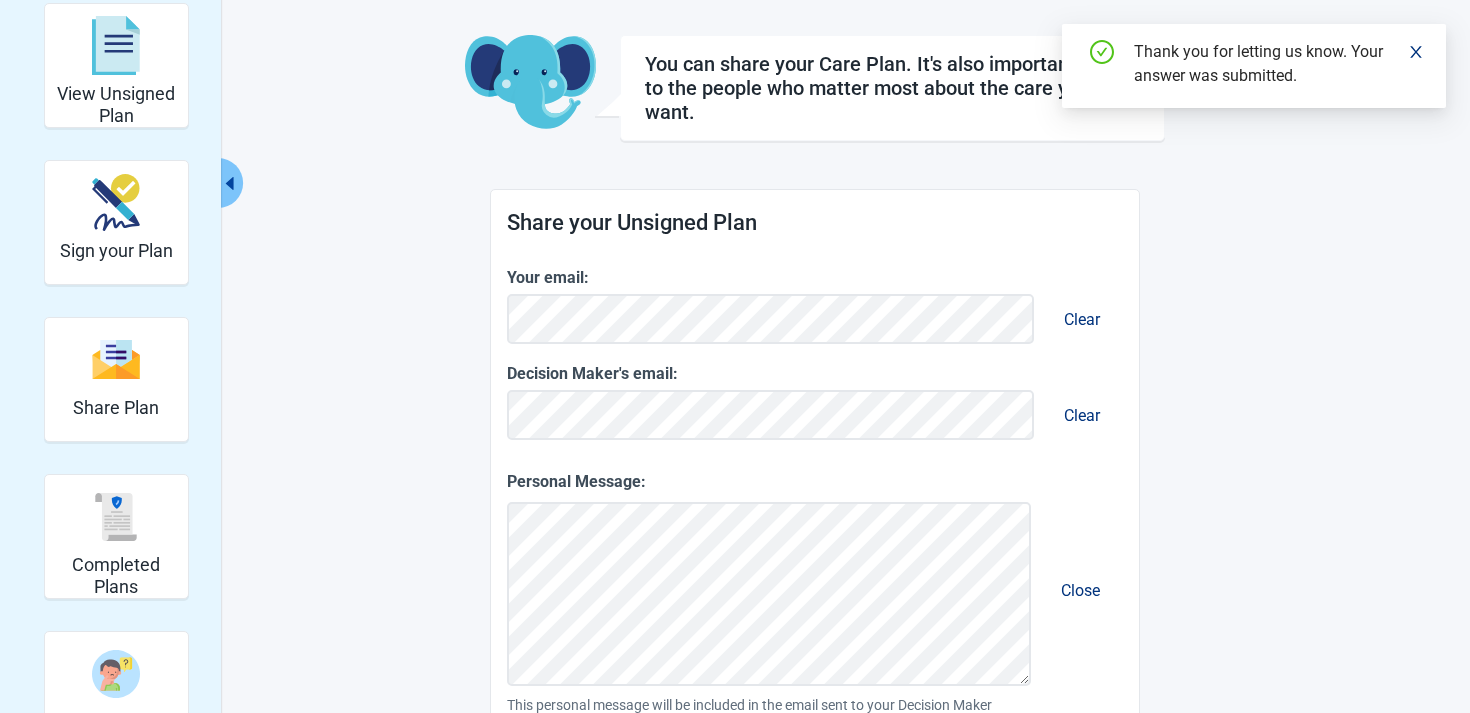 scroll, scrollTop: 424, scrollLeft: 0, axis: vertical 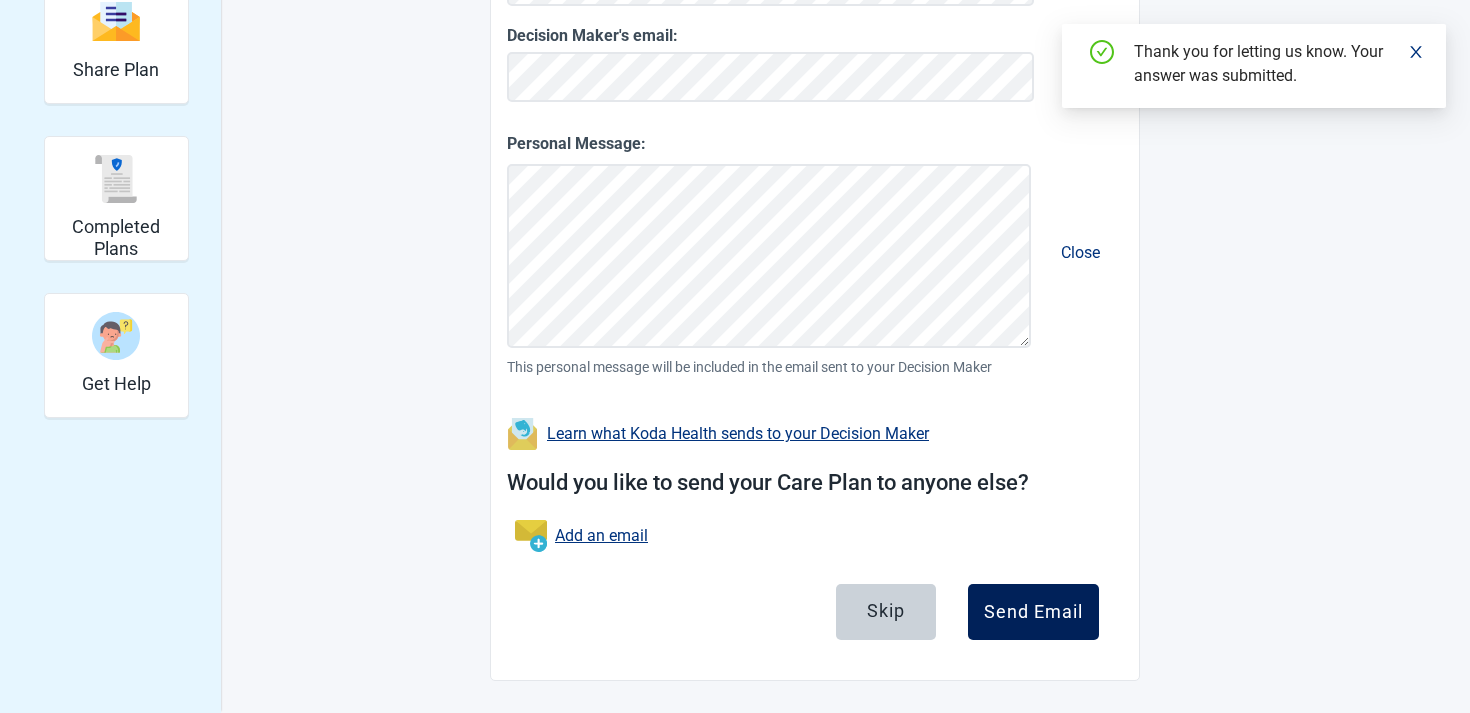 click on "Send Email" at bounding box center [1033, 612] 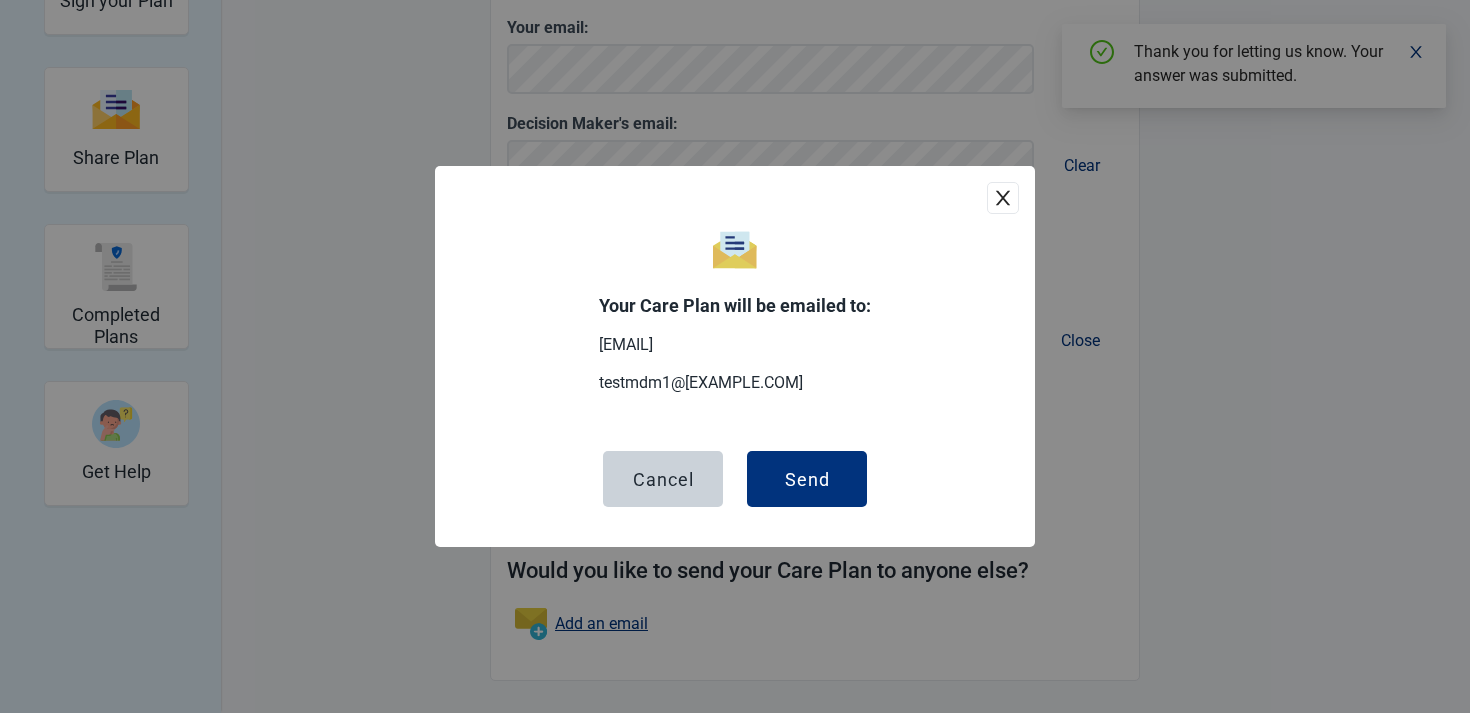 click on "Cancel Send" at bounding box center (735, 454) 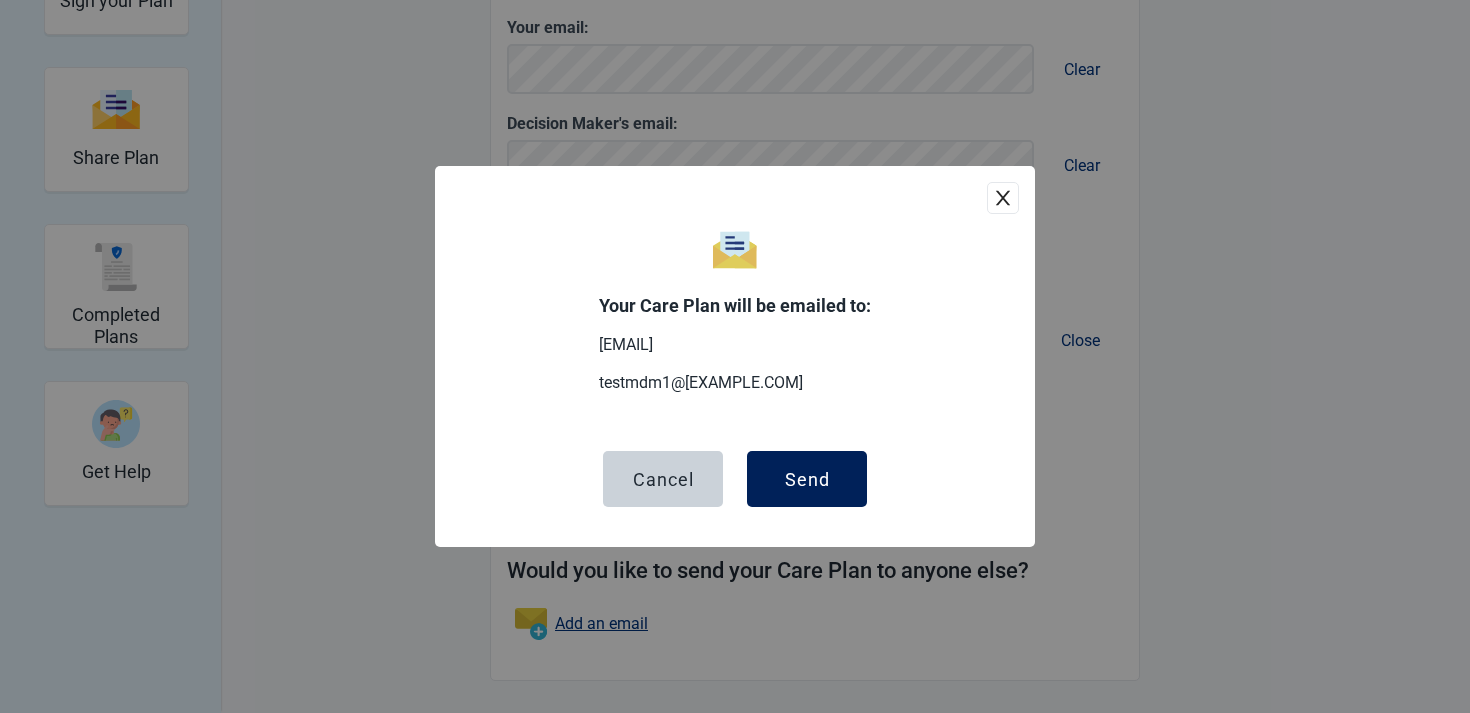 click on "Send" at bounding box center [807, 479] 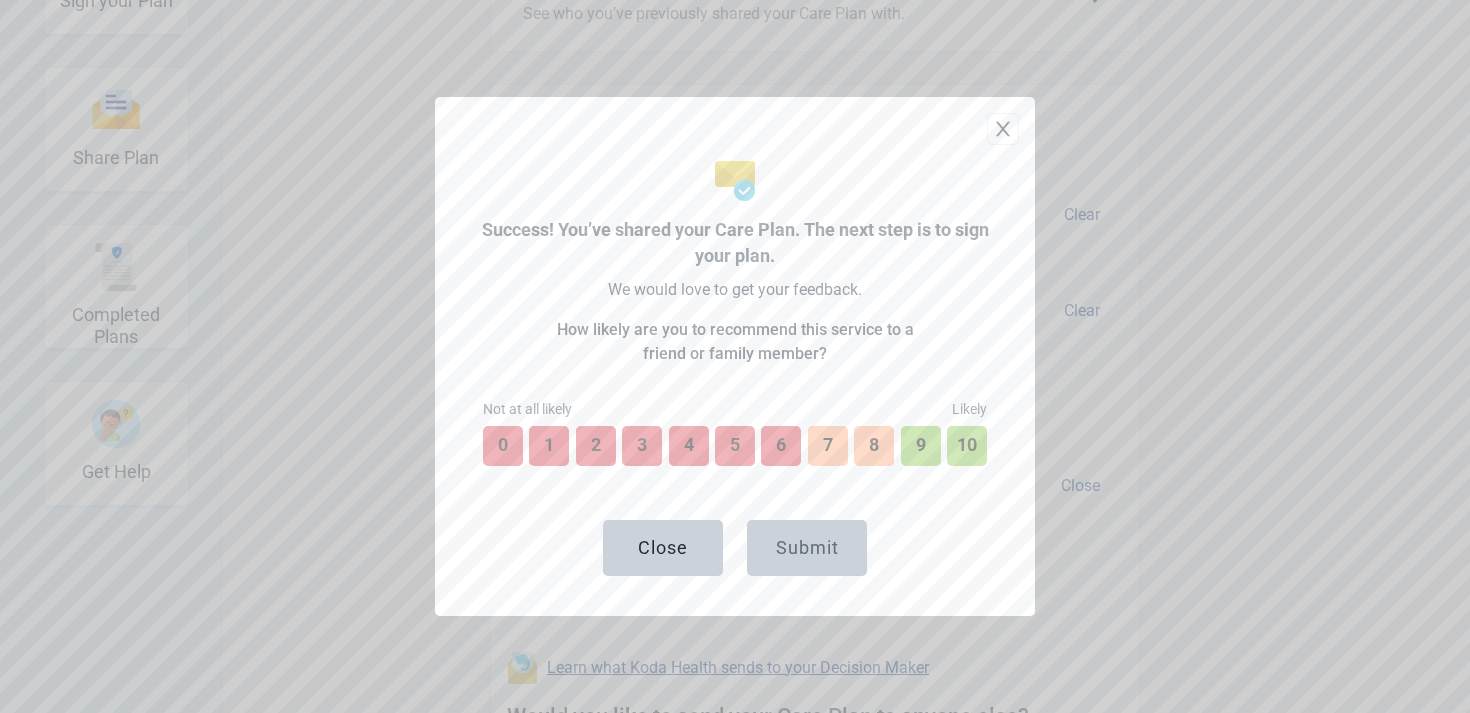 scroll, scrollTop: 481, scrollLeft: 0, axis: vertical 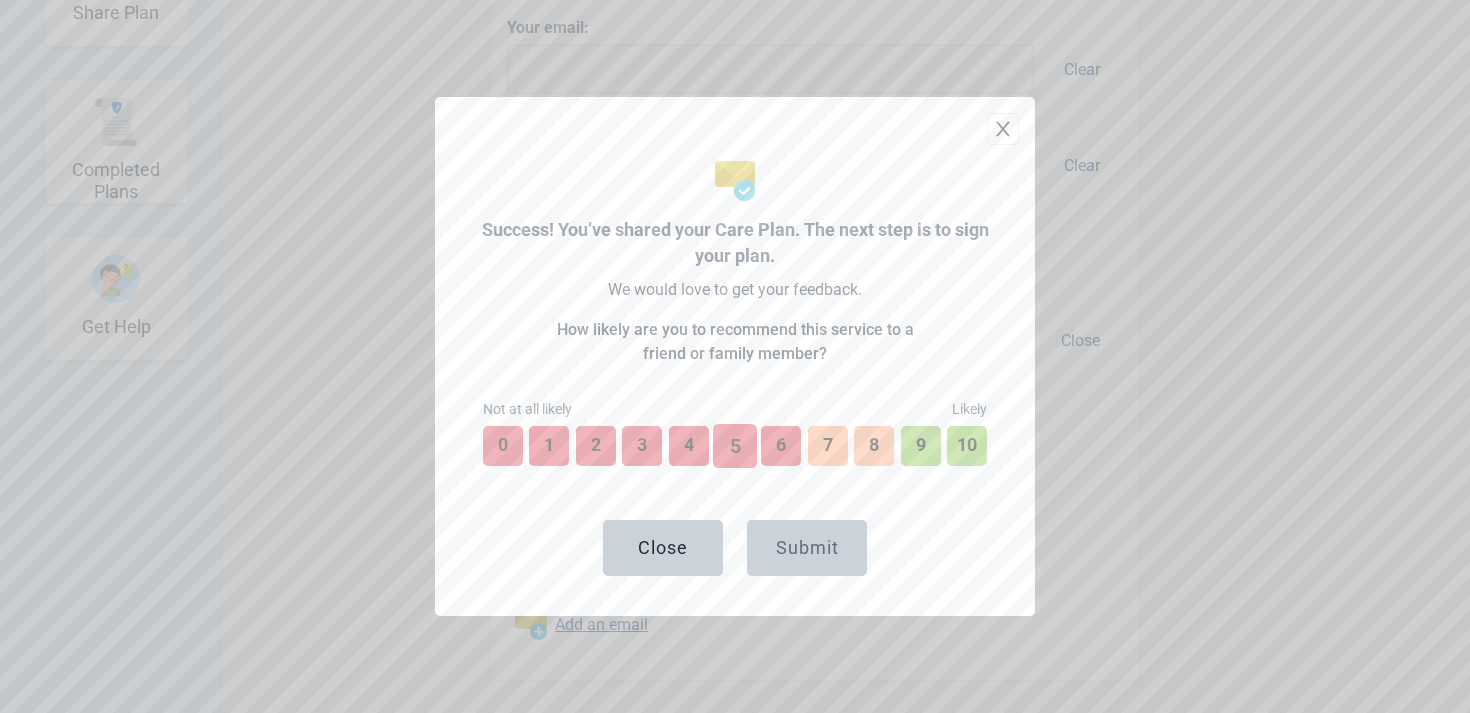 click on "5" at bounding box center [735, 446] 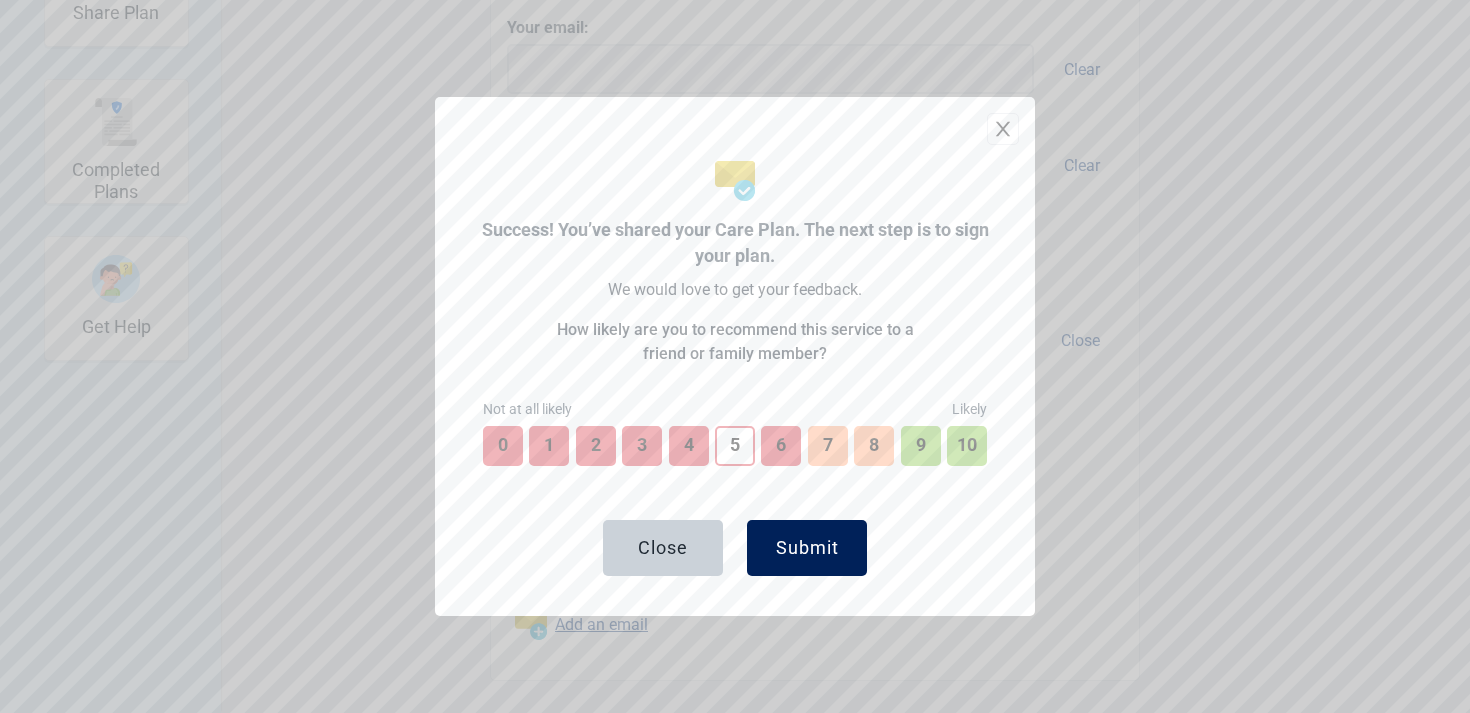 click on "Submit" at bounding box center (807, 548) 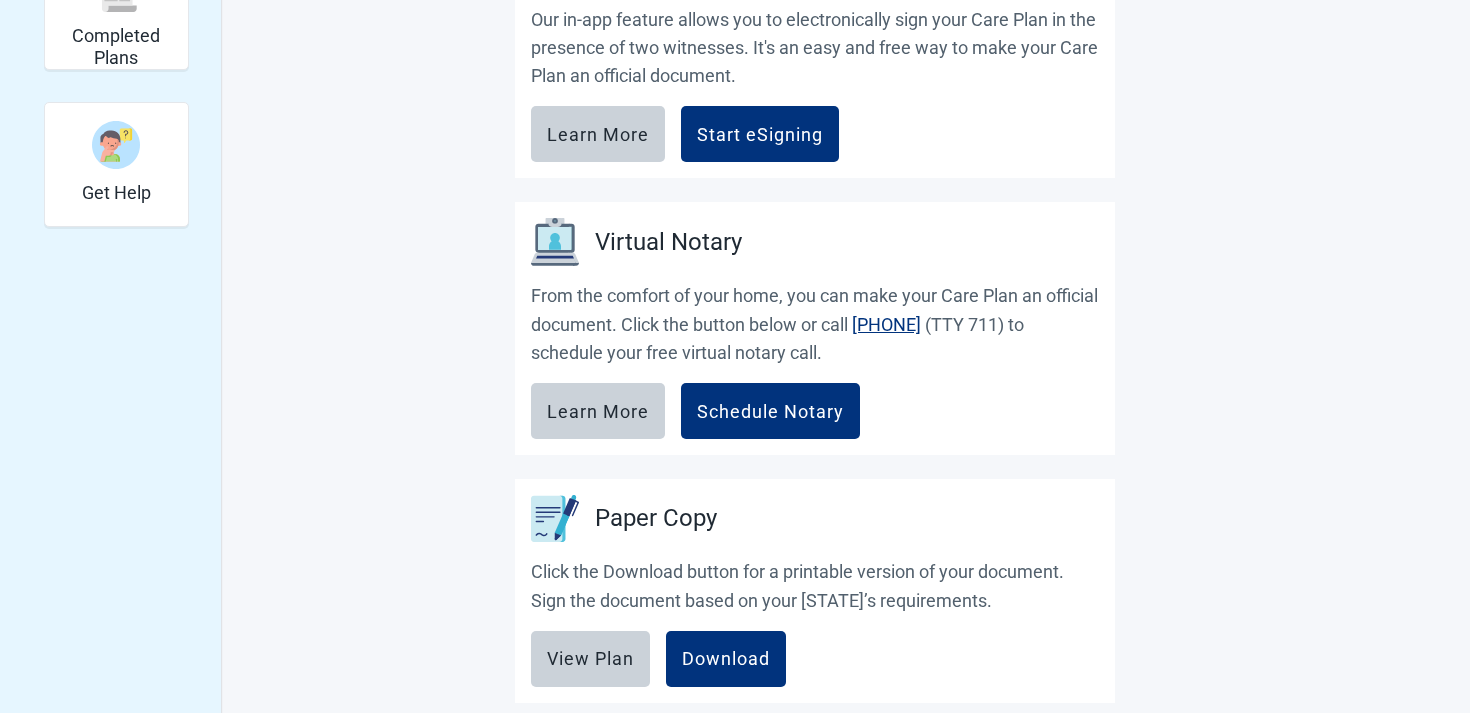 scroll, scrollTop: 582, scrollLeft: 0, axis: vertical 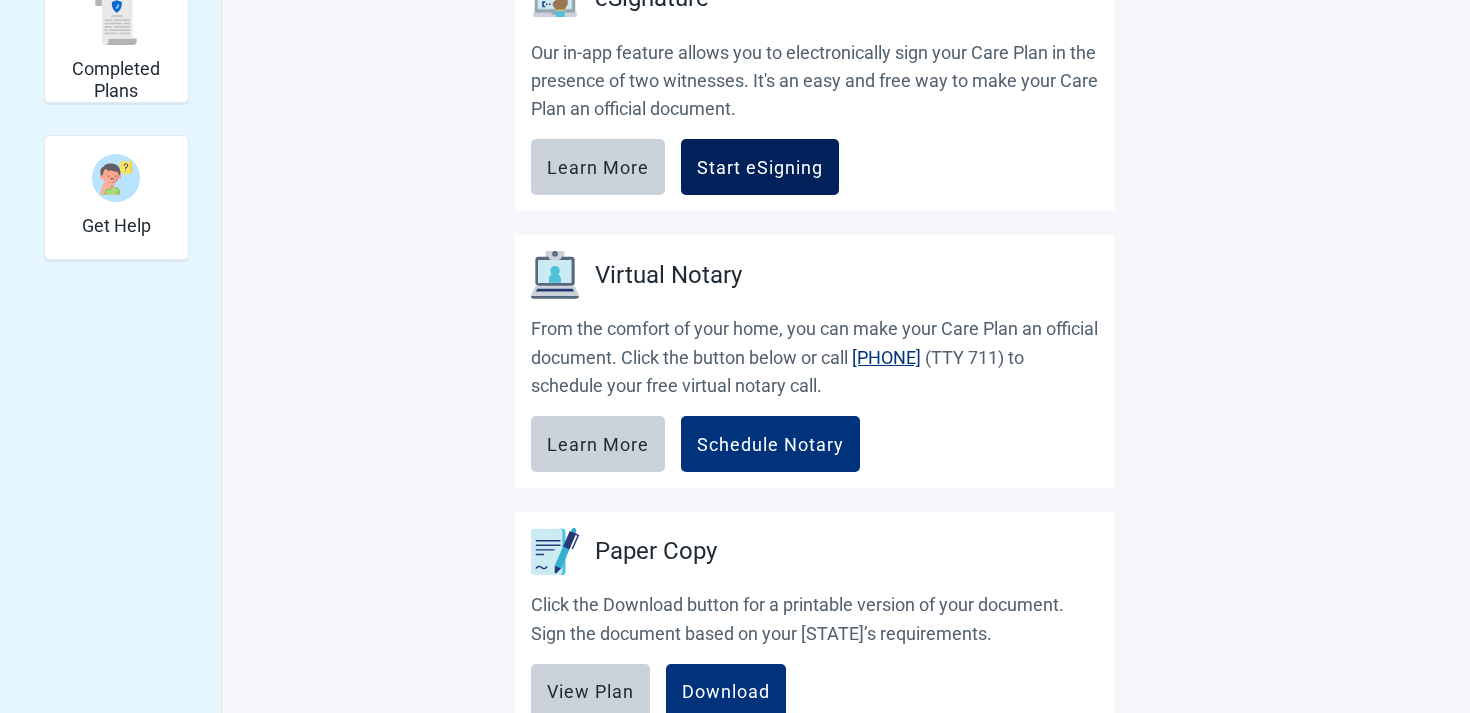 click on "Start eSigning" at bounding box center (760, 167) 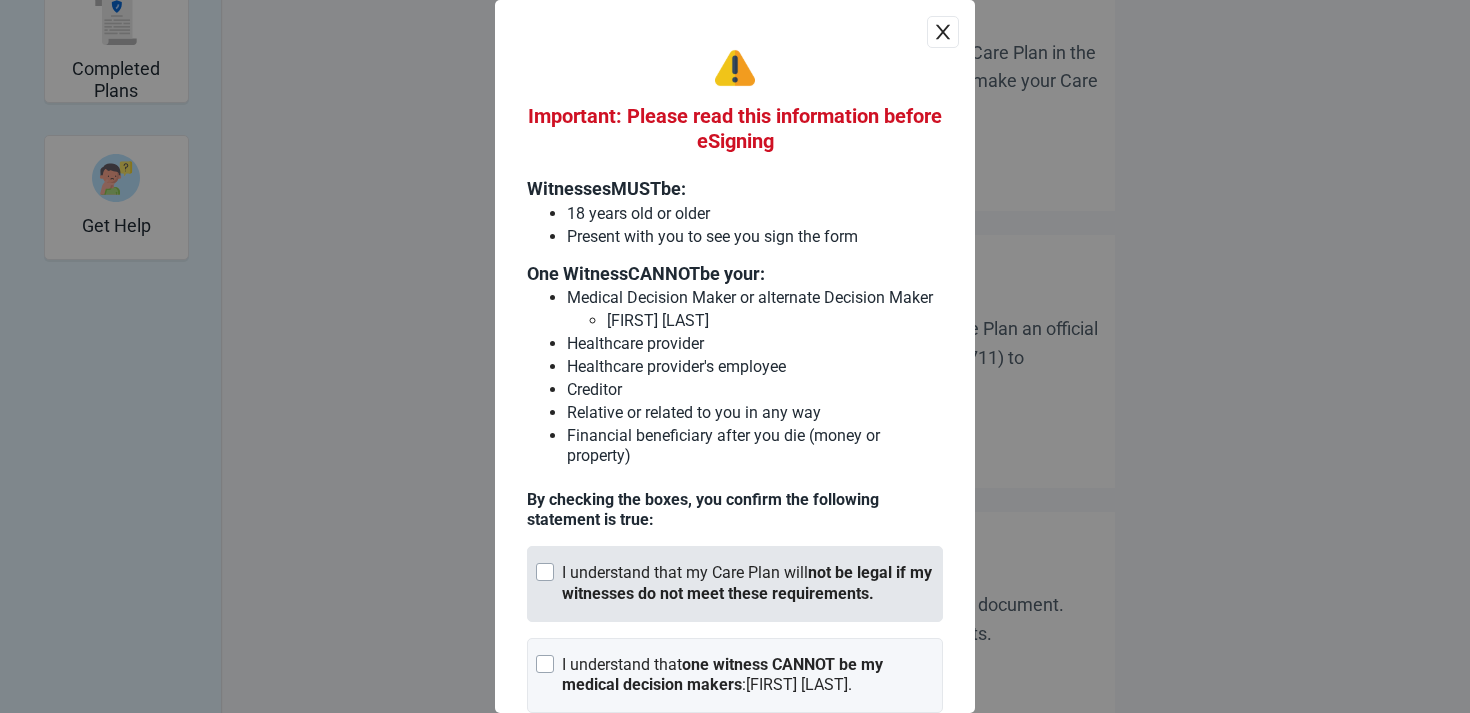 scroll, scrollTop: 139, scrollLeft: 0, axis: vertical 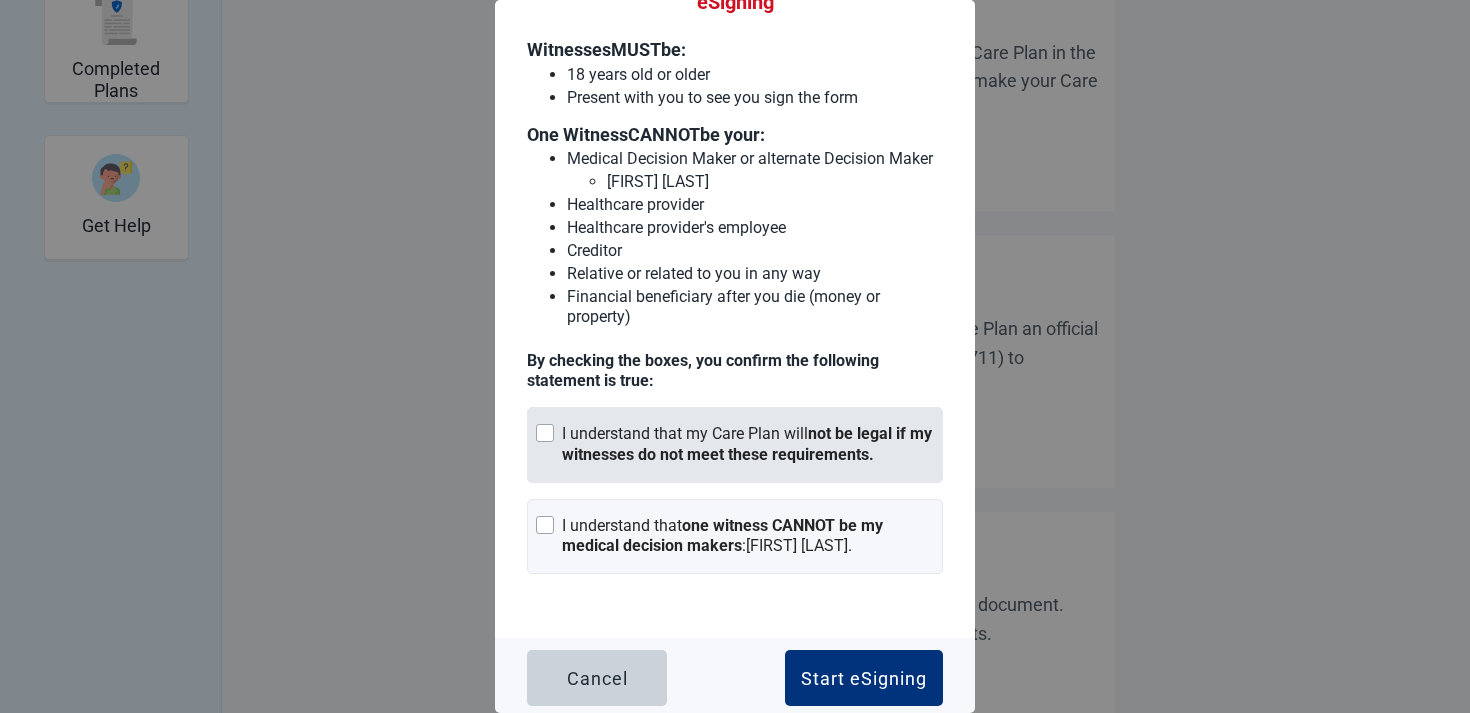 click on "I understand that my Care Plan will  not be legal if my witnesses do not meet these requirements." at bounding box center (735, 445) 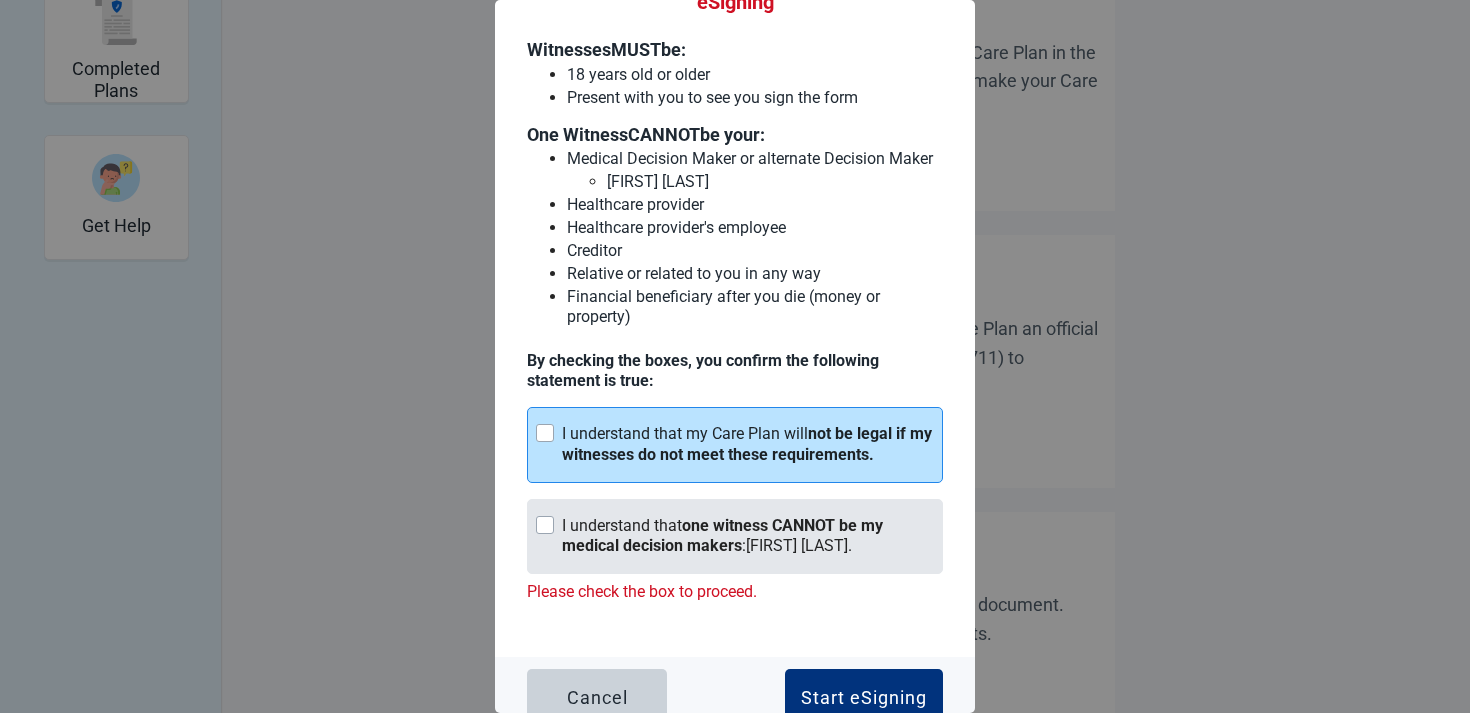 click on "I understand that one witness CANNOT be my medical decision makers : [FIRST] [LAST] ." at bounding box center [748, 537] 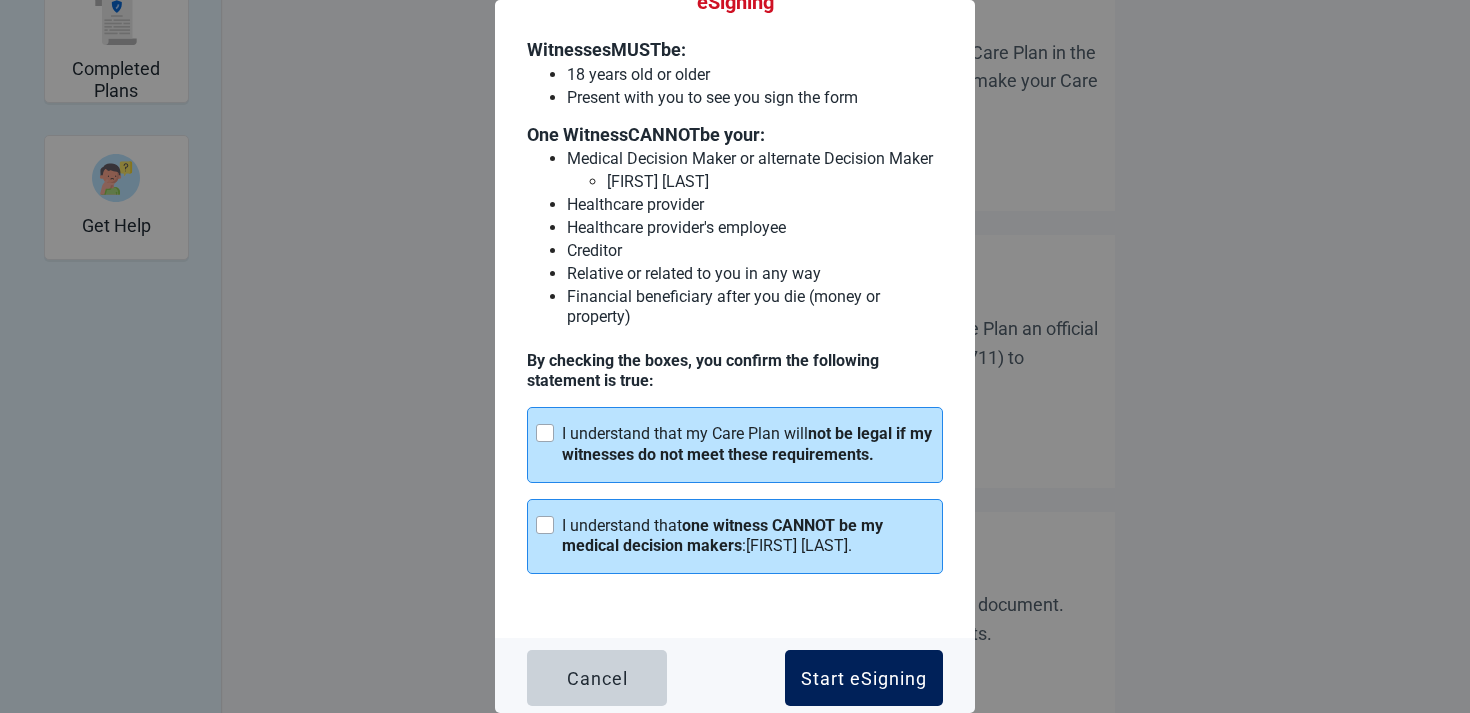 click on "Start eSigning" at bounding box center [864, 678] 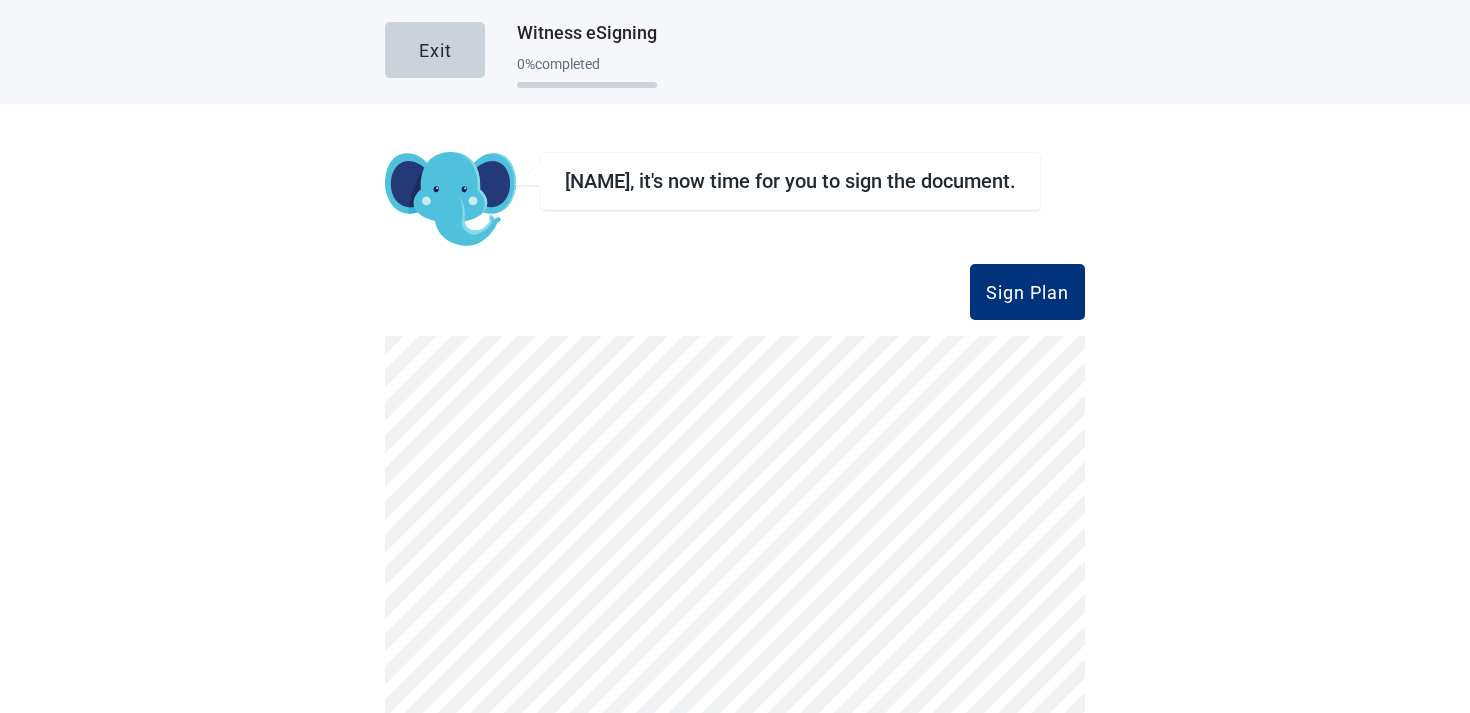 scroll, scrollTop: 0, scrollLeft: 0, axis: both 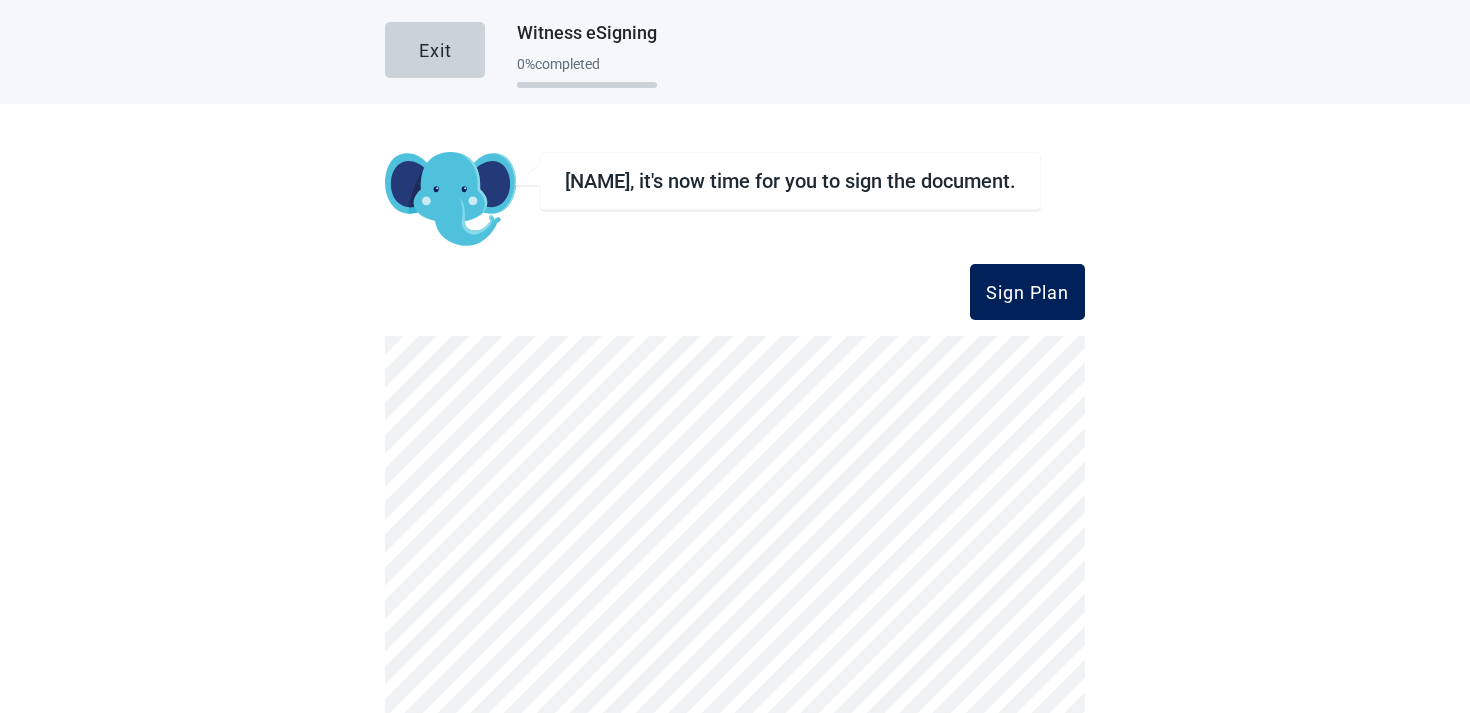 click on "Sign Plan" at bounding box center [1027, 292] 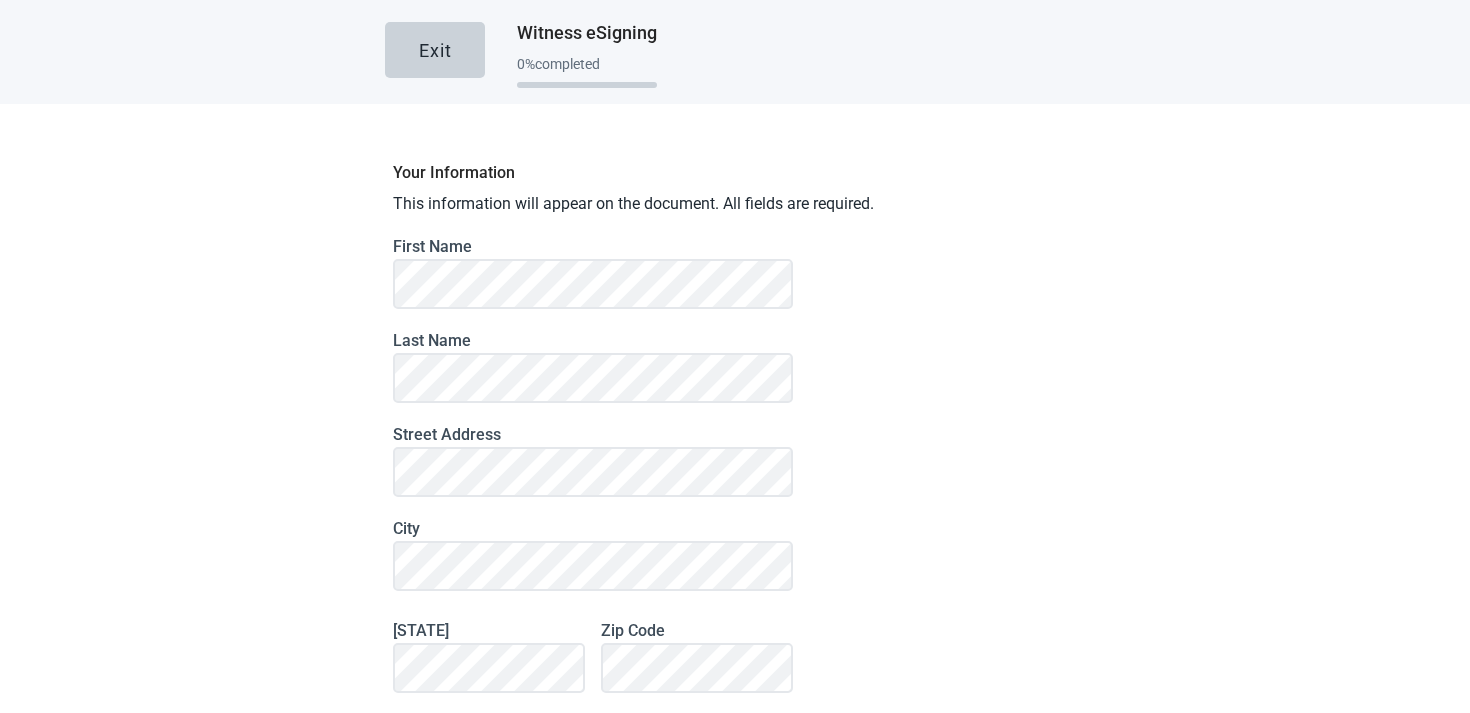 scroll, scrollTop: 187, scrollLeft: 0, axis: vertical 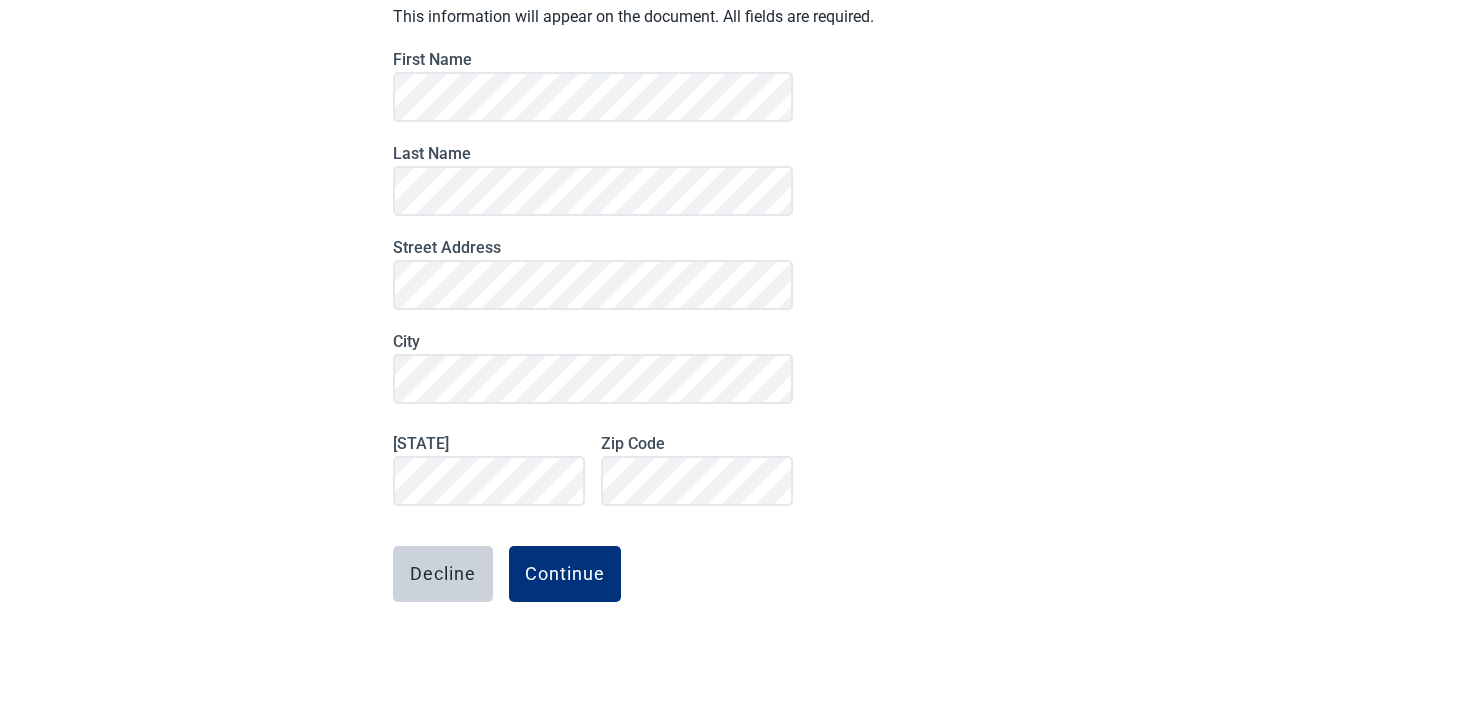 click on "Exit Witness eSigning 0 %  completed Your Information This information will appear on the document. All fields are required. First Name Last Name Street Address City State Zip Code Decline Continue" at bounding box center [735, 356] 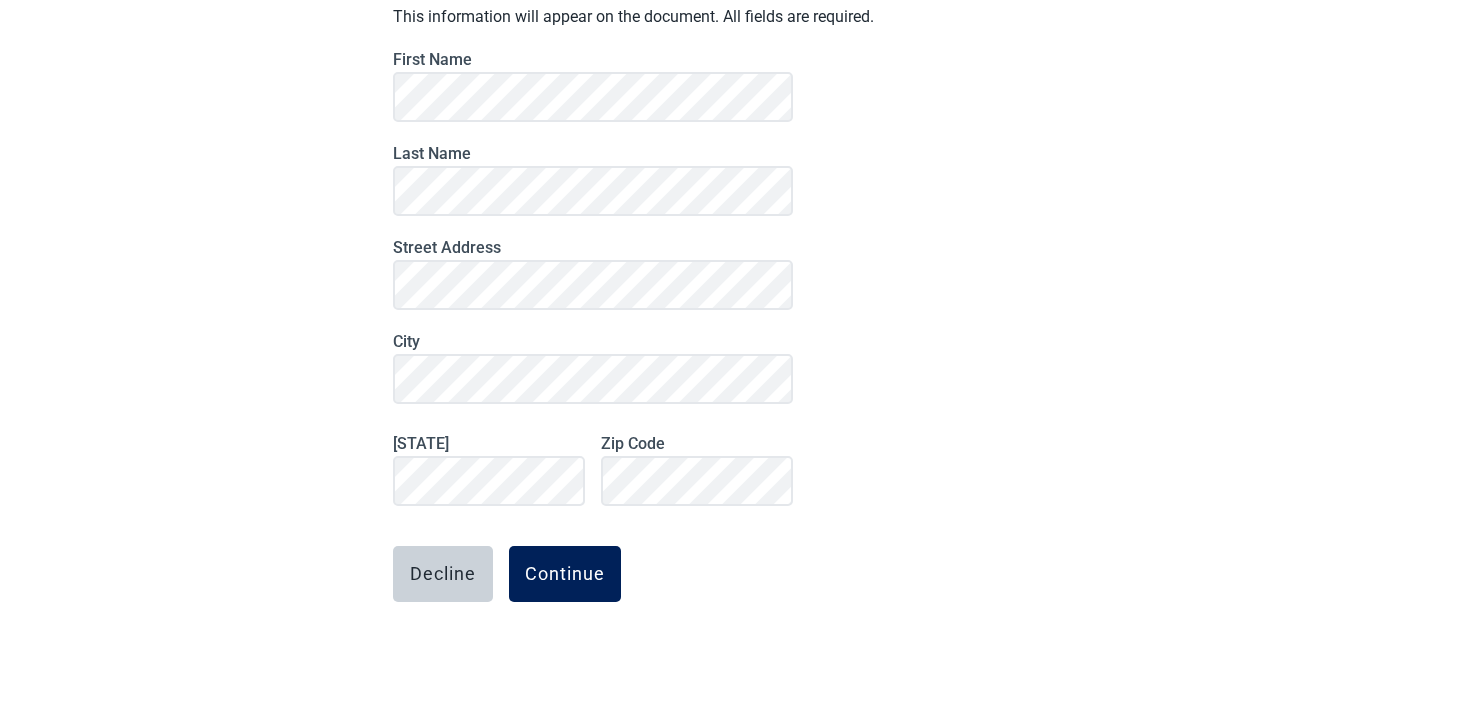 click on "Continue" at bounding box center [565, 574] 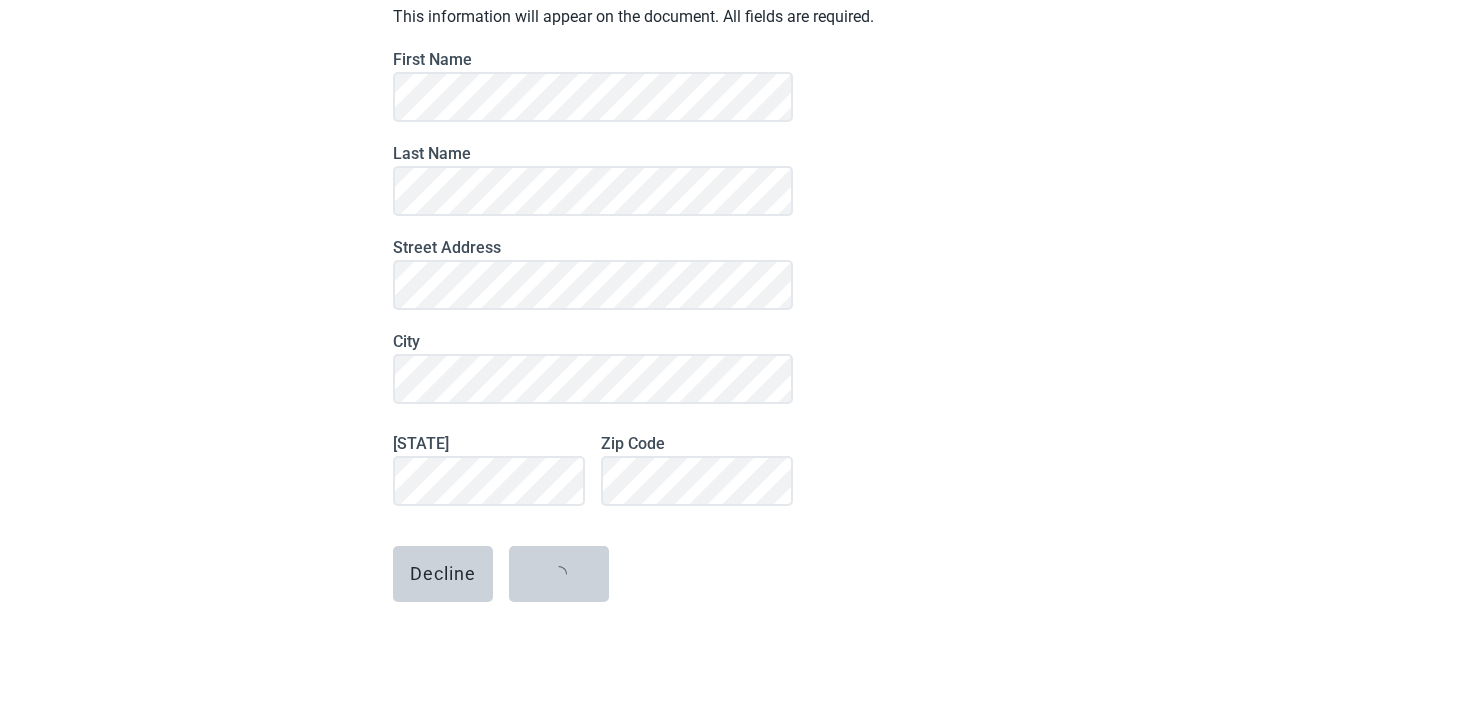 scroll, scrollTop: 38, scrollLeft: 0, axis: vertical 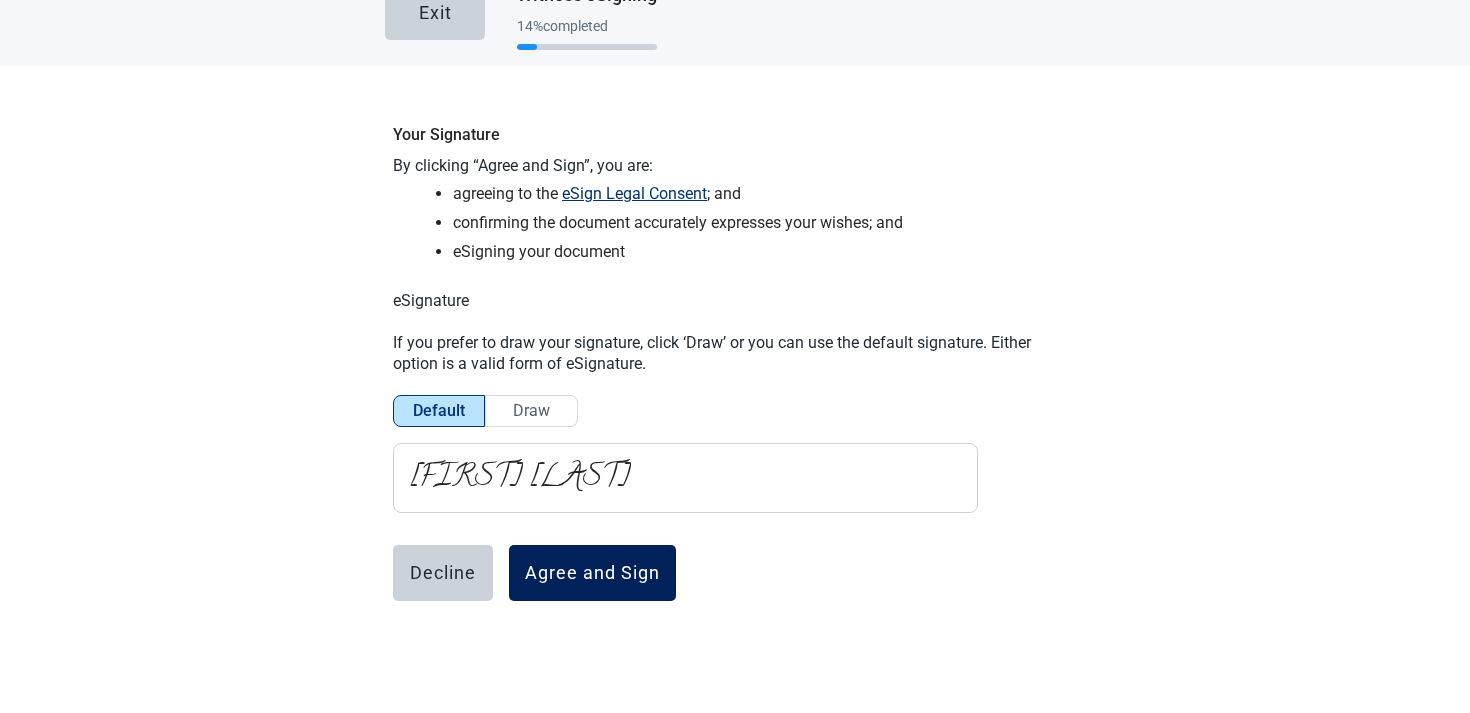 click on "Agree and Sign" at bounding box center (592, 573) 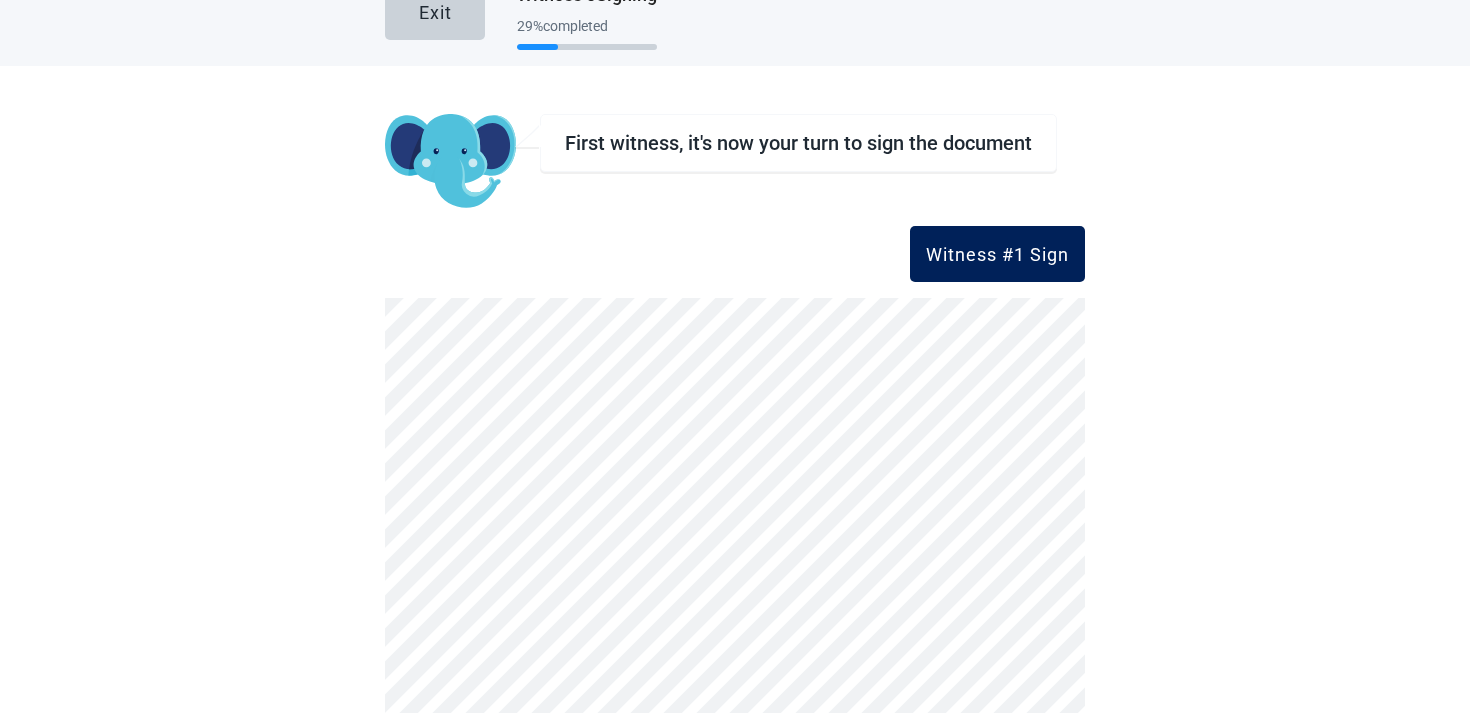 click on "Witness #1 Sign" at bounding box center [997, 254] 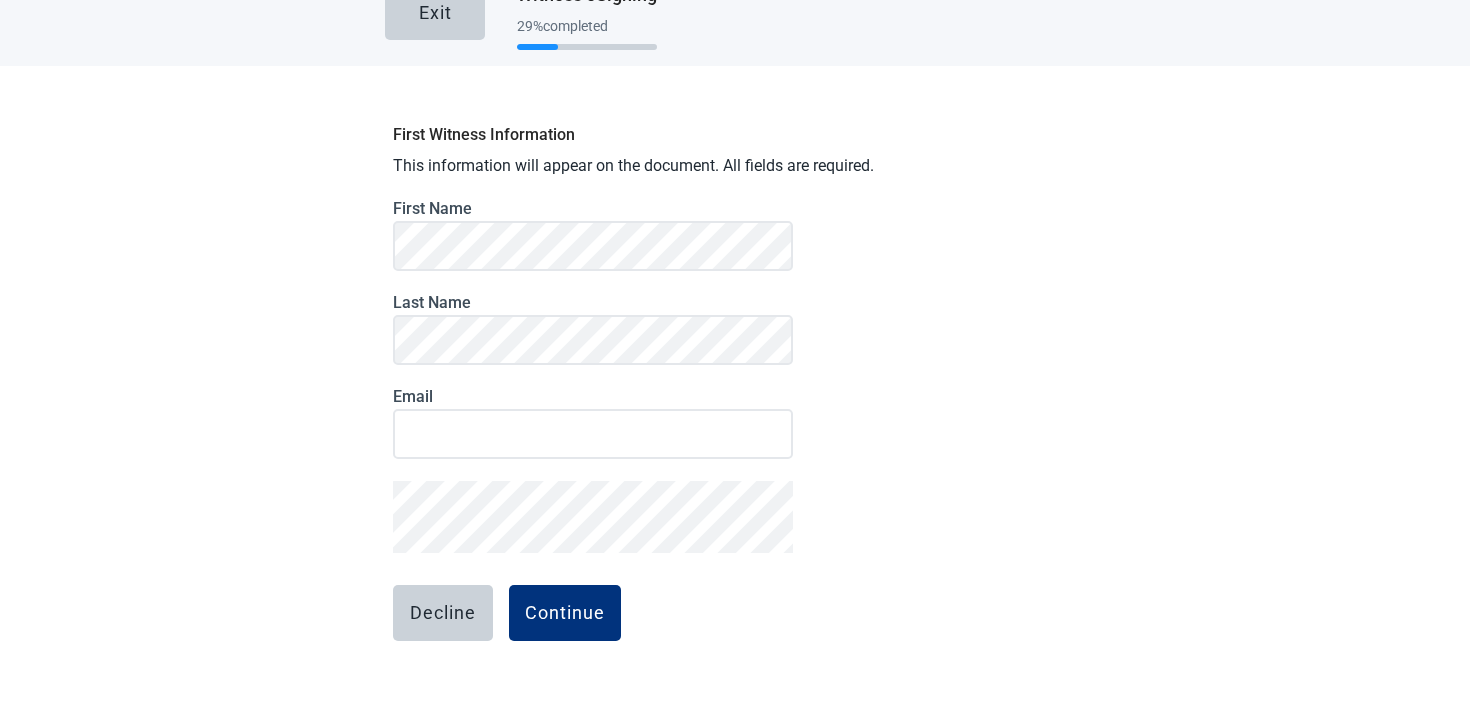 type 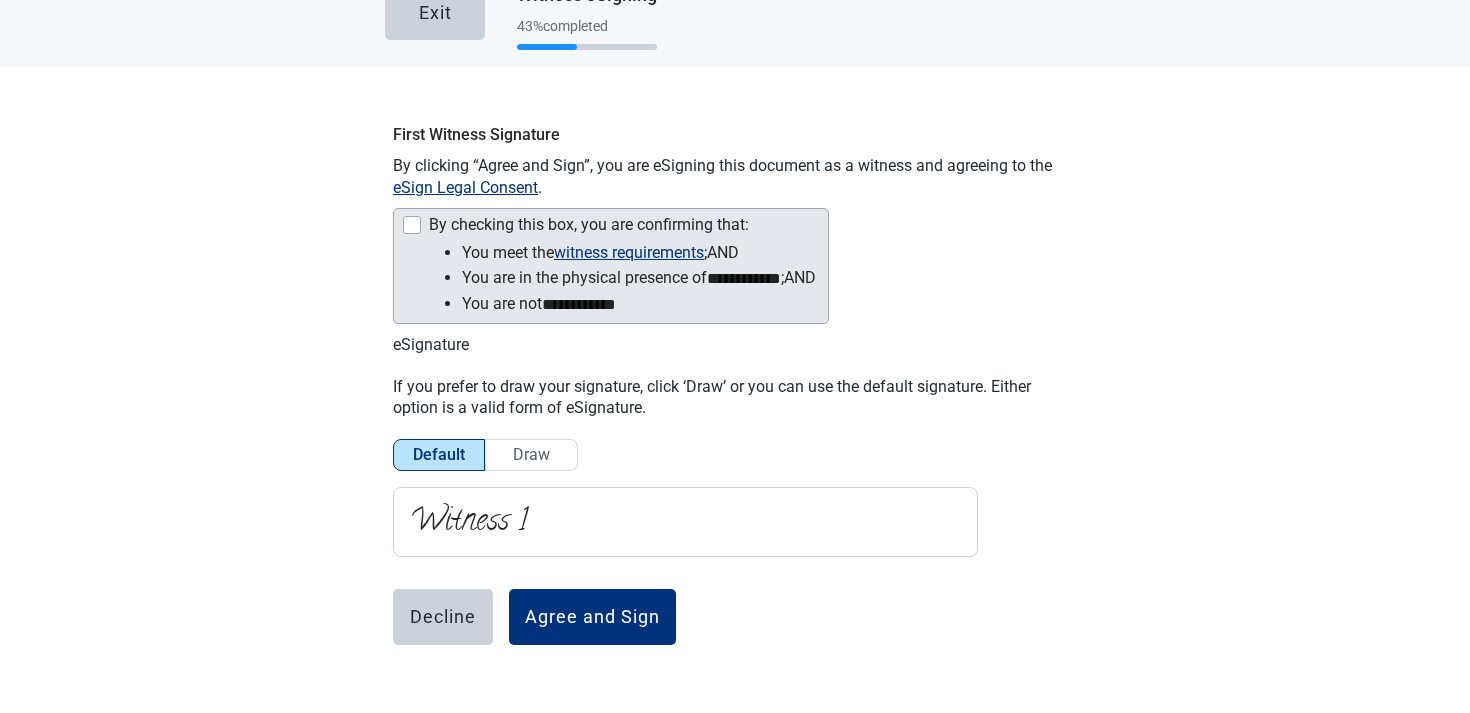 click on "**********" at bounding box center [639, 278] 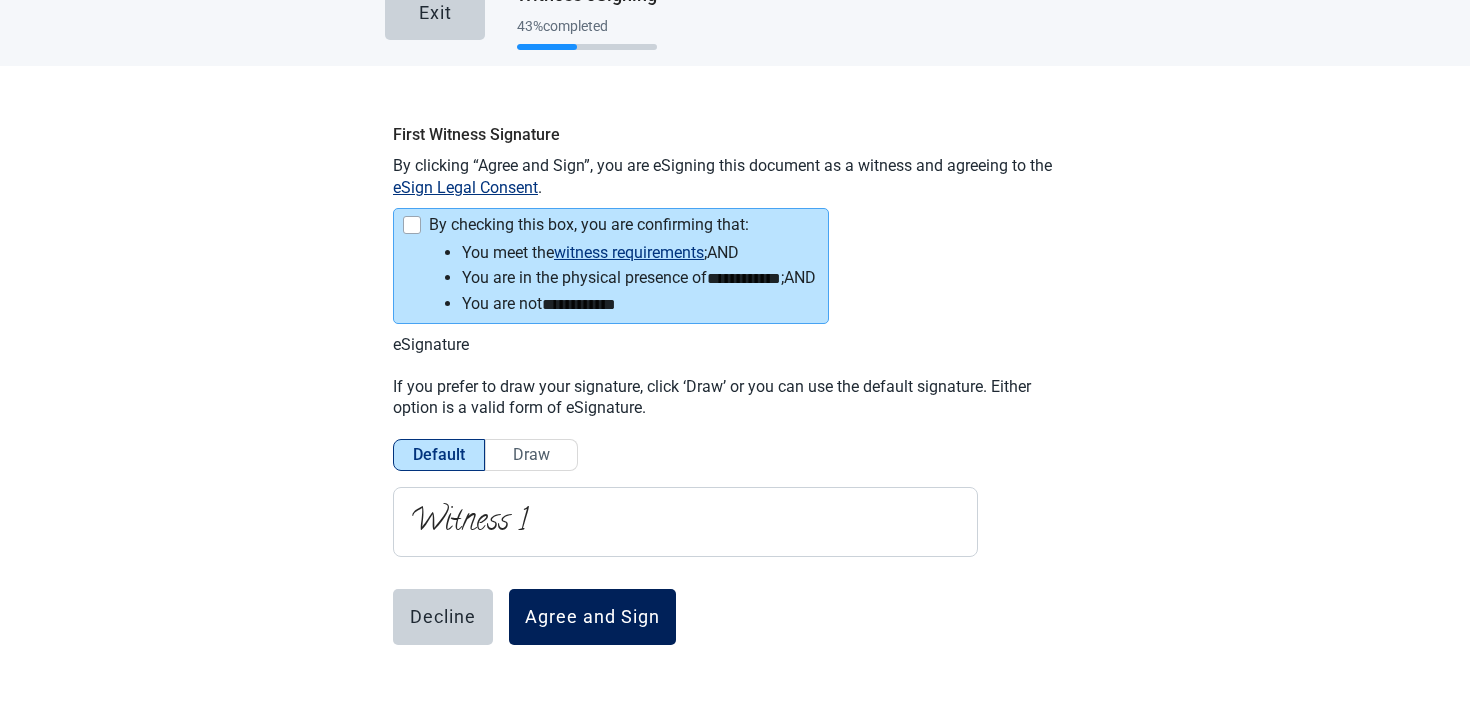 click on "Agree and Sign" at bounding box center (592, 617) 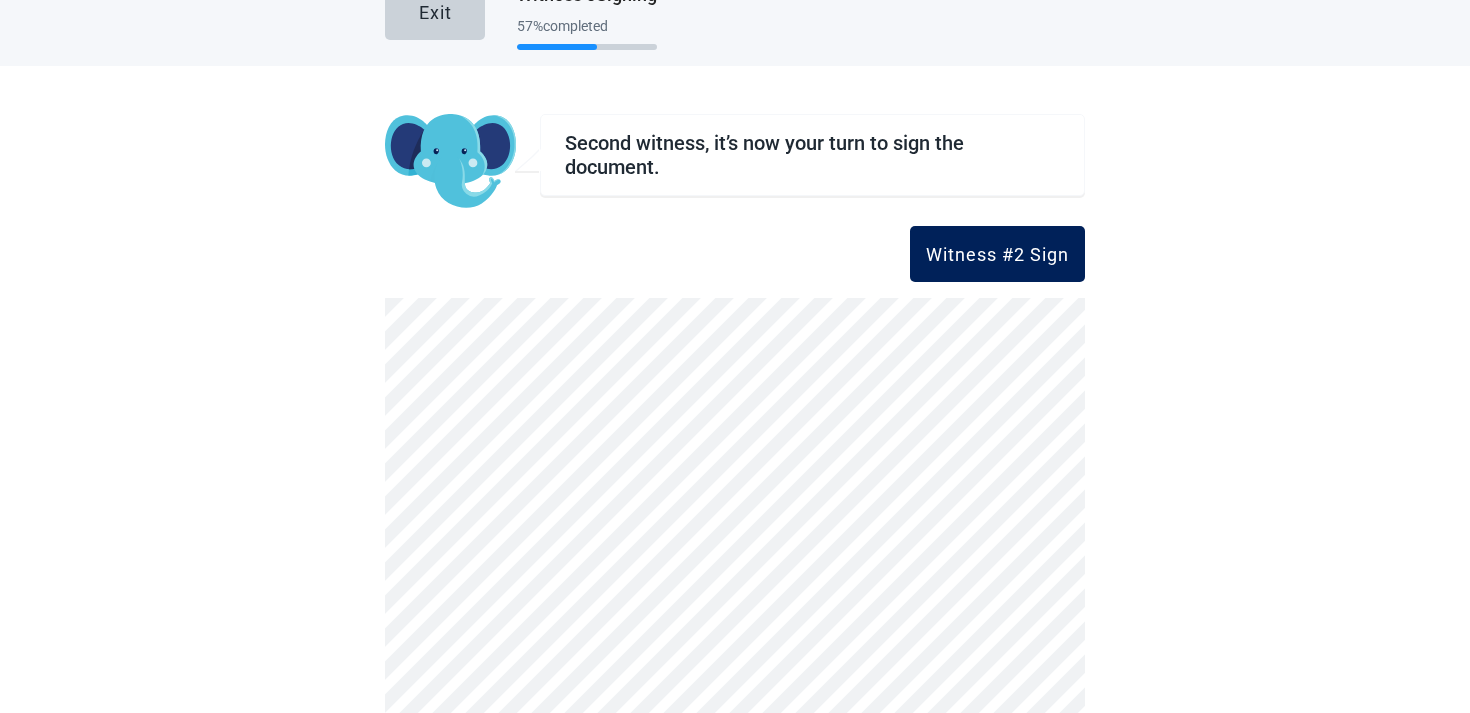 click on "Witness #2 Sign" at bounding box center (997, 254) 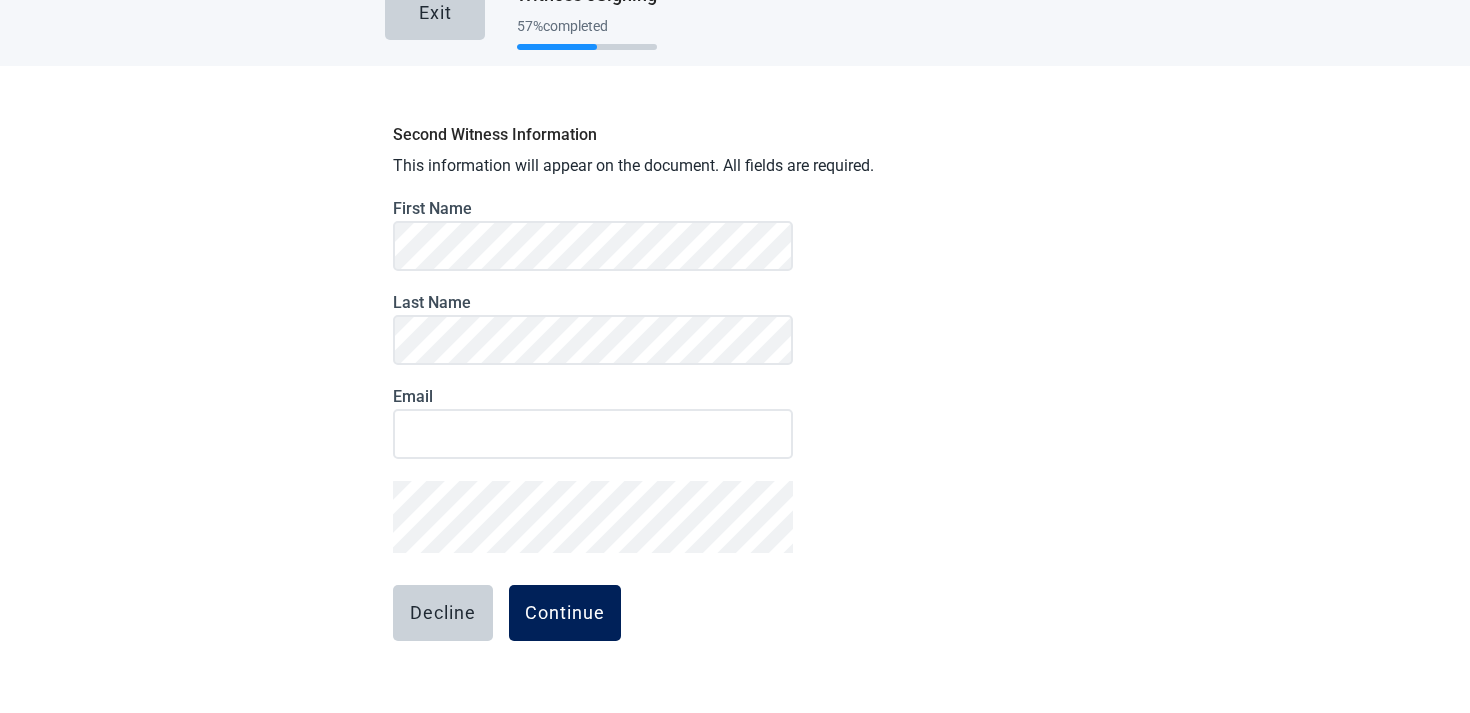 click on "Continue" at bounding box center (565, 613) 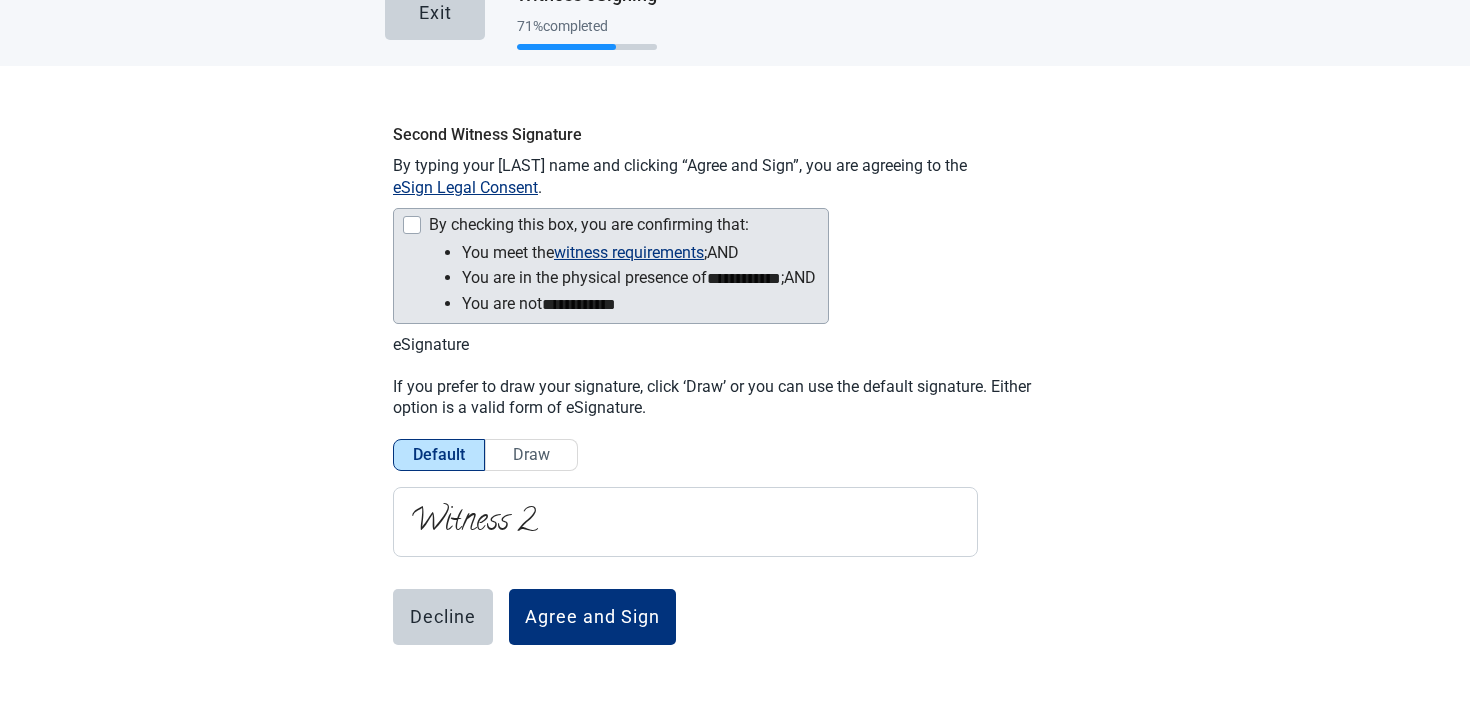 click on "By checking this box, you are confirming that:" at bounding box center (589, 225) 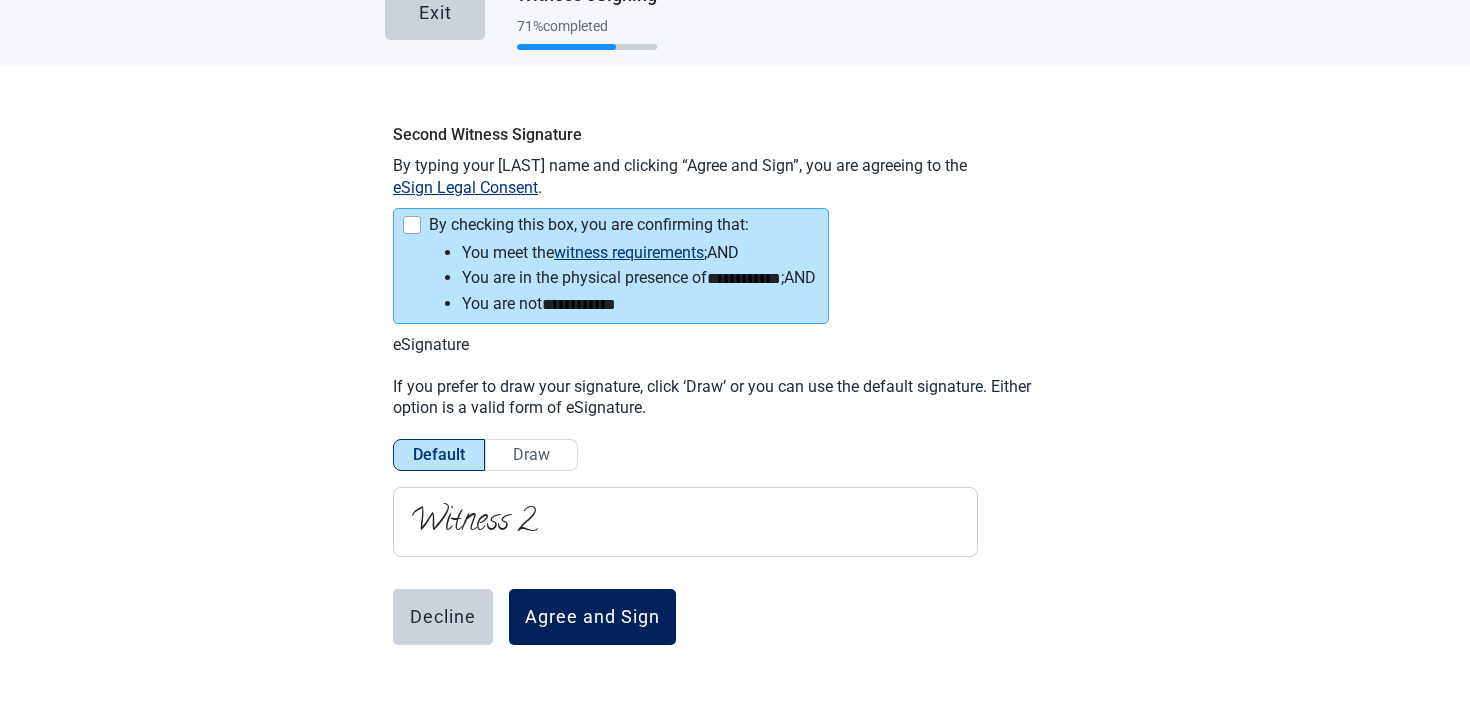 click on "Agree and Sign" at bounding box center [592, 617] 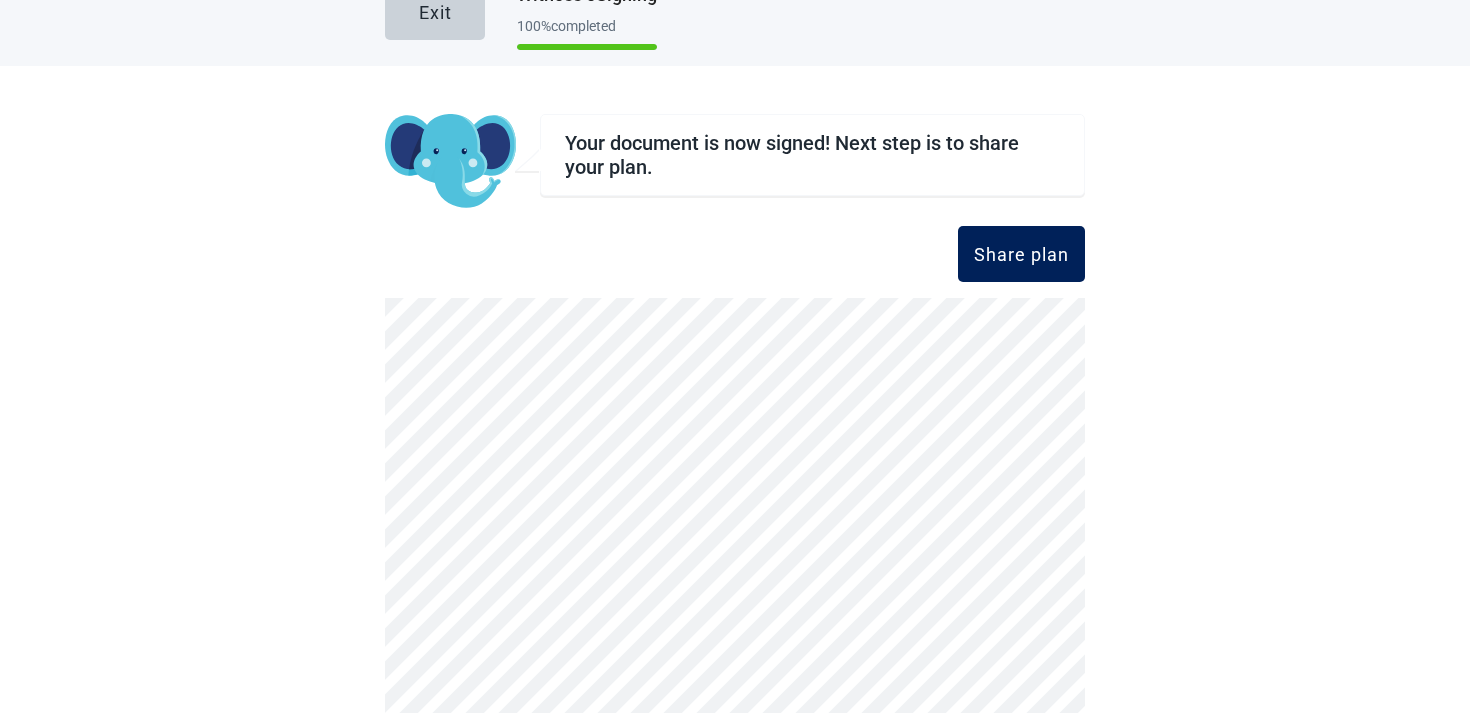 click on "Share plan" at bounding box center (1021, 254) 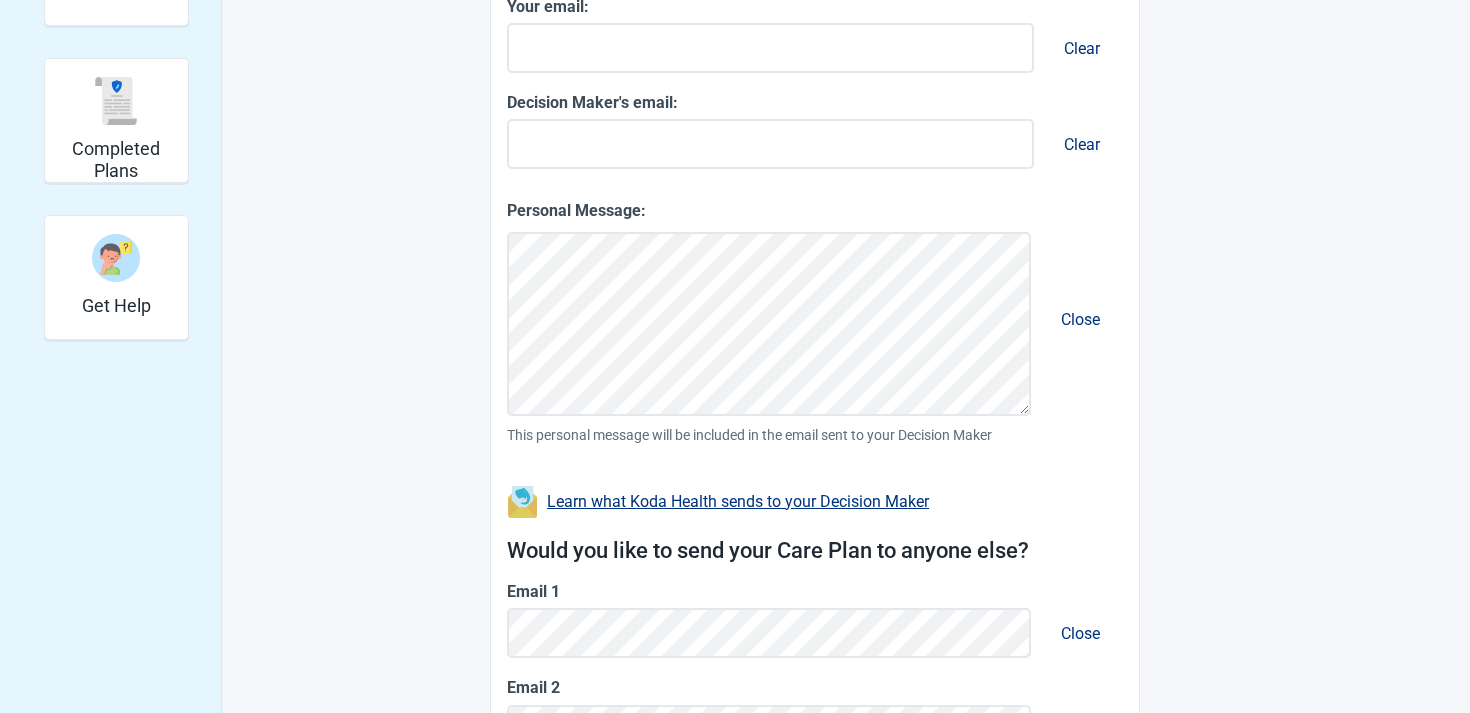 scroll, scrollTop: 757, scrollLeft: 0, axis: vertical 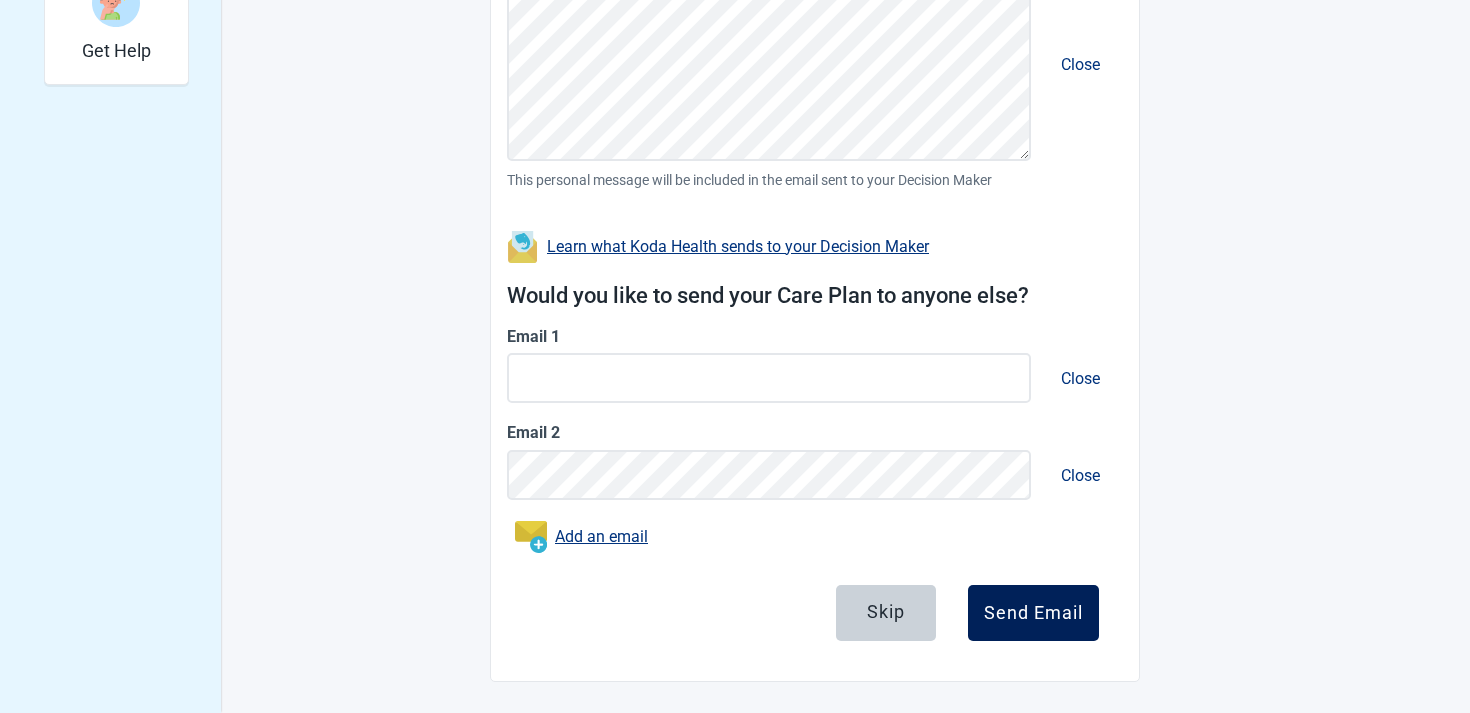 click on "Send Email" at bounding box center (1033, 613) 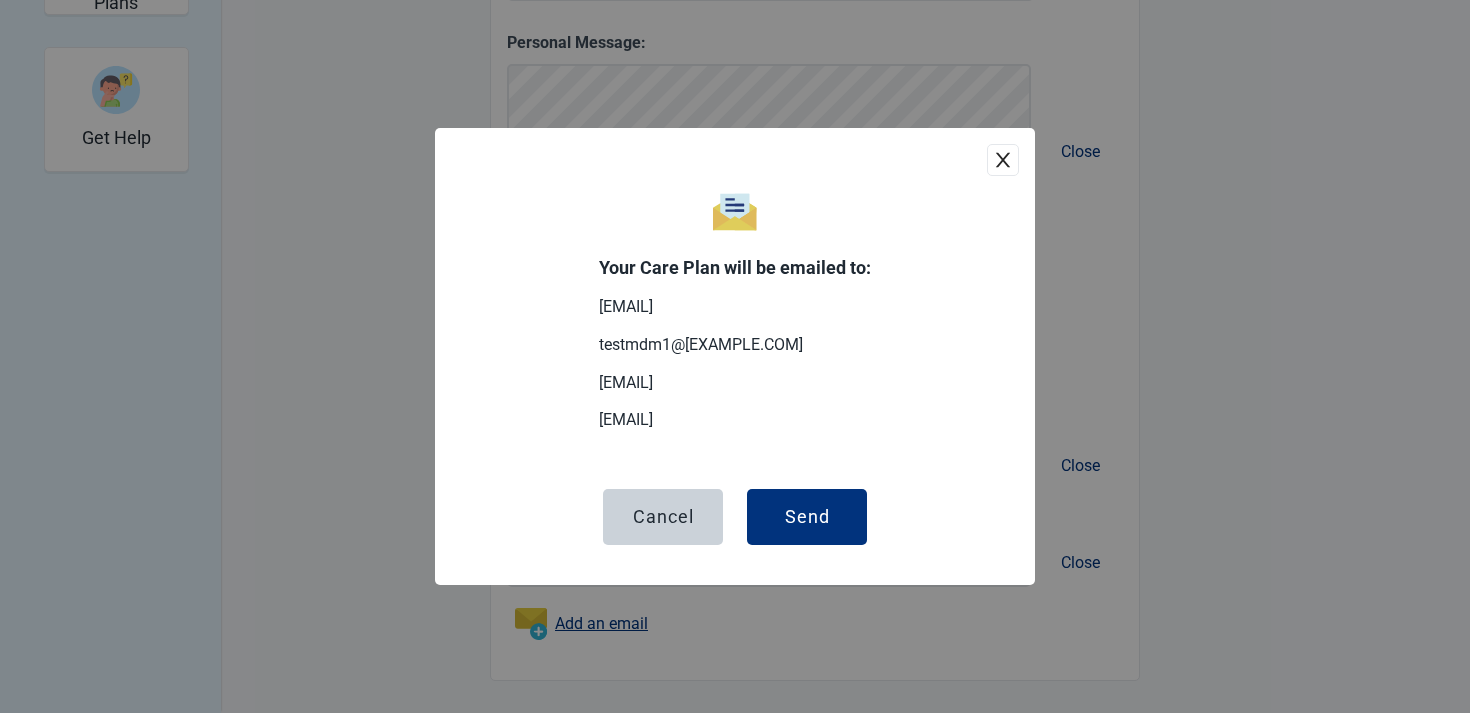 scroll, scrollTop: 669, scrollLeft: 0, axis: vertical 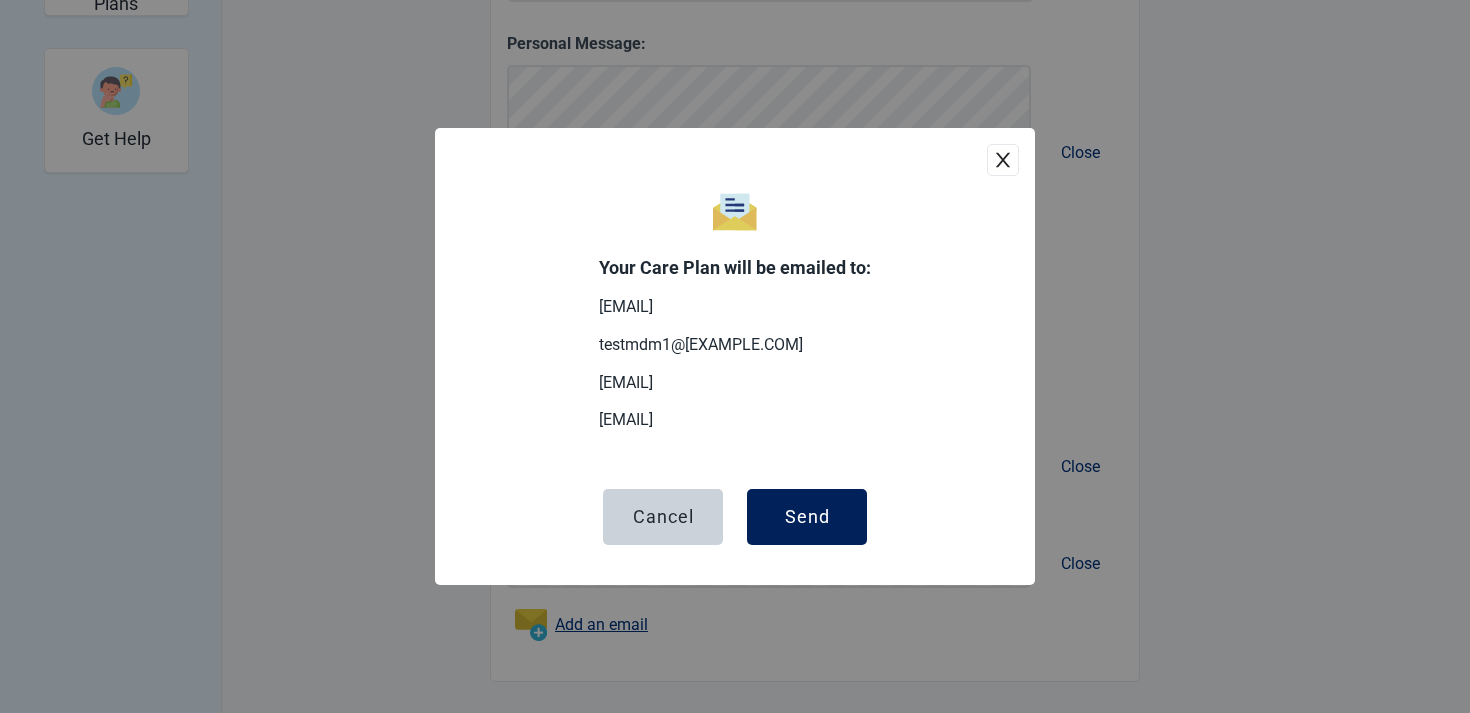 click on "Send" at bounding box center (807, 517) 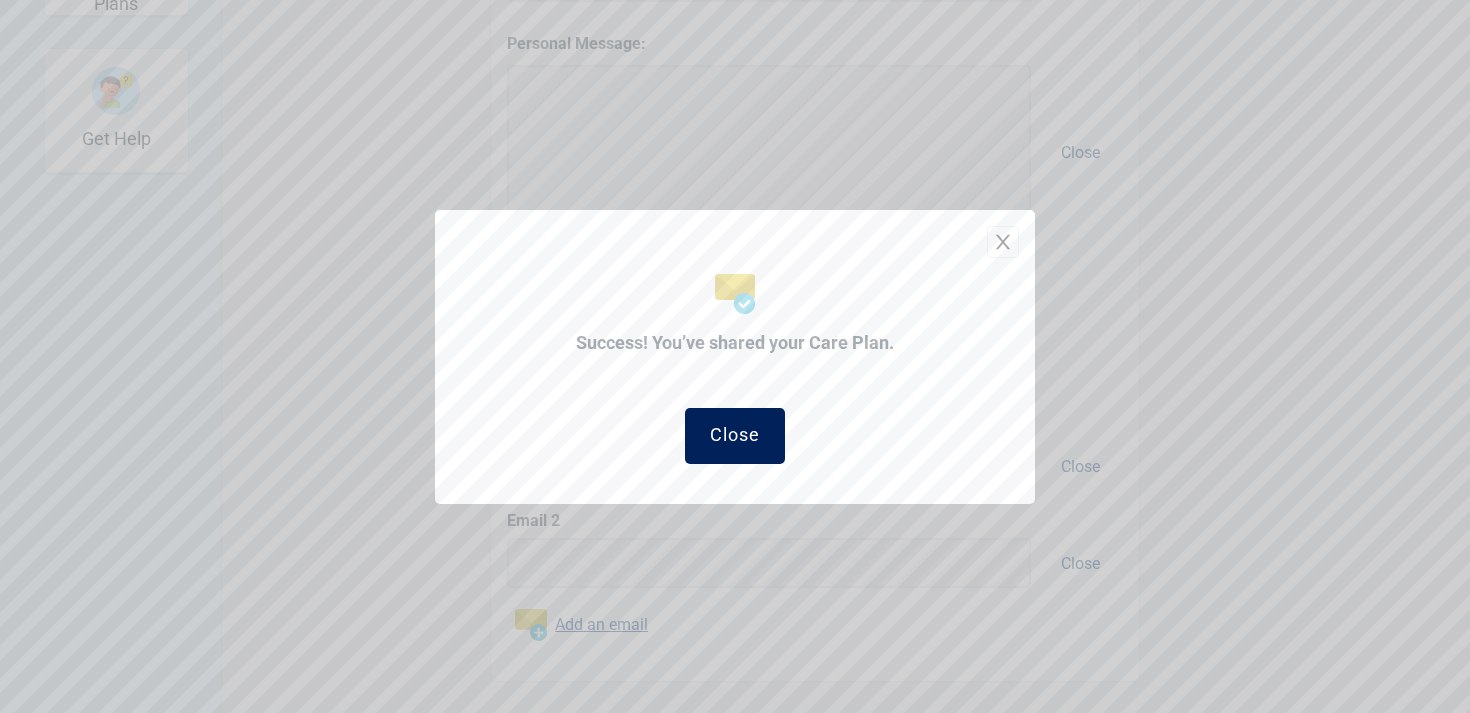click on "Close" at bounding box center [735, 436] 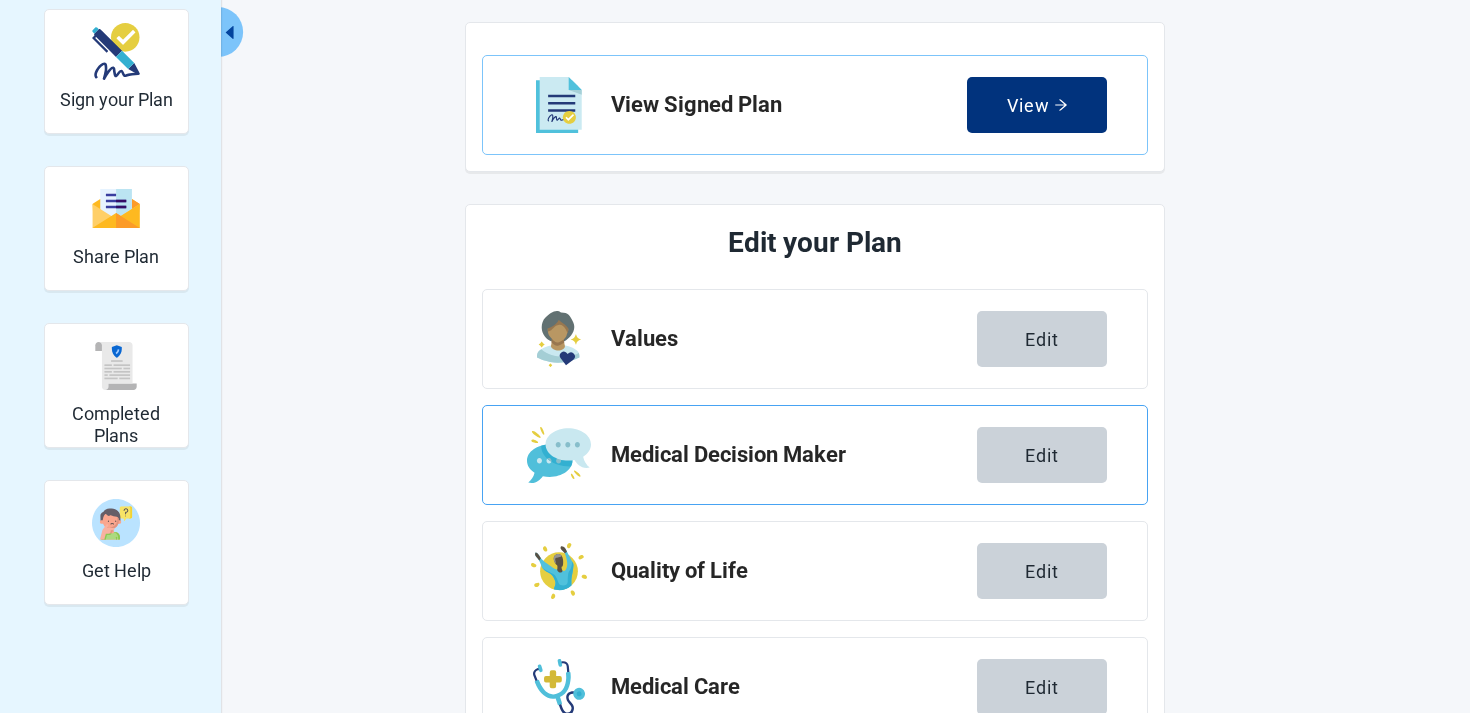 scroll, scrollTop: 0, scrollLeft: 0, axis: both 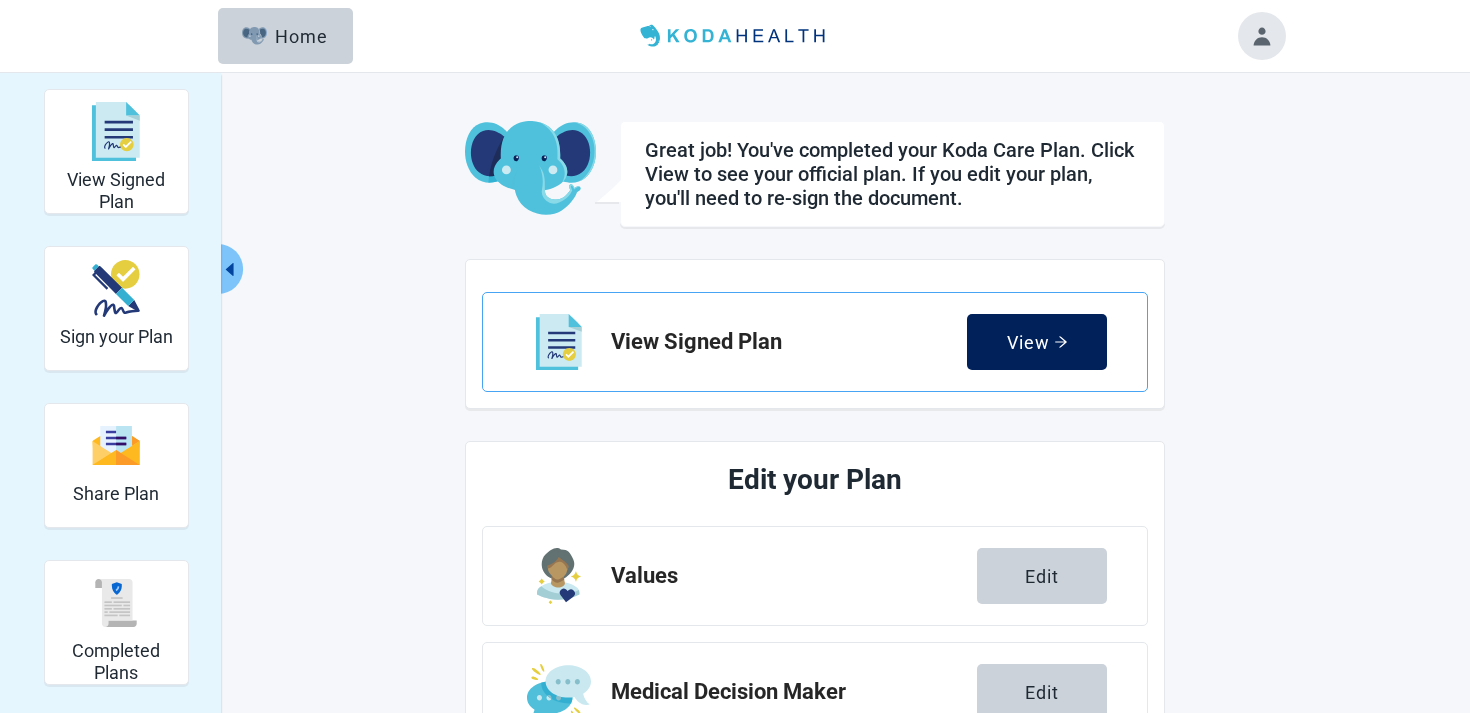 click on "View" at bounding box center [1037, 342] 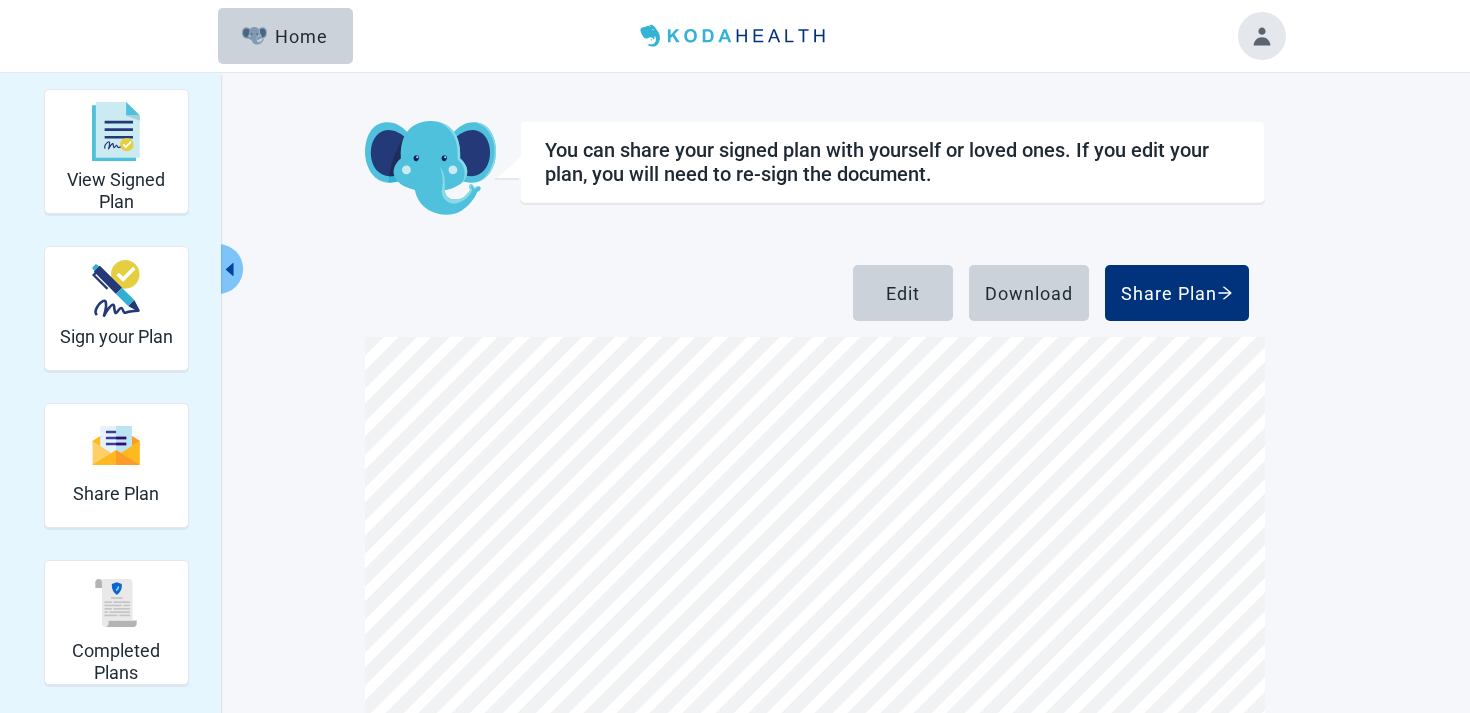 scroll, scrollTop: 226, scrollLeft: 0, axis: vertical 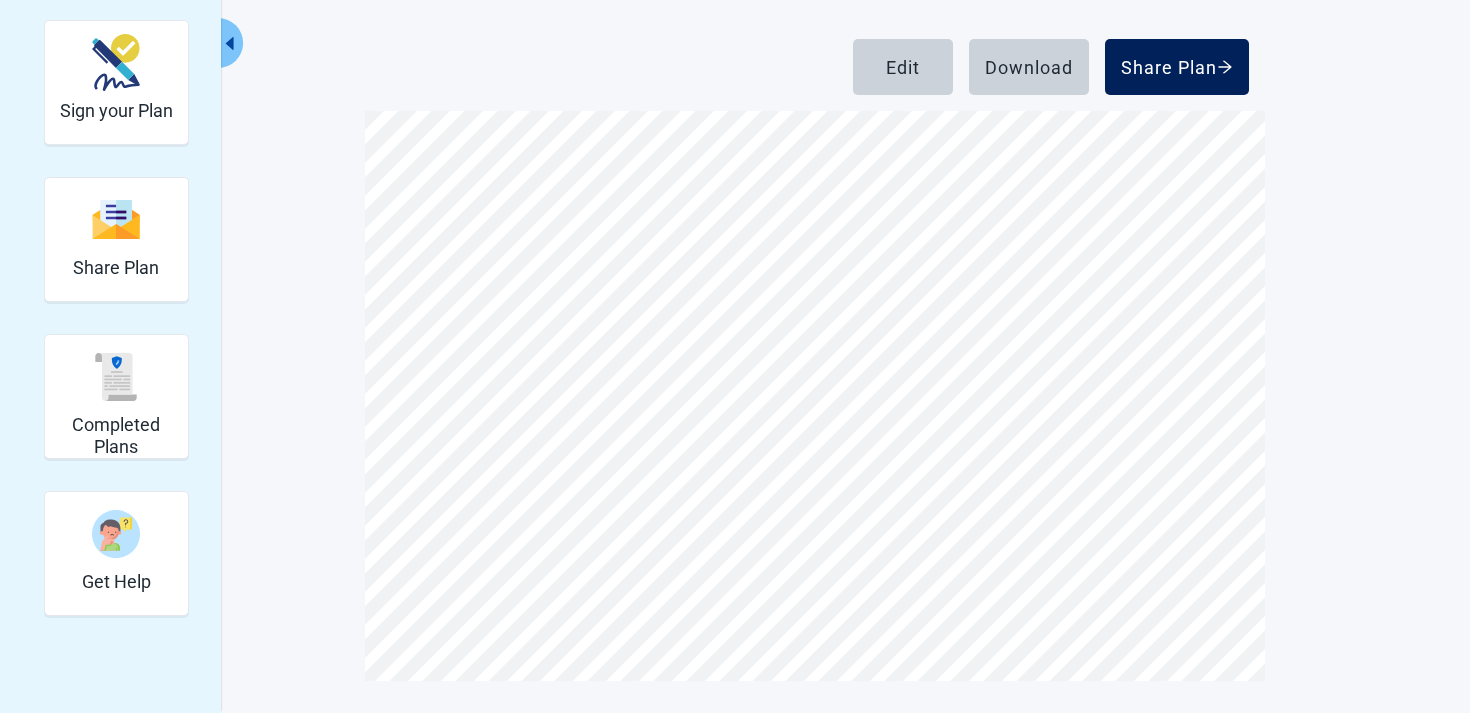 click on "Share Plan" at bounding box center [1177, 67] 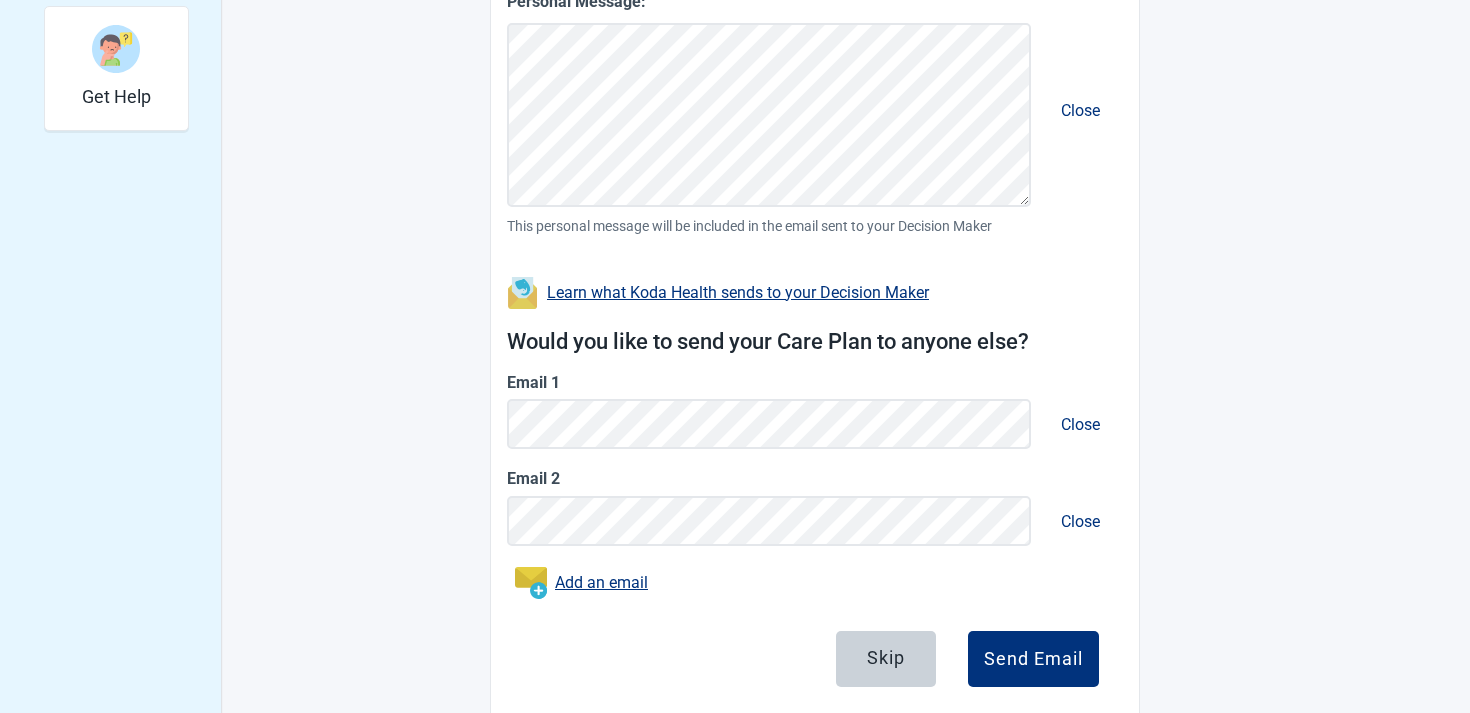 scroll, scrollTop: 757, scrollLeft: 0, axis: vertical 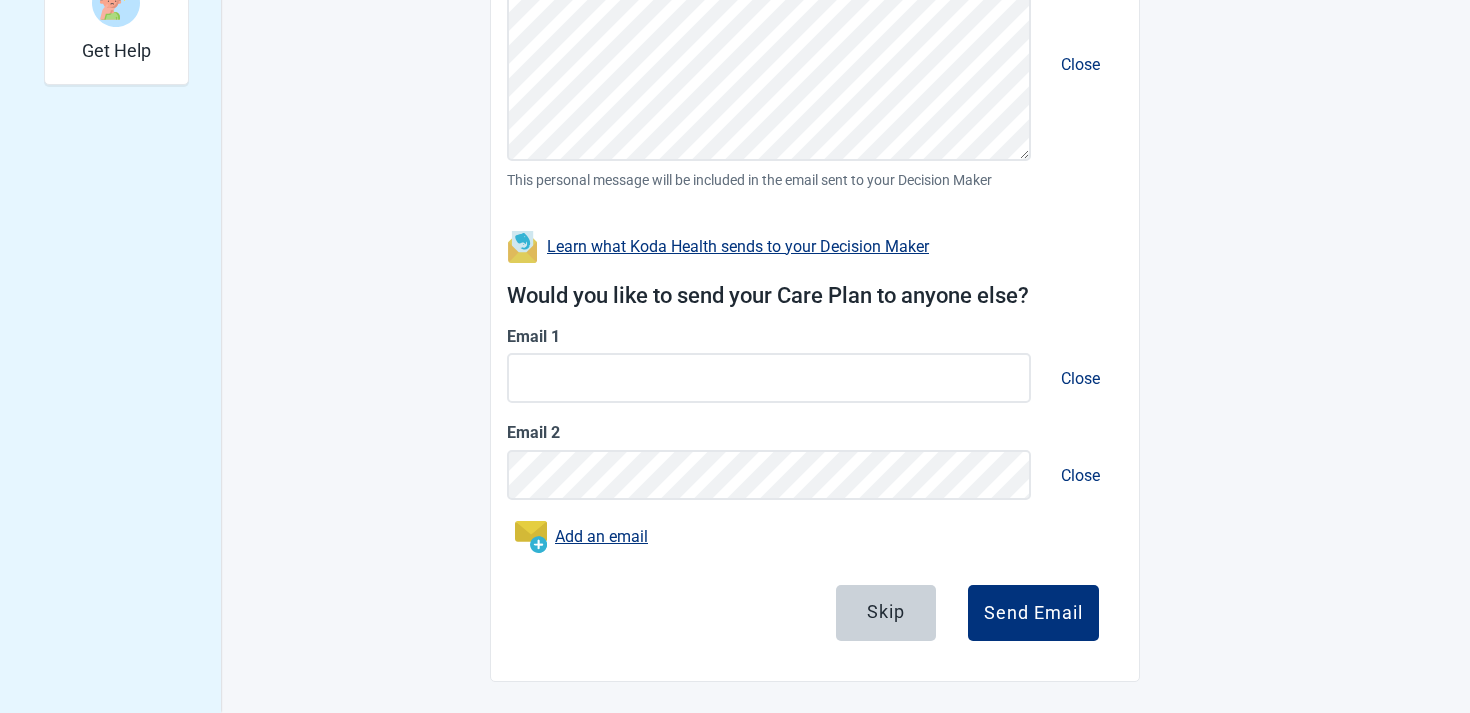 click on "View Signed Plan Sign your Plan Share Plan Completed Plans Get Help You can share your Care Plan. It's also important to talk to the people who matter most about the care you want. Email History See who you’ve previously shared your Care Plan with. Share your Signed Plan Your email: Clear Decision Maker's email: Clear Personal Message: Close This personal message will be included in the email sent to your Decision Maker Learn what Koda Health sends to your Decision Maker Would you like to send your Care Plan to anyone else? Email 1 Close Email 2 Close Add an email Skip Send Email" at bounding box center [735, 7] 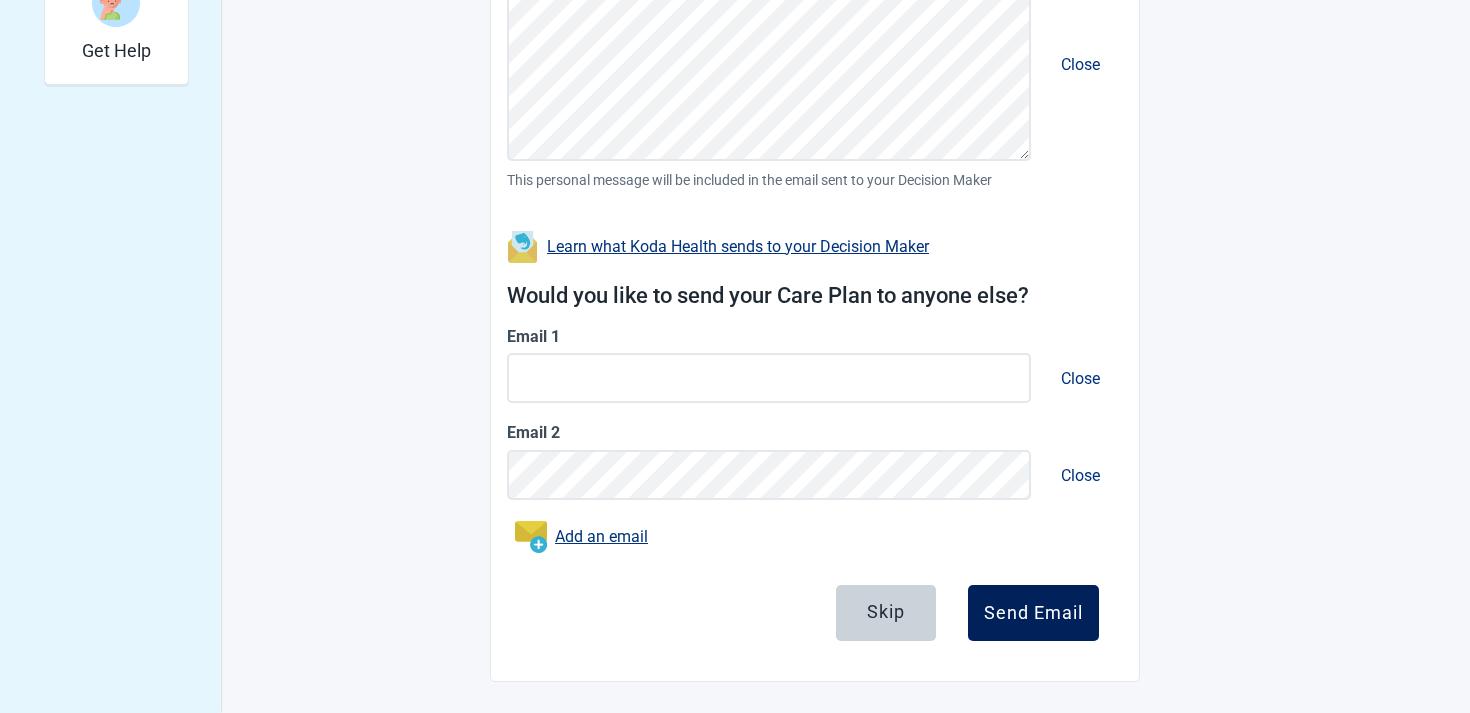 click on "Send Email" at bounding box center (1033, 613) 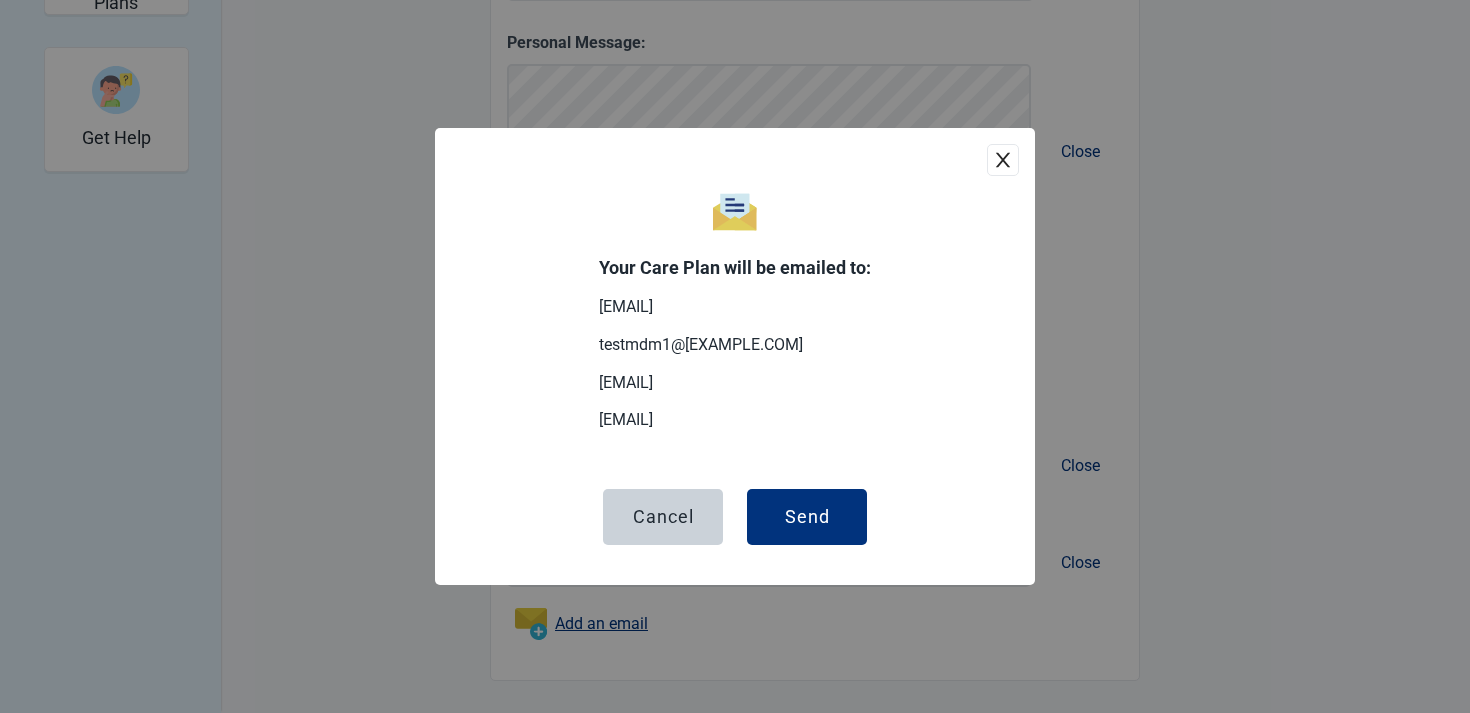 scroll, scrollTop: 669, scrollLeft: 0, axis: vertical 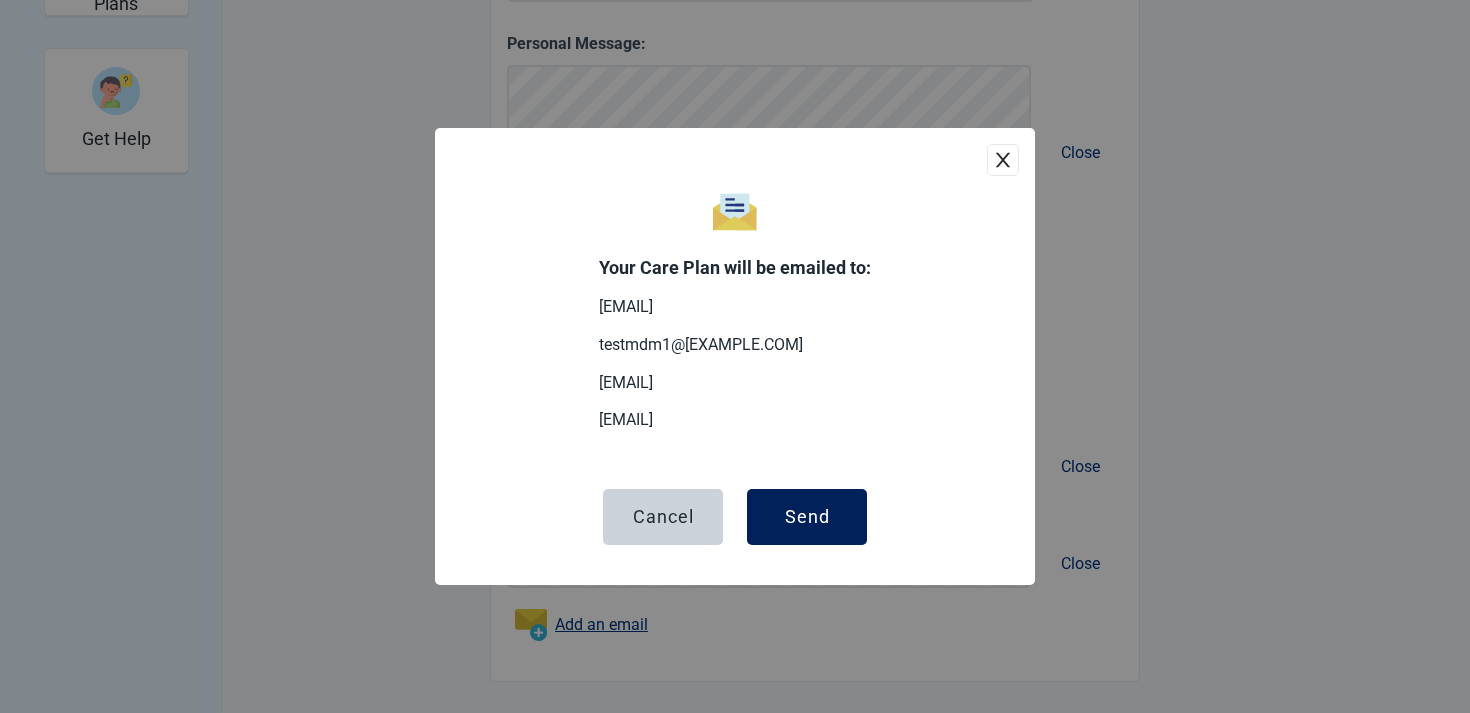 click on "Send" at bounding box center [807, 517] 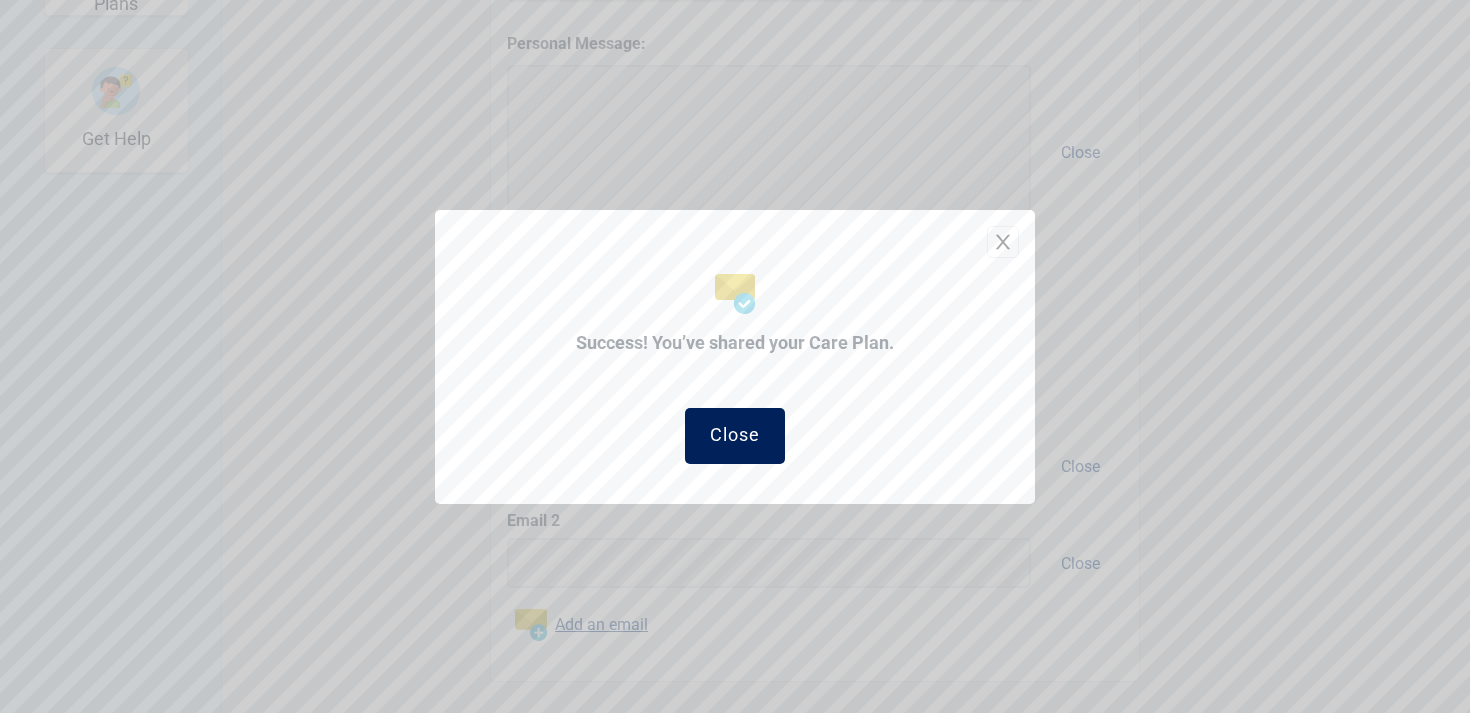 click on "Close" at bounding box center (735, 436) 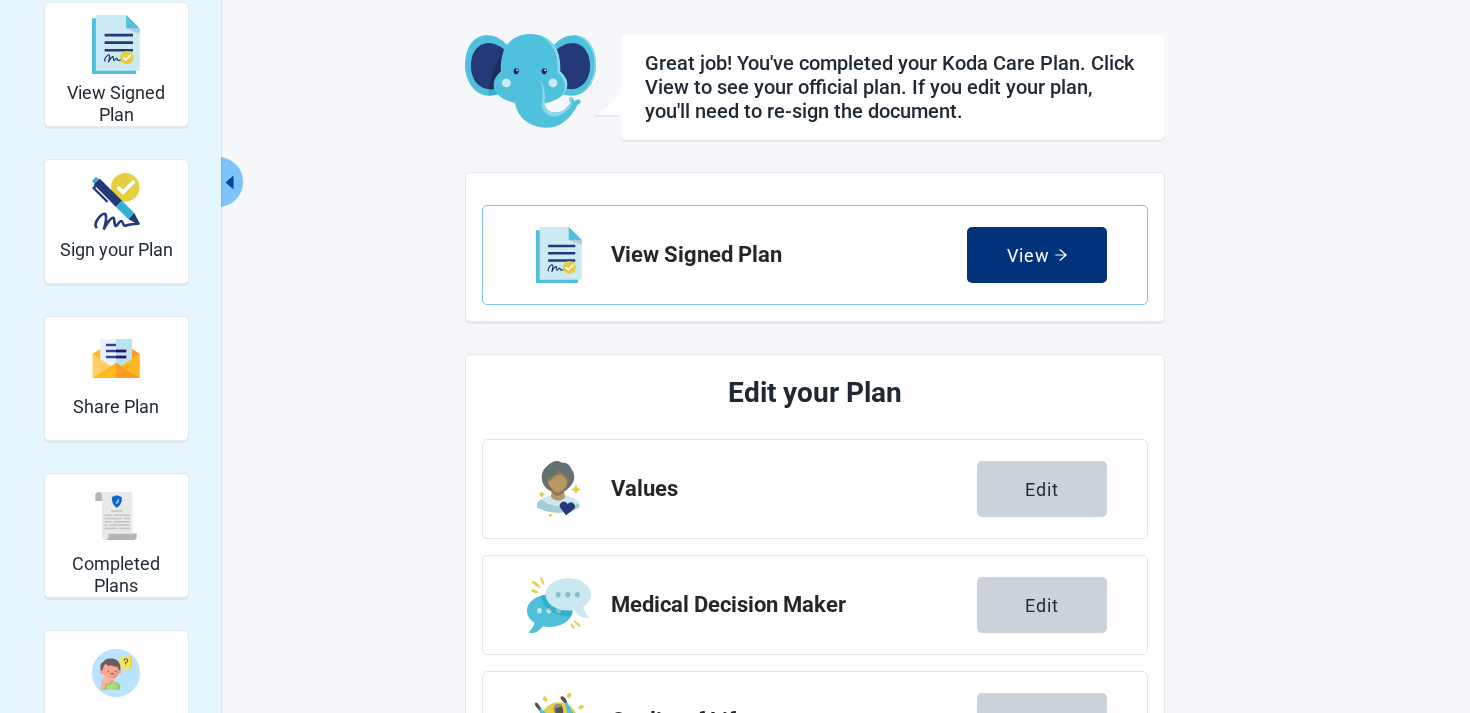scroll, scrollTop: 88, scrollLeft: 0, axis: vertical 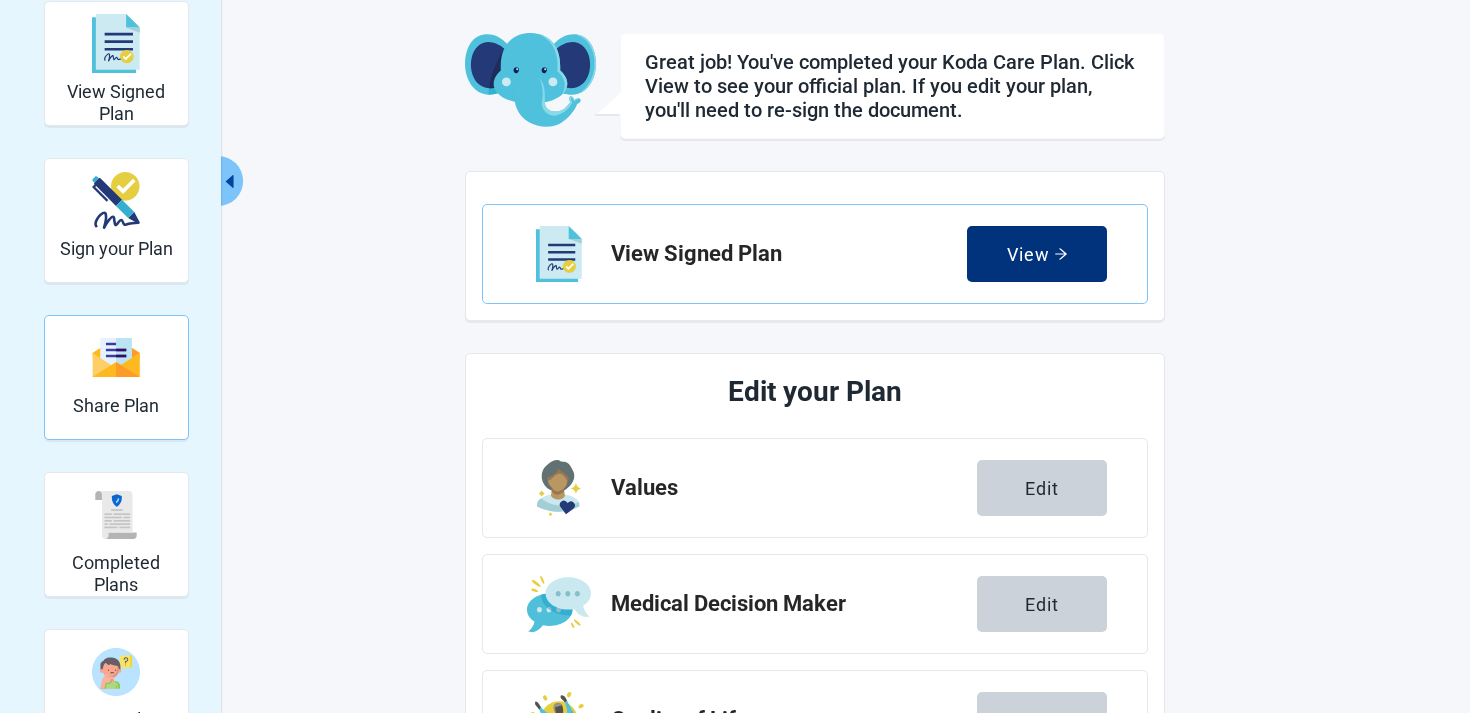click at bounding box center (116, 357) 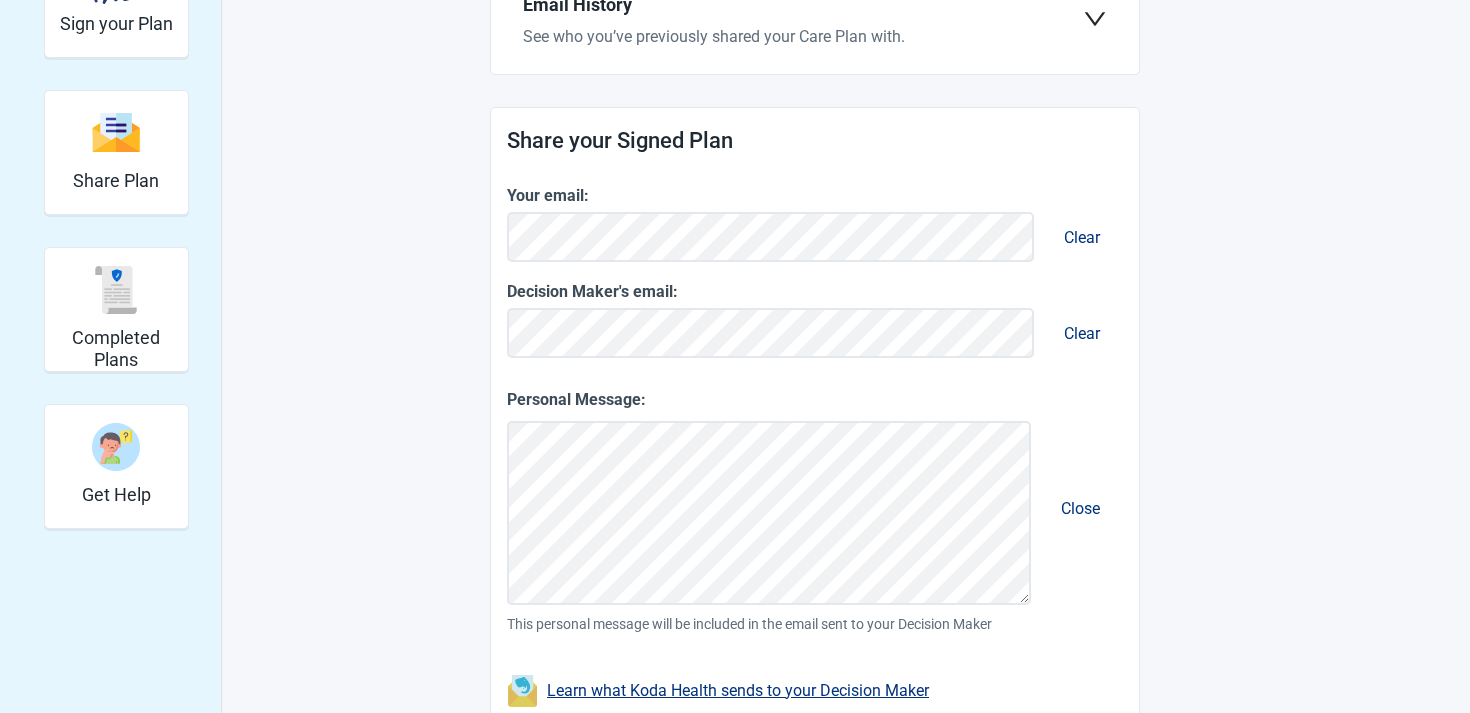 scroll, scrollTop: 421, scrollLeft: 0, axis: vertical 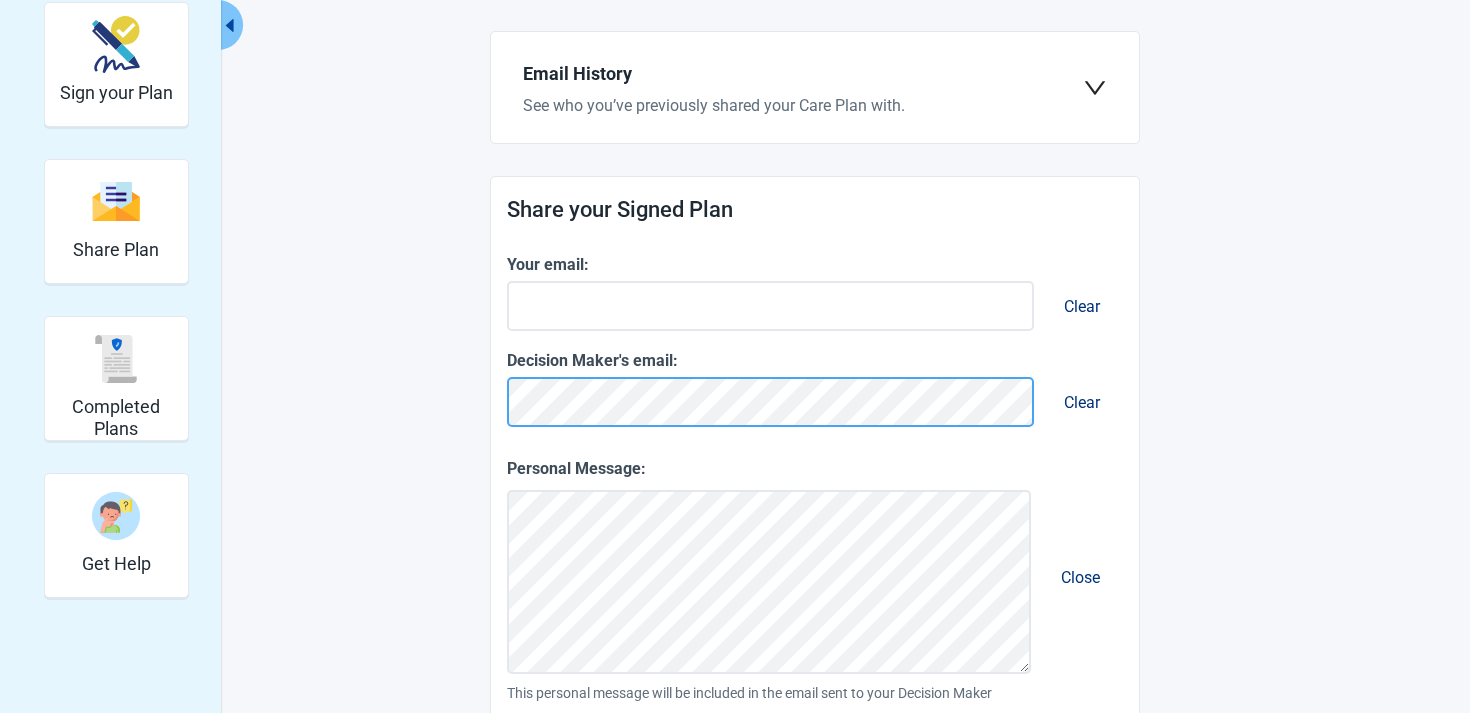 click on "View Signed Plan Sign your Plan Share Plan Completed Plans Get Help You can share your Care Plan. It's also important to talk to the people who matter most about the care you want. Email History See who you’ve previously shared your Care Plan with. Share your Signed Plan Your email: Clear Decision Maker's email: Clear Personal Message: Close This personal message will be included in the email sent to your Decision Maker Learn what Koda Health sends to your Decision Maker Would you like to send your Care Plan to anyone else? Email 1 Close Email 2 Close Add an email Skip Send Email" at bounding box center [735, 520] 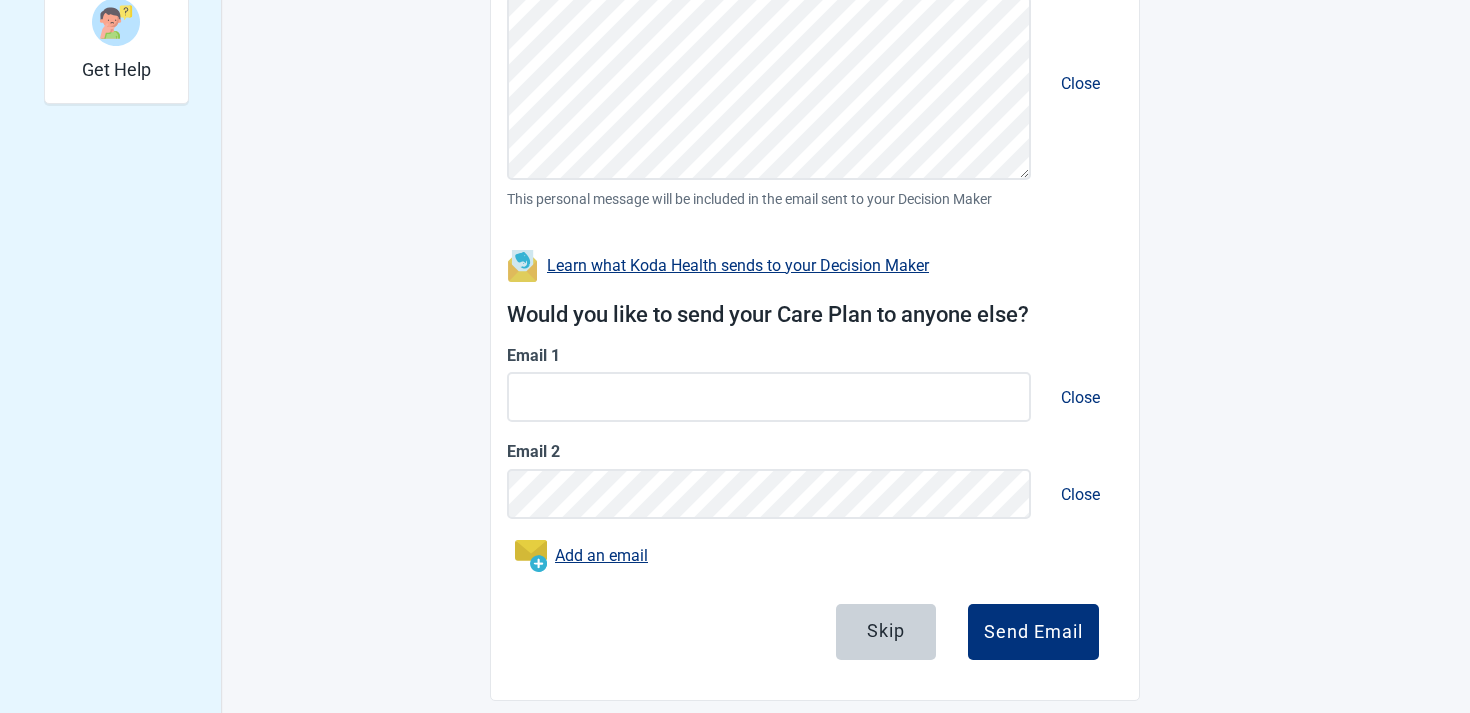 scroll, scrollTop: 739, scrollLeft: 0, axis: vertical 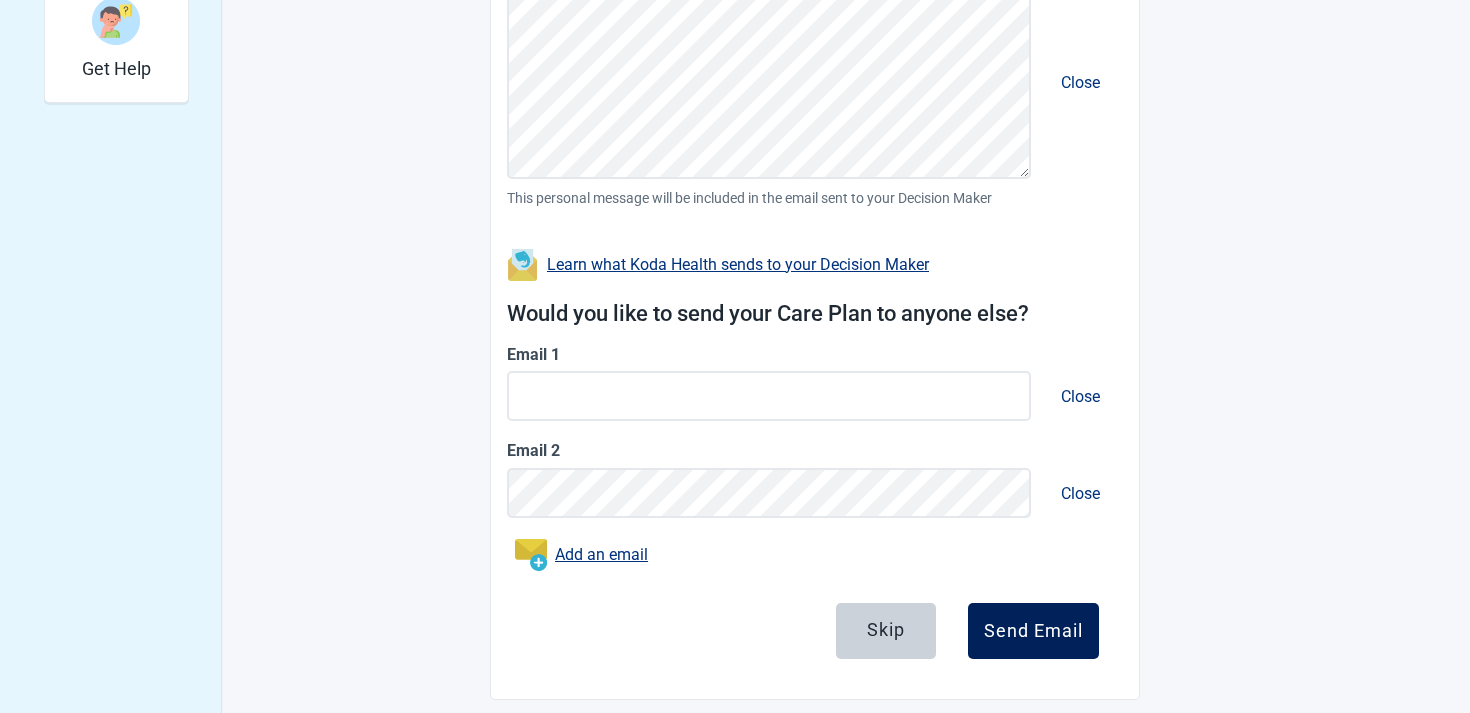 click on "Send Email" at bounding box center (1033, 631) 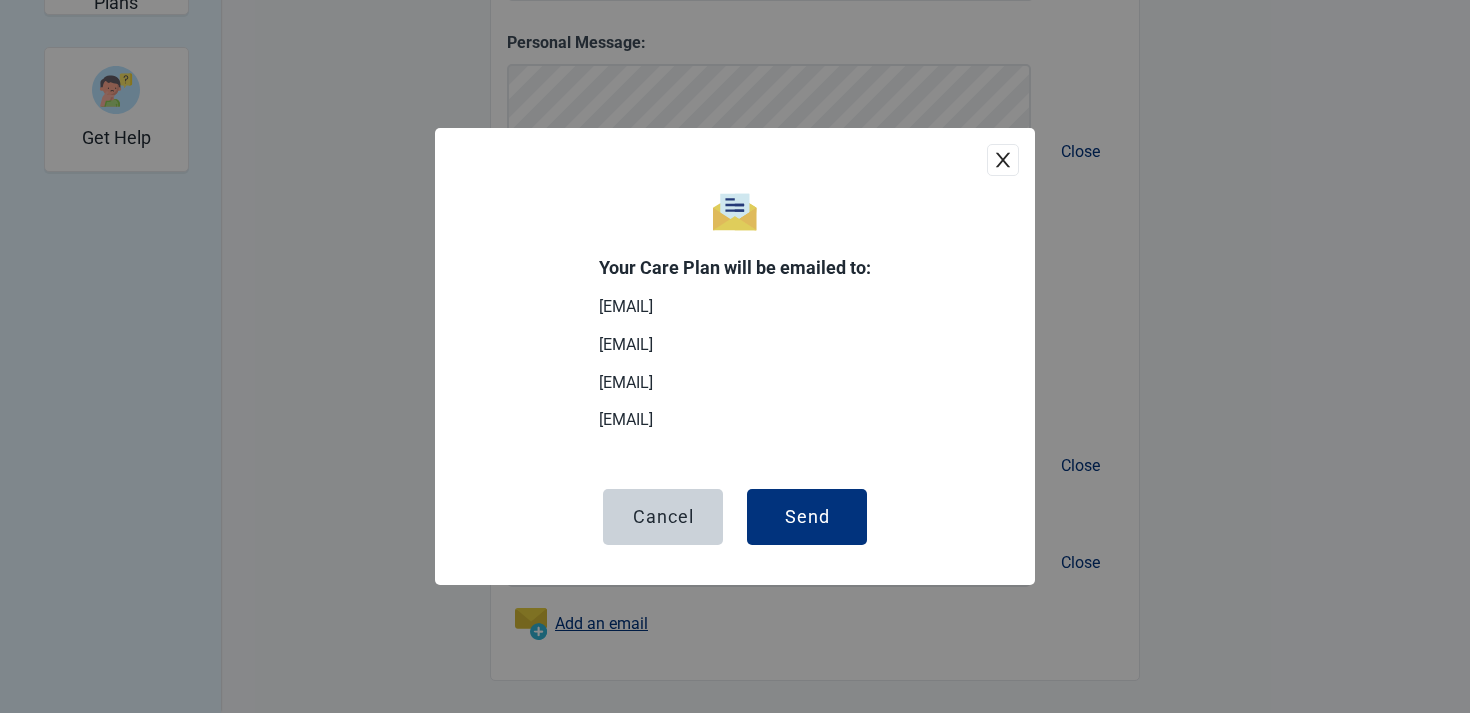 scroll, scrollTop: 669, scrollLeft: 0, axis: vertical 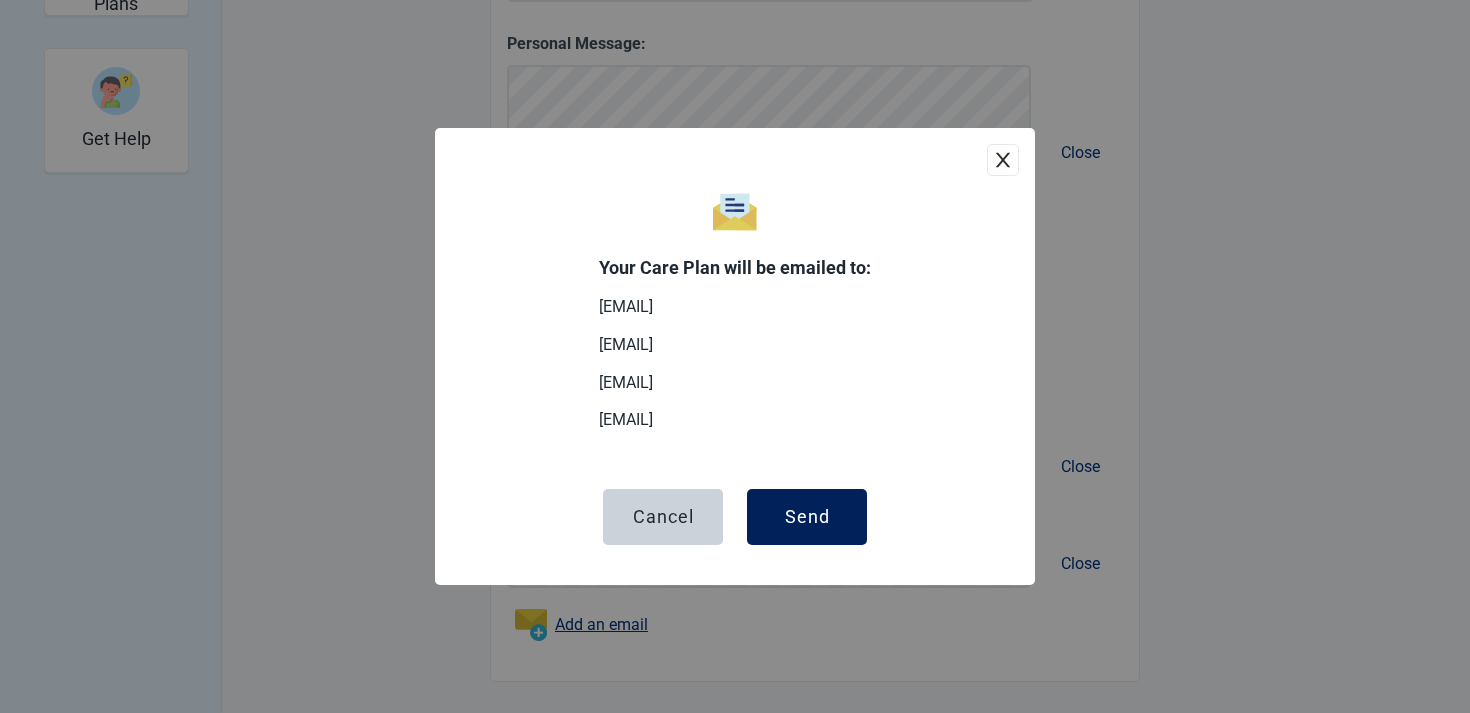 click on "Send" at bounding box center [807, 517] 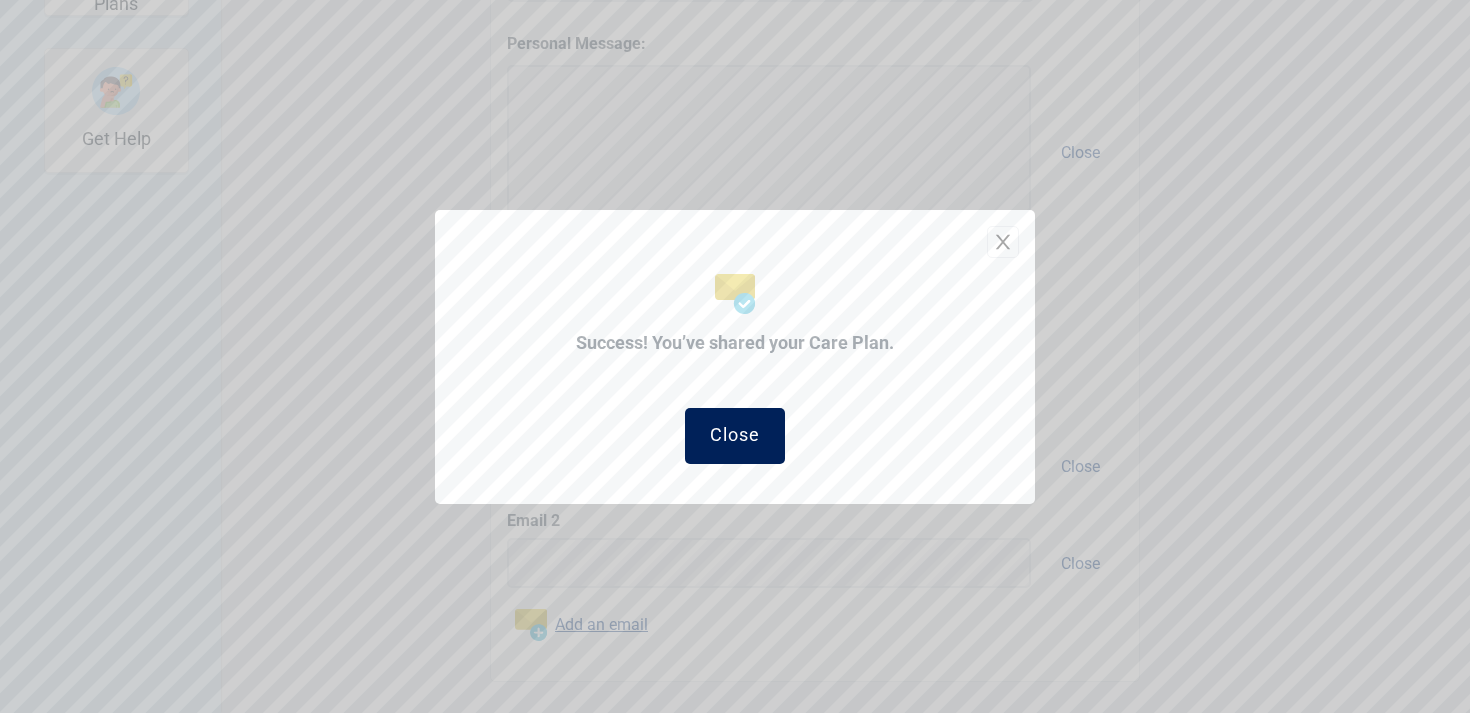 click on "Close" at bounding box center (735, 436) 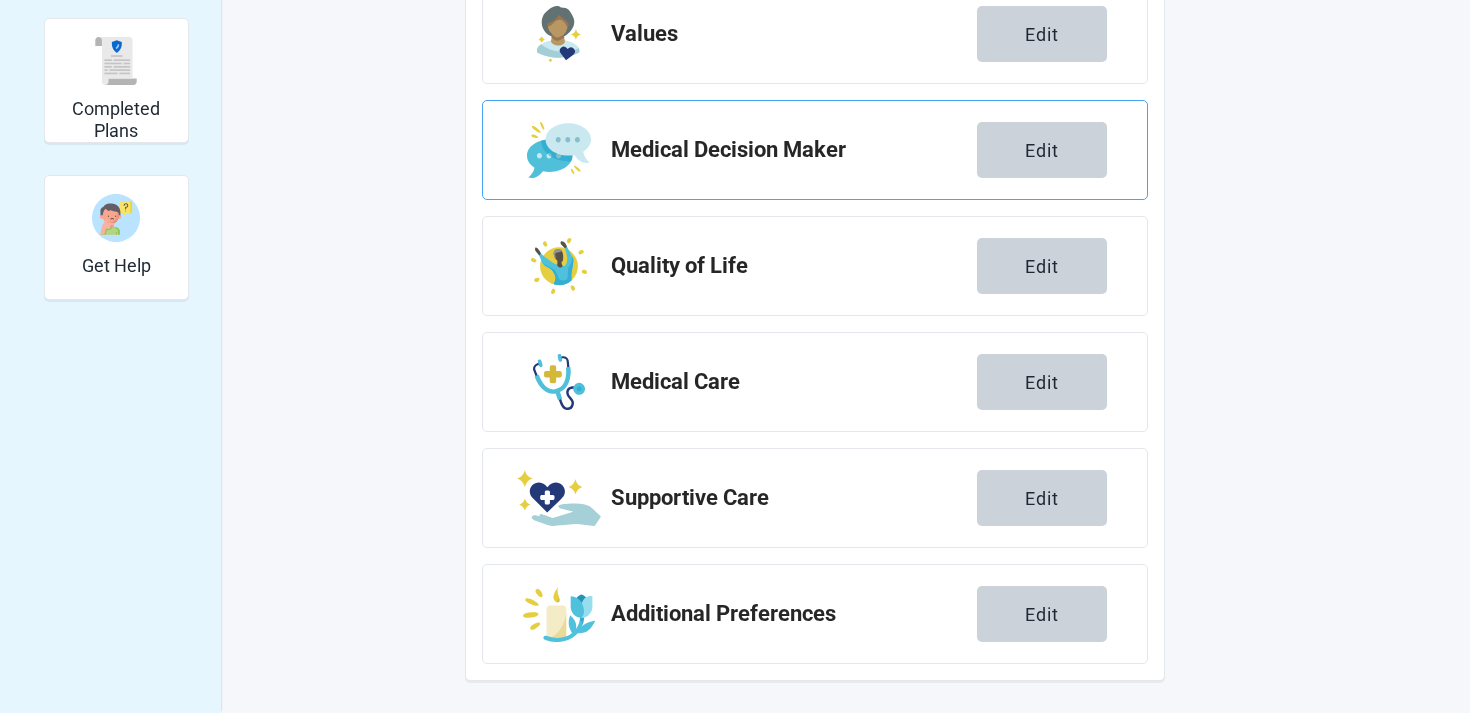 scroll, scrollTop: 0, scrollLeft: 0, axis: both 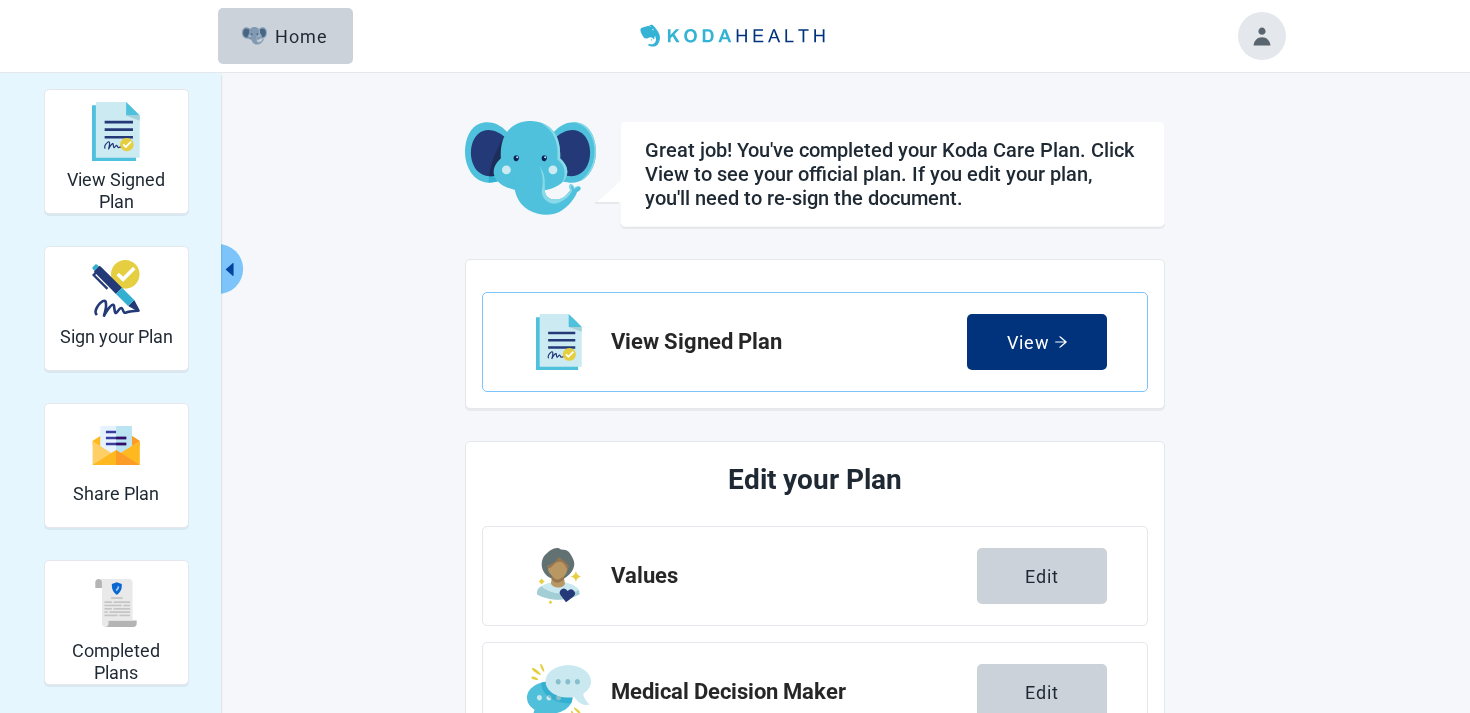 click at bounding box center [1262, 36] 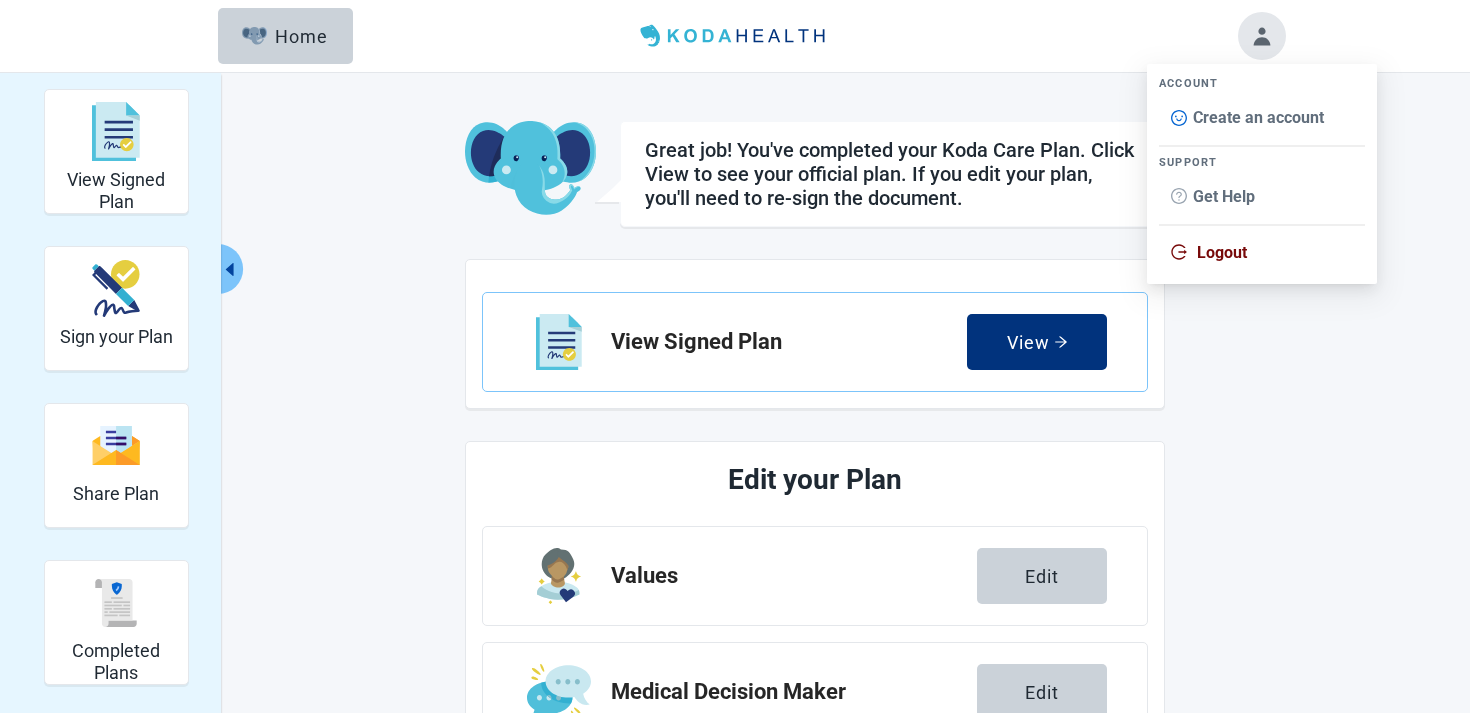 click on "Create an account" at bounding box center (1262, 118) 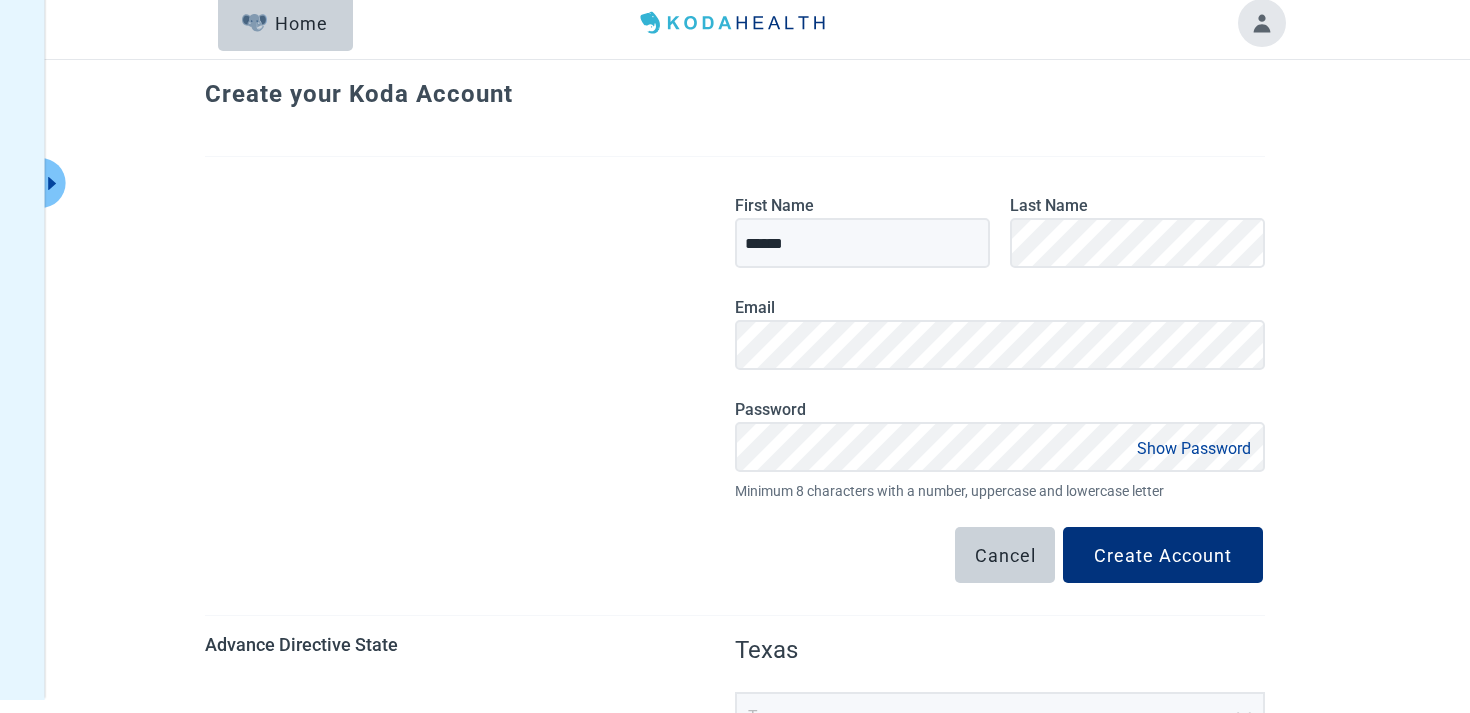 scroll, scrollTop: 0, scrollLeft: 0, axis: both 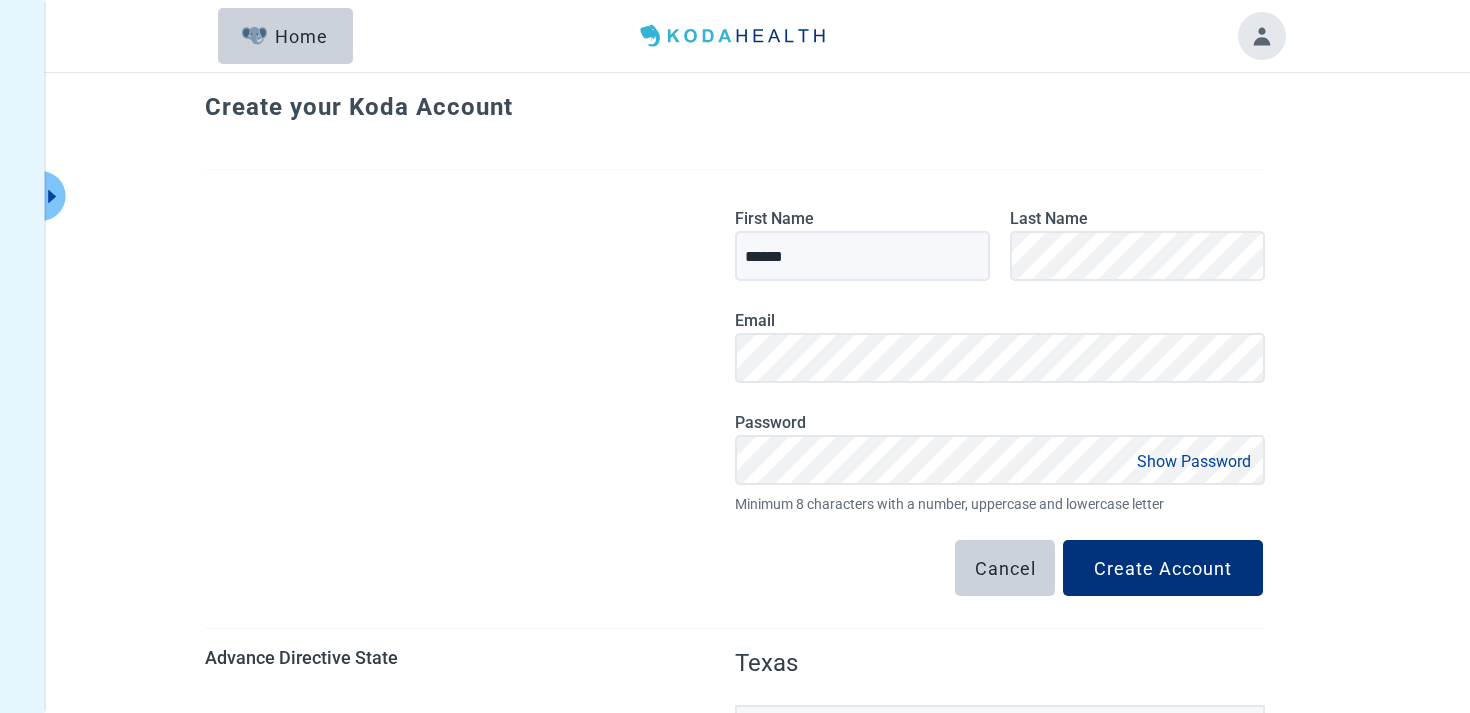 click at bounding box center [470, 200] 